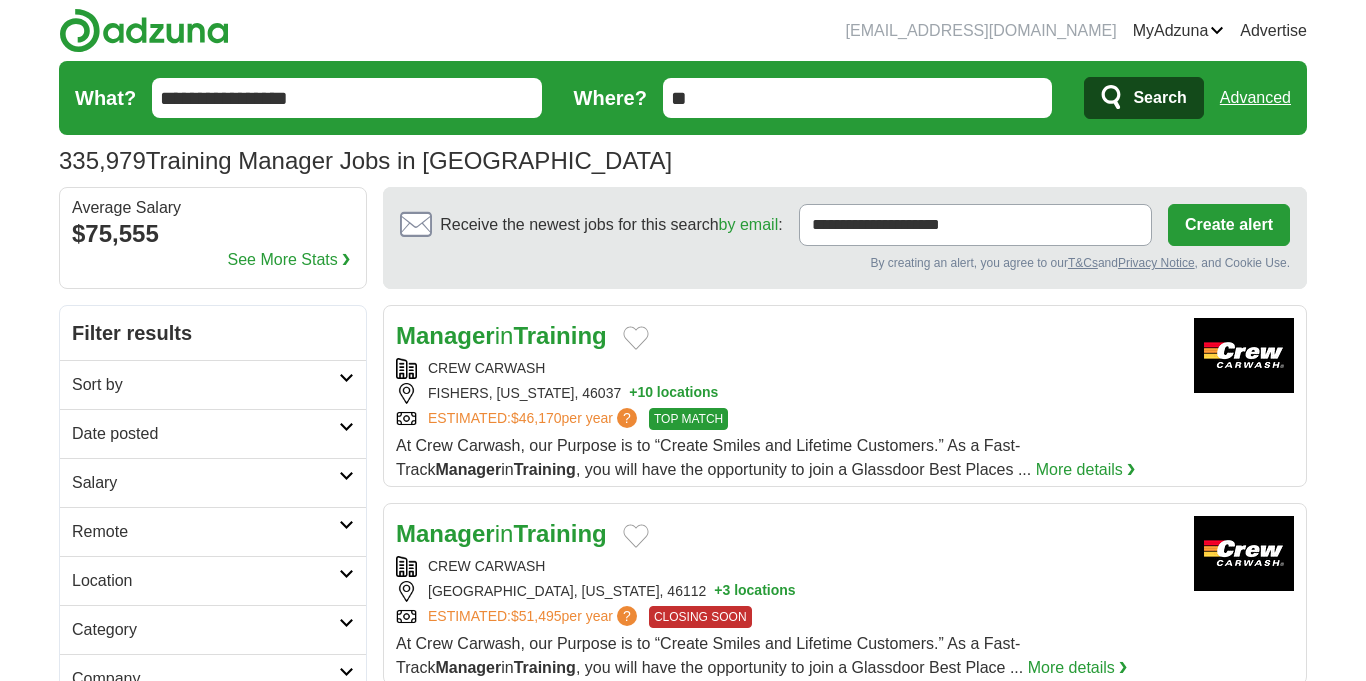 scroll, scrollTop: 0, scrollLeft: 0, axis: both 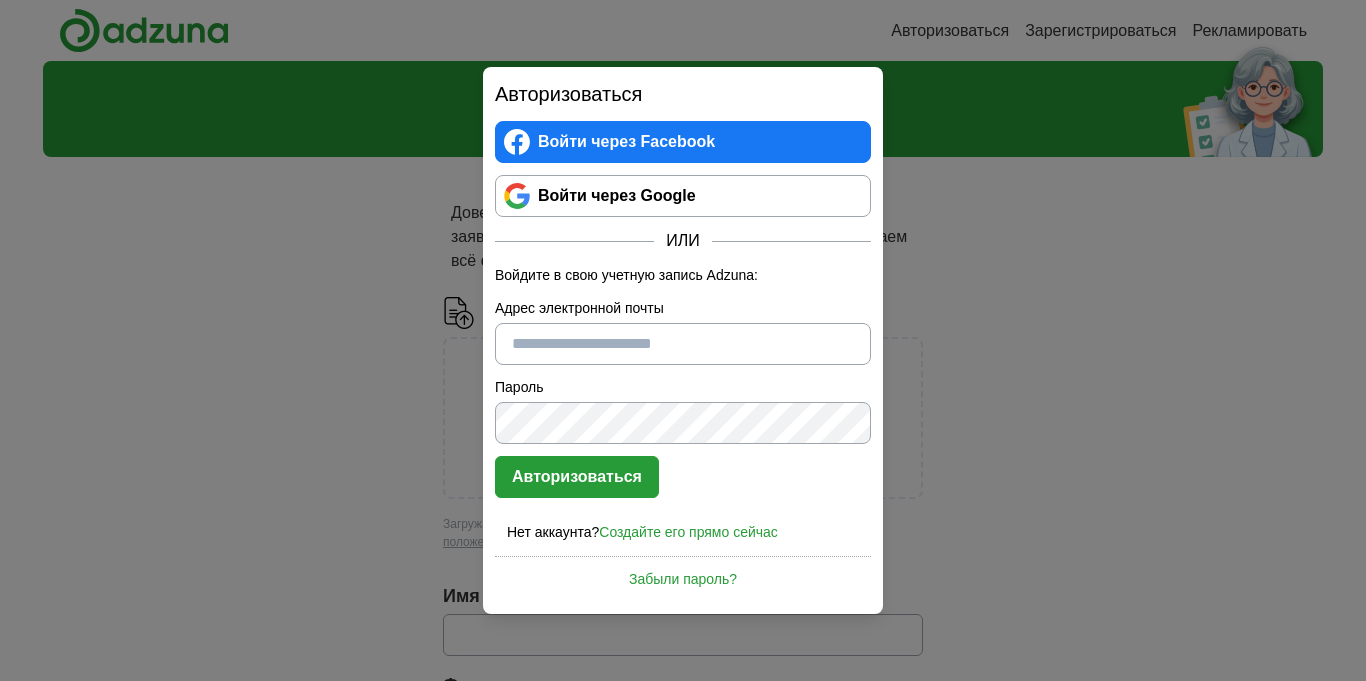 click on "Адрес электронной почты" at bounding box center [683, 344] 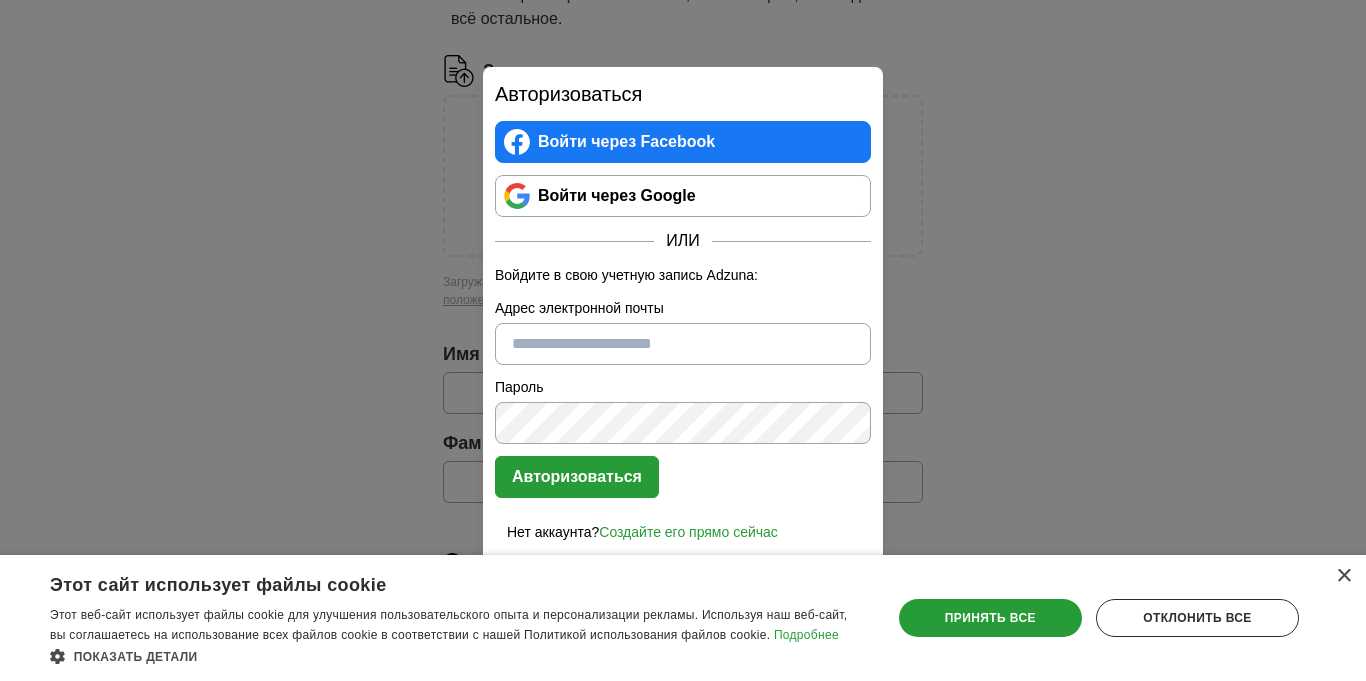 scroll, scrollTop: 328, scrollLeft: 0, axis: vertical 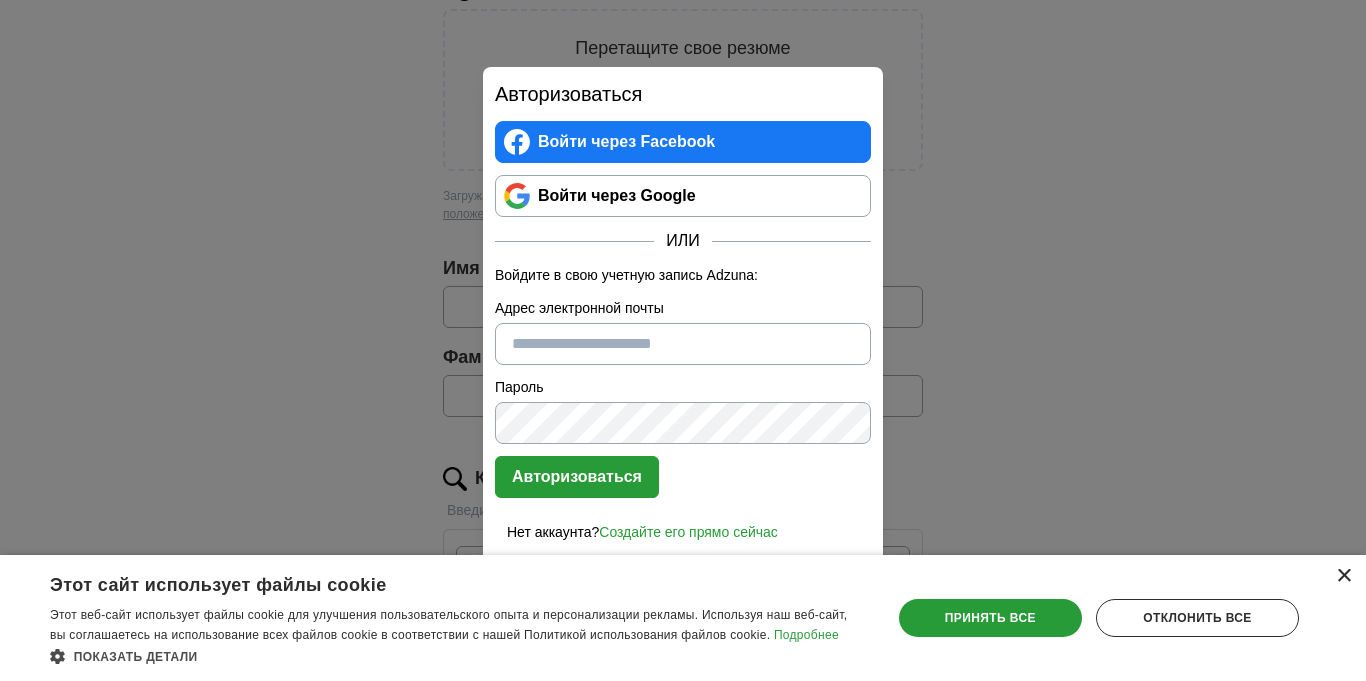 click on "×" at bounding box center (1344, 575) 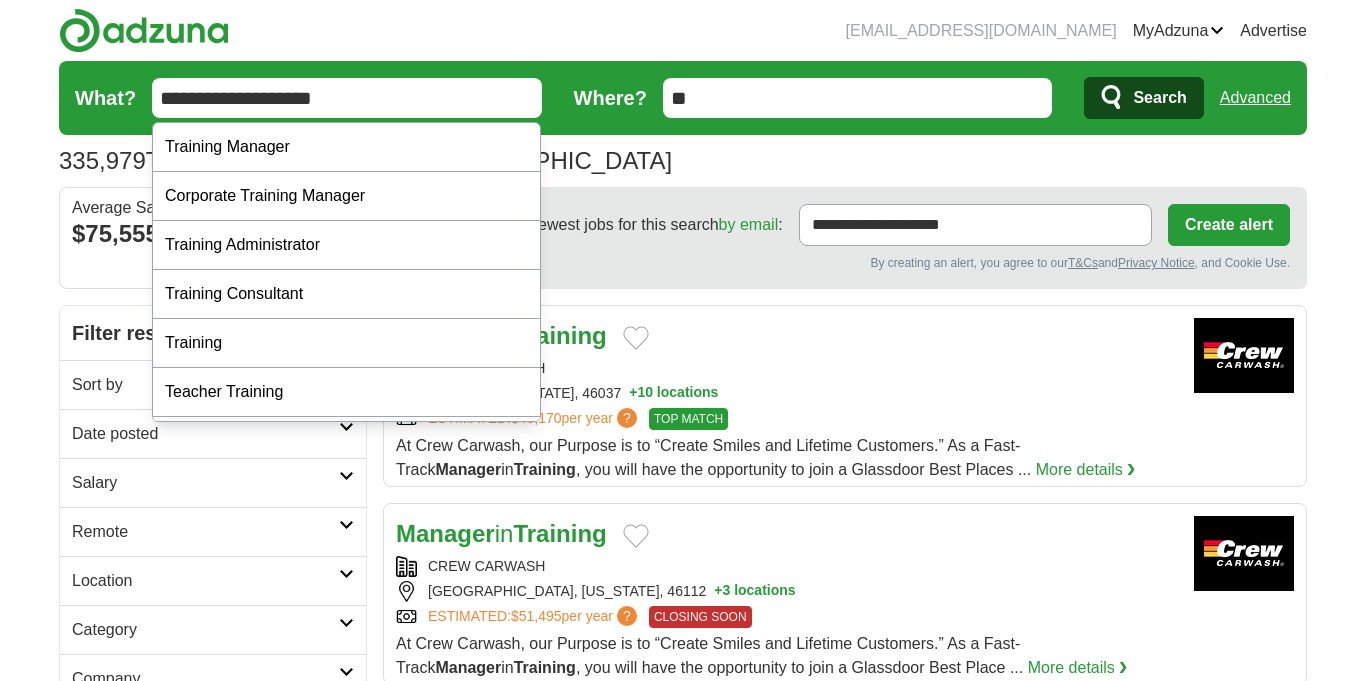 click on "Создайте его прямо сейчас" at bounding box center [688, 532] 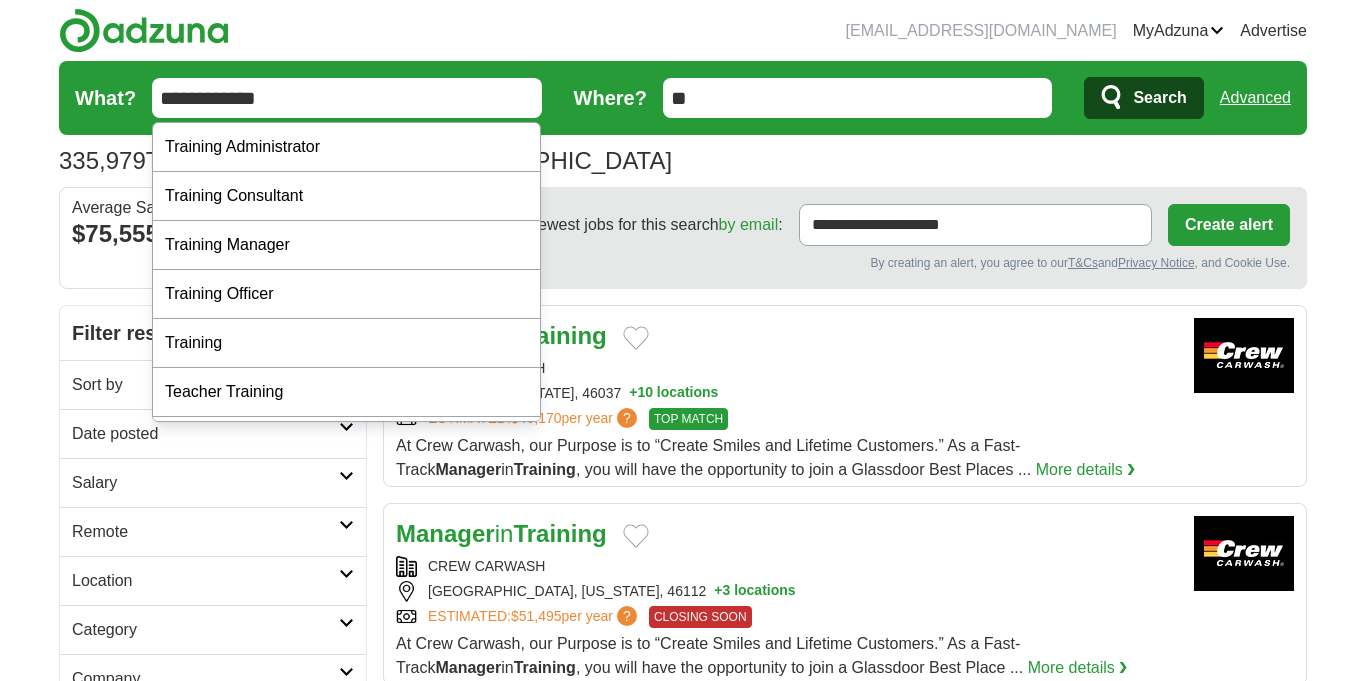 click on "Адрес электронной почты" at bounding box center (683, 306) 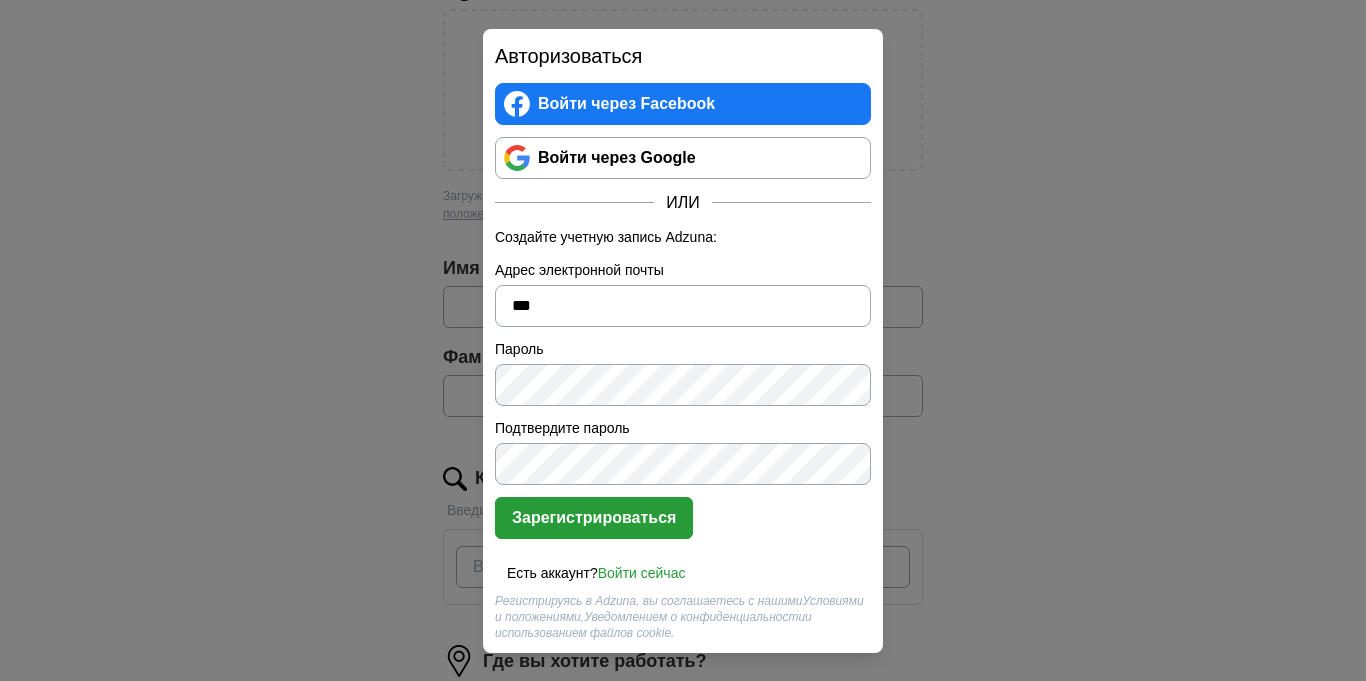 type on "**********" 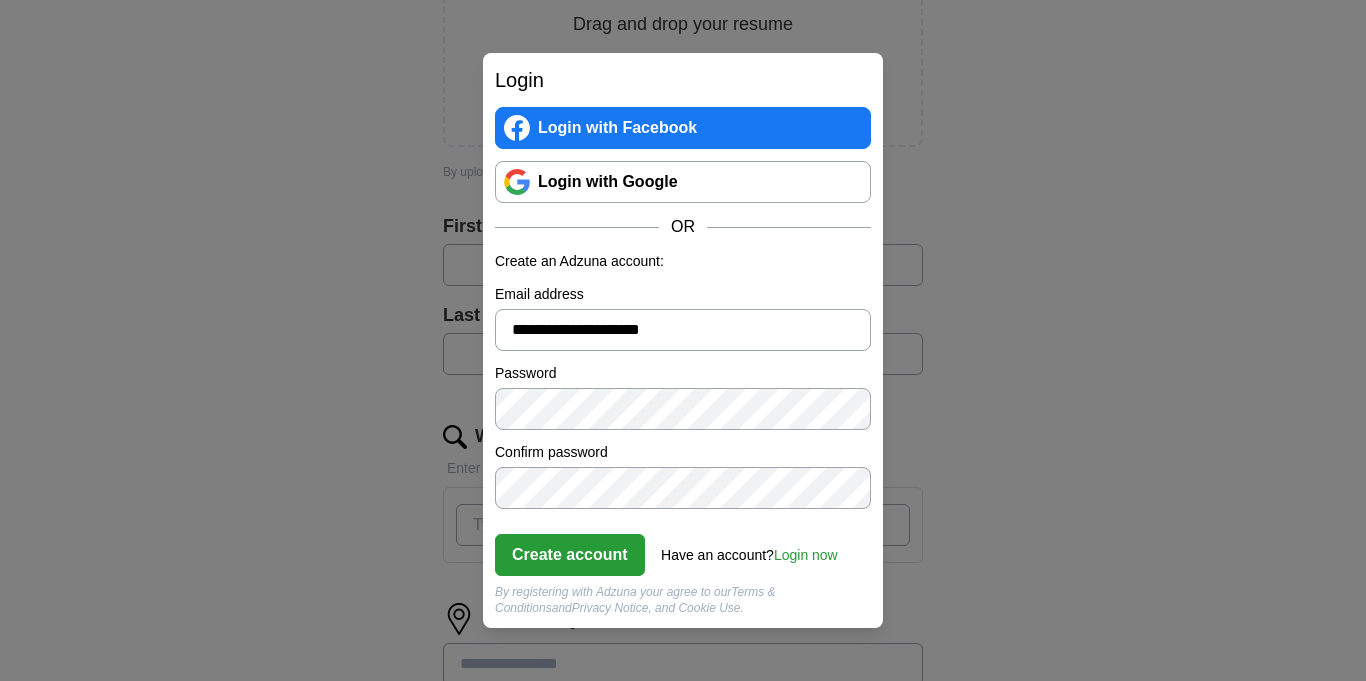 scroll, scrollTop: 304, scrollLeft: 0, axis: vertical 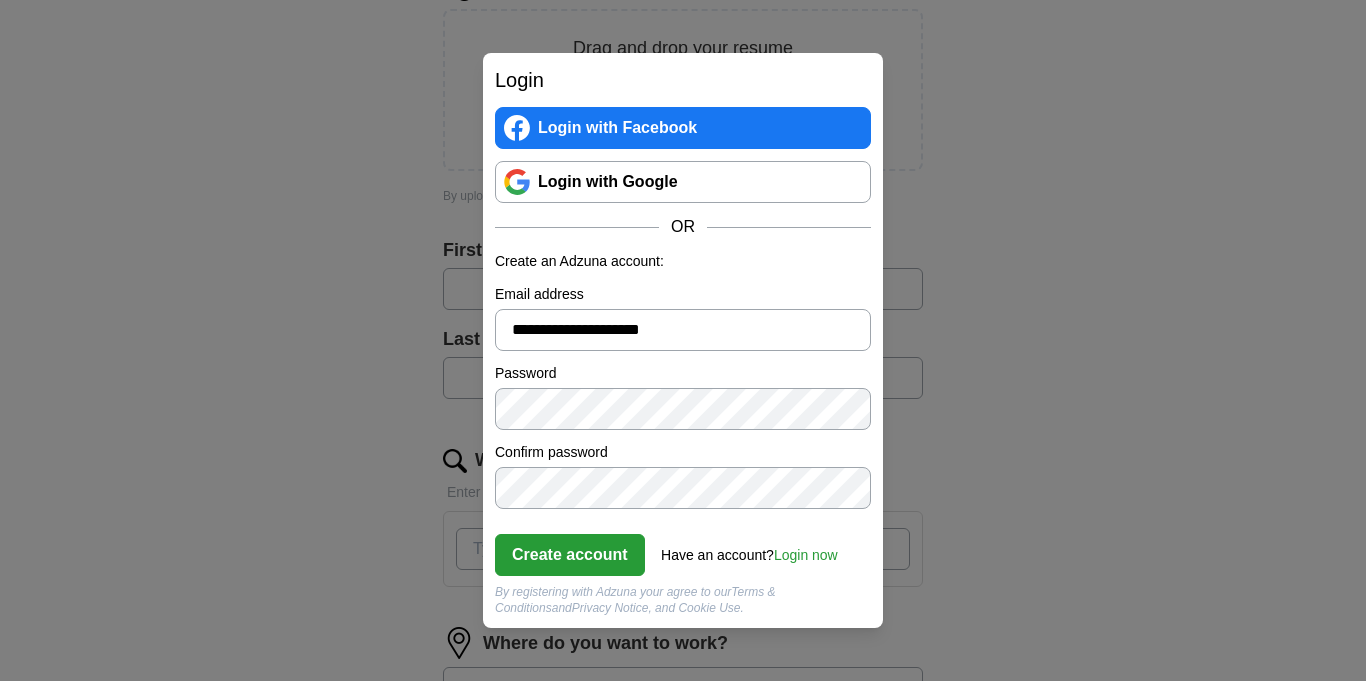 click on "Create account" at bounding box center (570, 555) 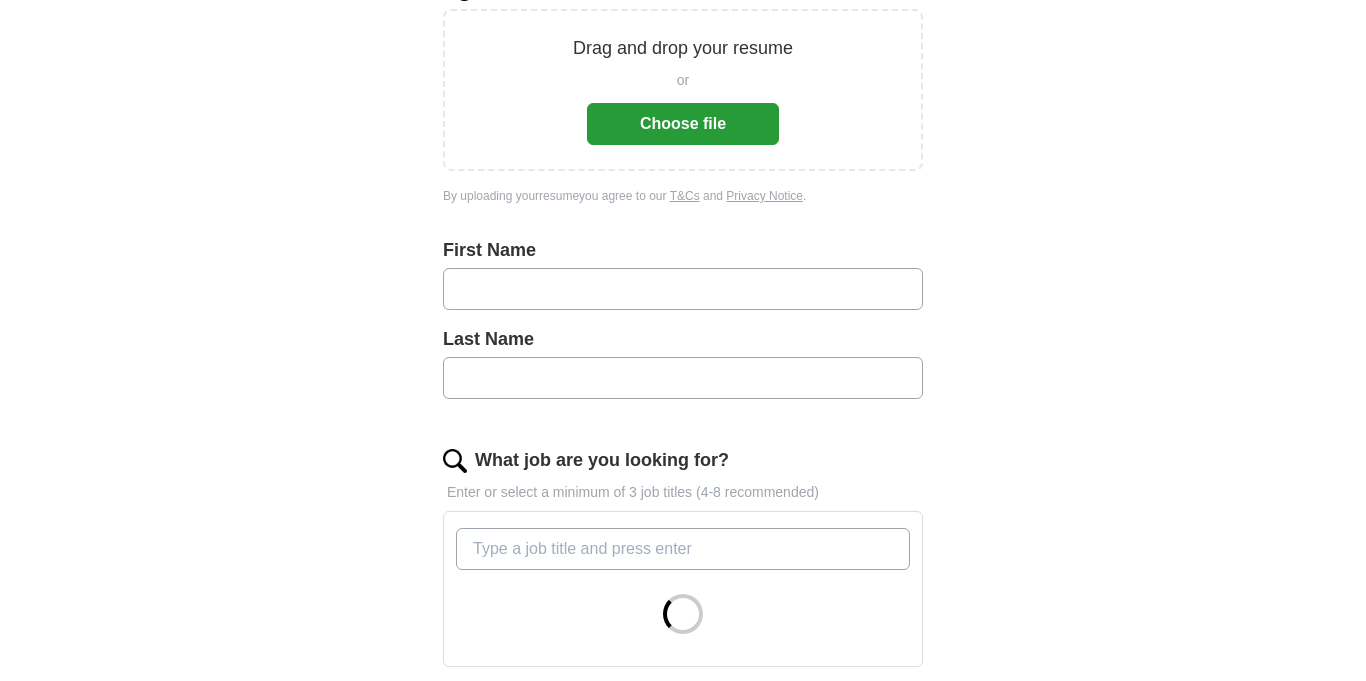 click at bounding box center (683, 289) 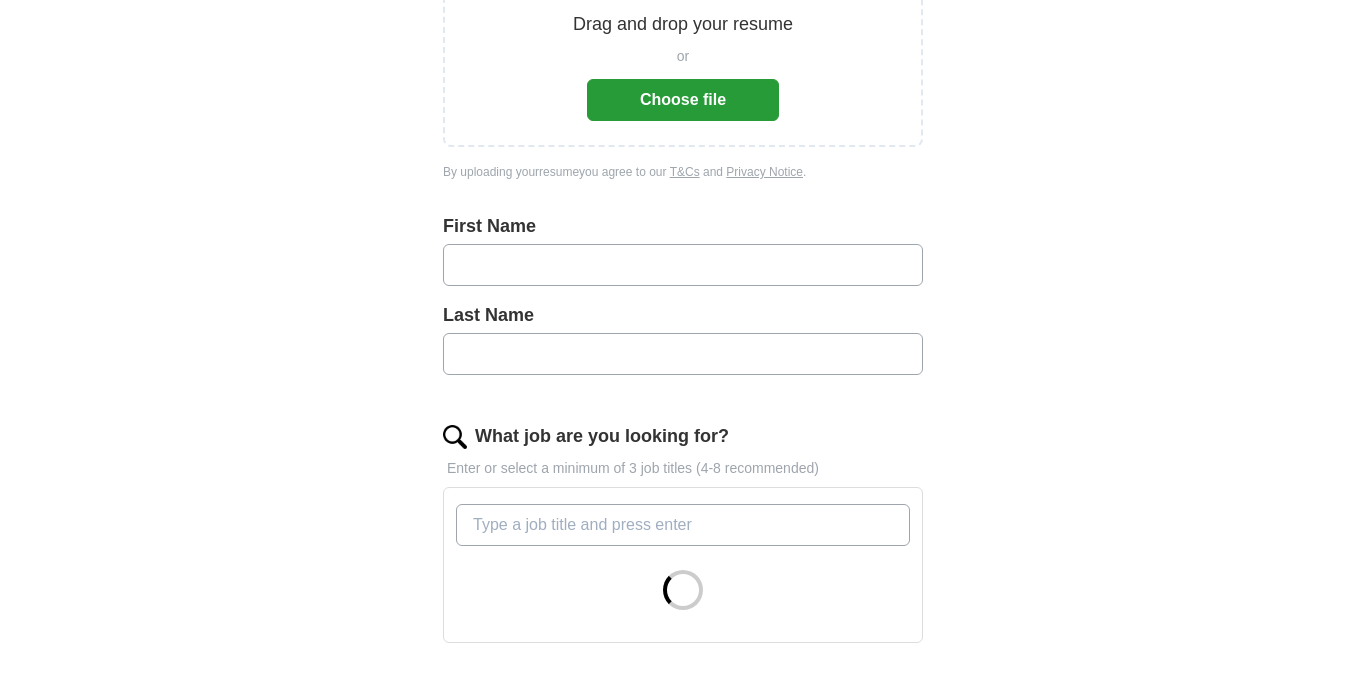 scroll, scrollTop: 0, scrollLeft: 0, axis: both 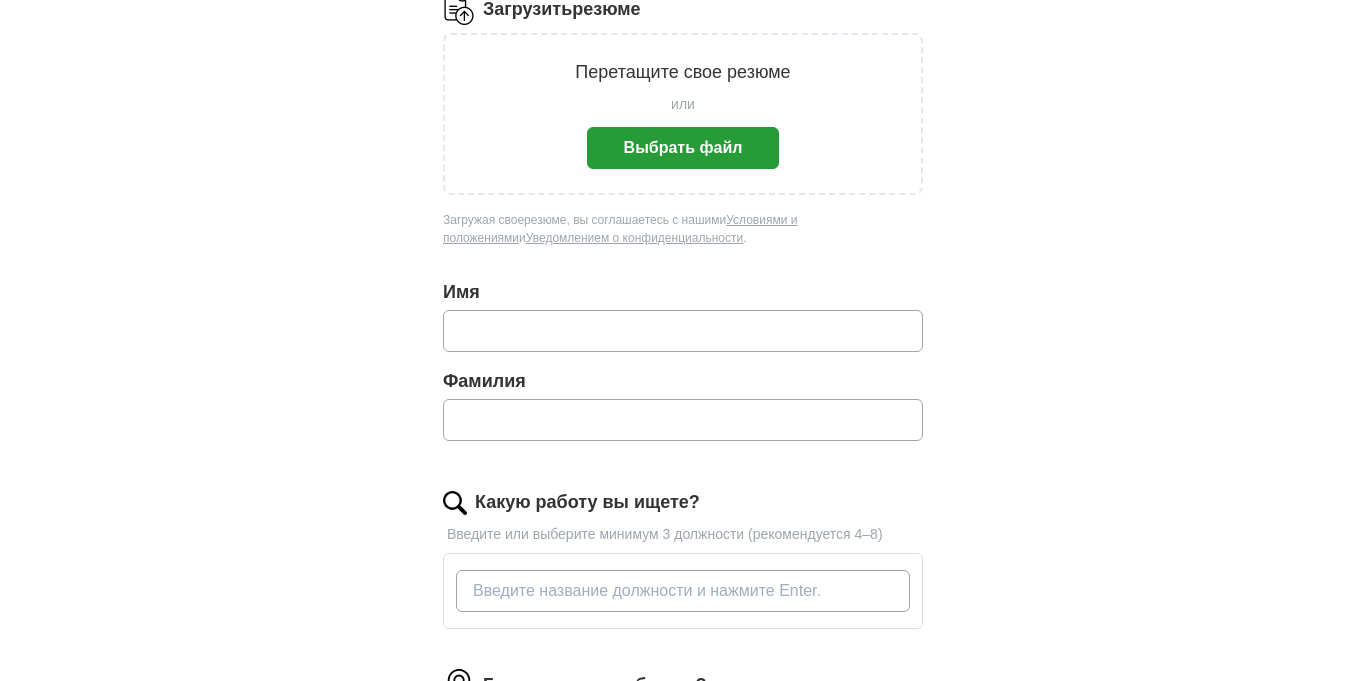 click at bounding box center (683, 331) 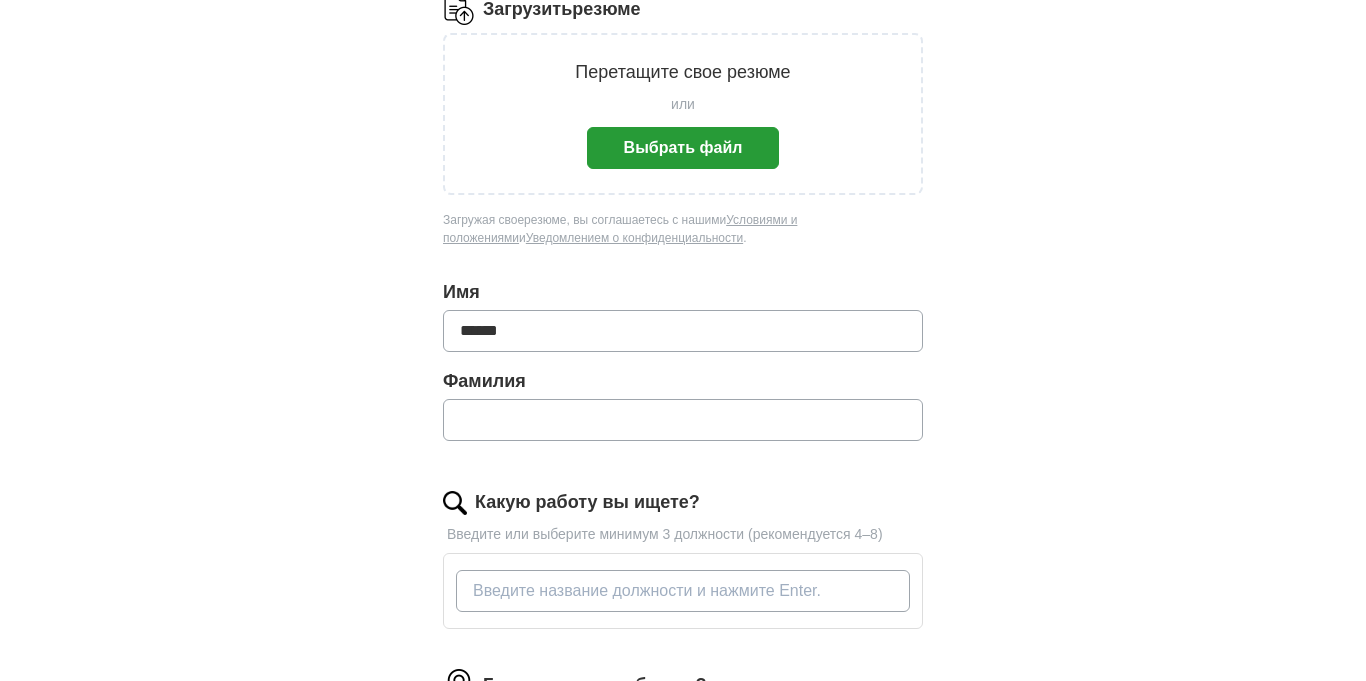 type on "*********" 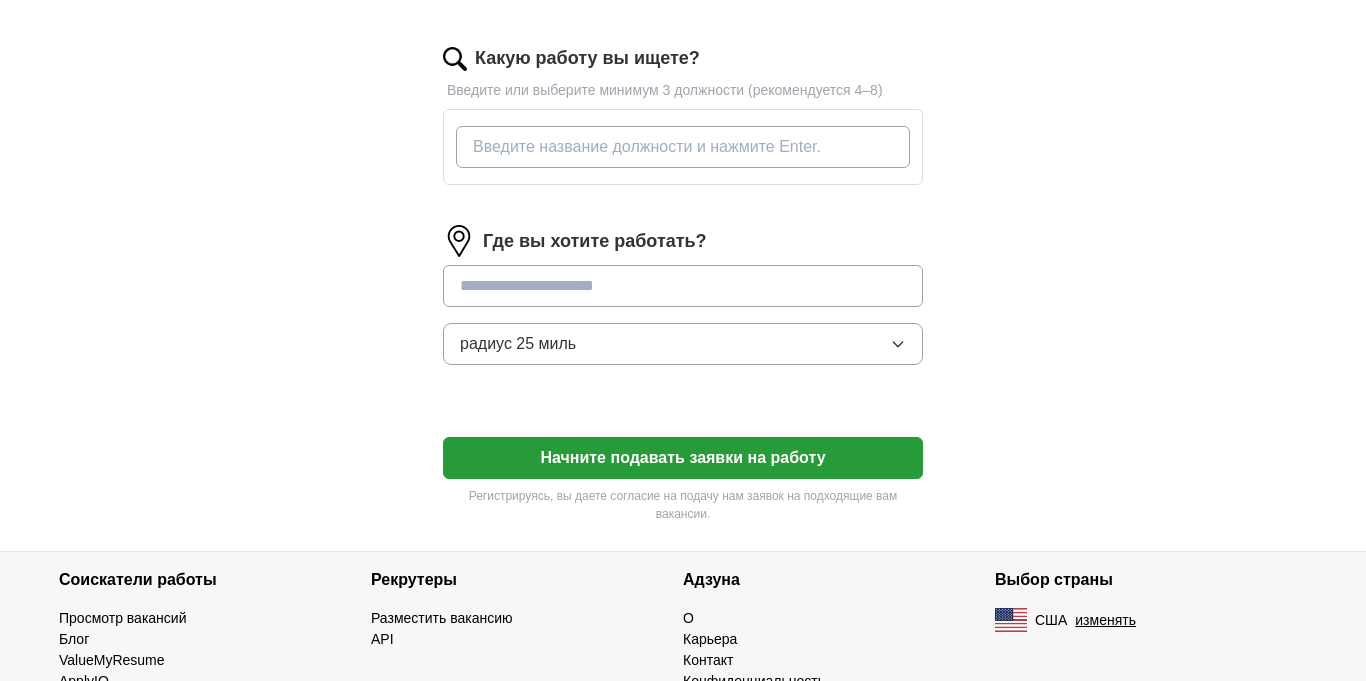 scroll, scrollTop: 821, scrollLeft: 0, axis: vertical 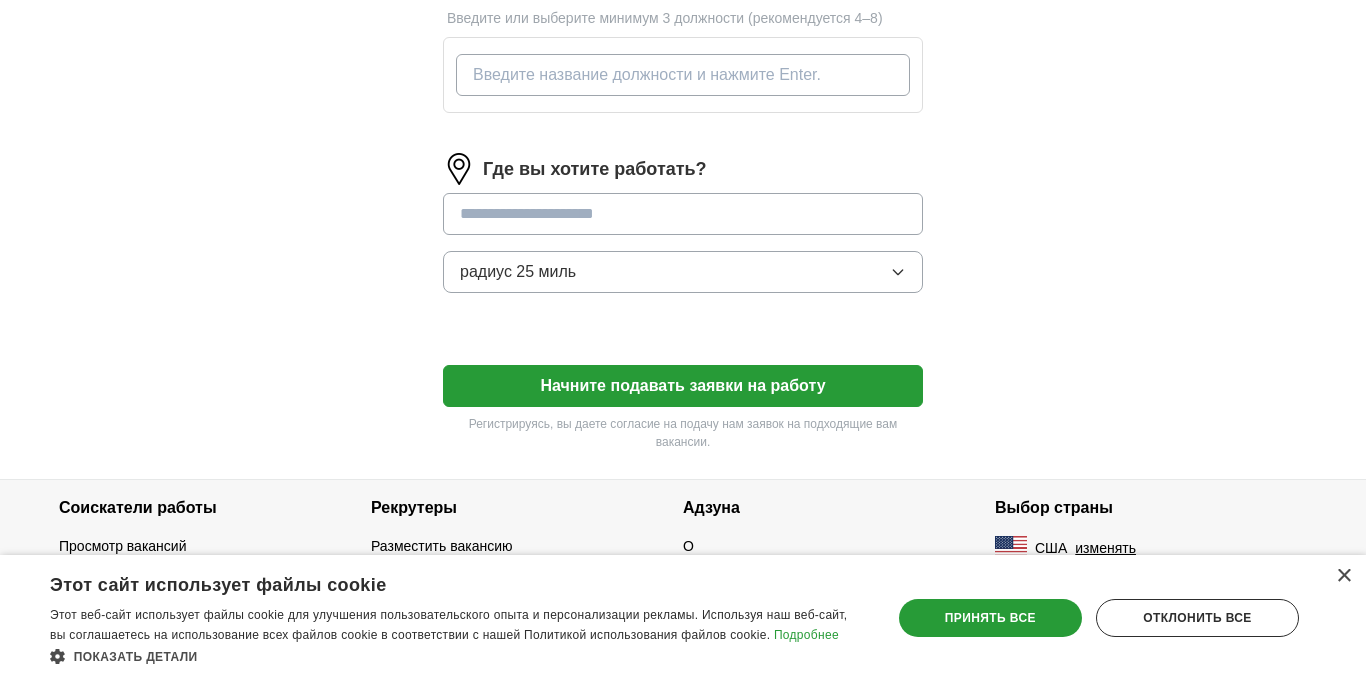 click at bounding box center [683, 214] 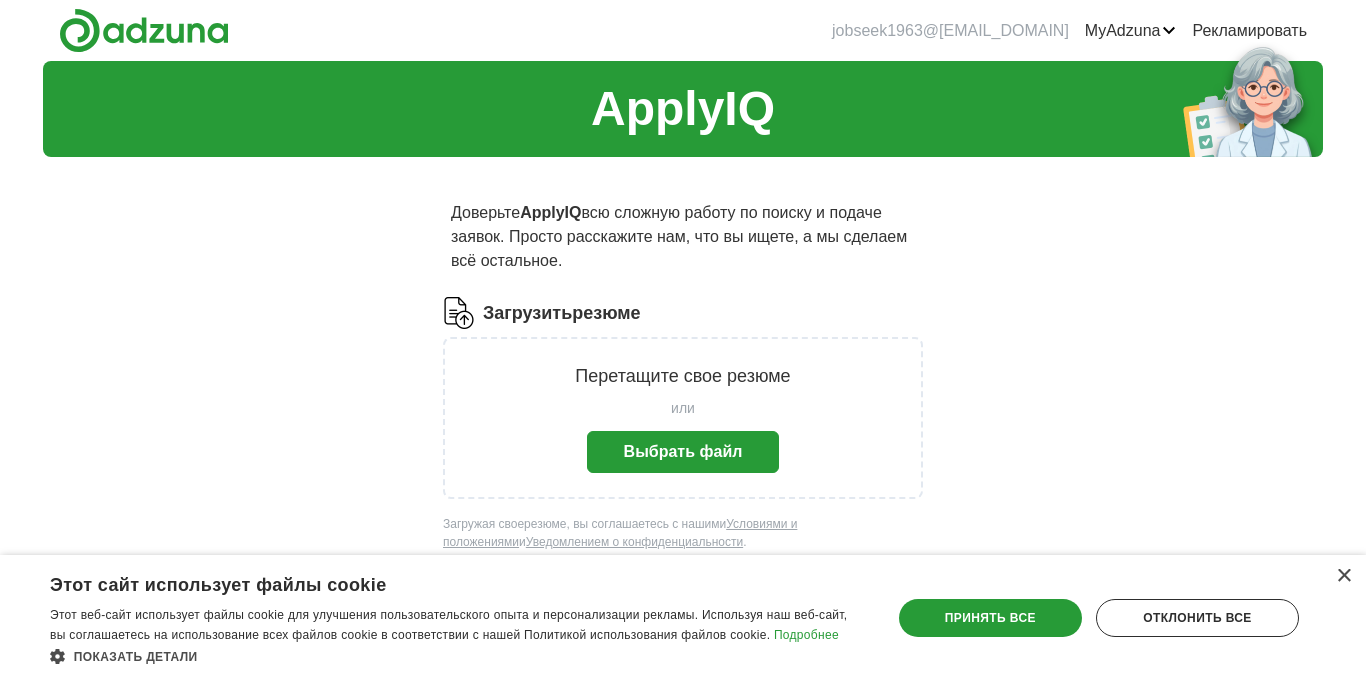 scroll, scrollTop: 164, scrollLeft: 0, axis: vertical 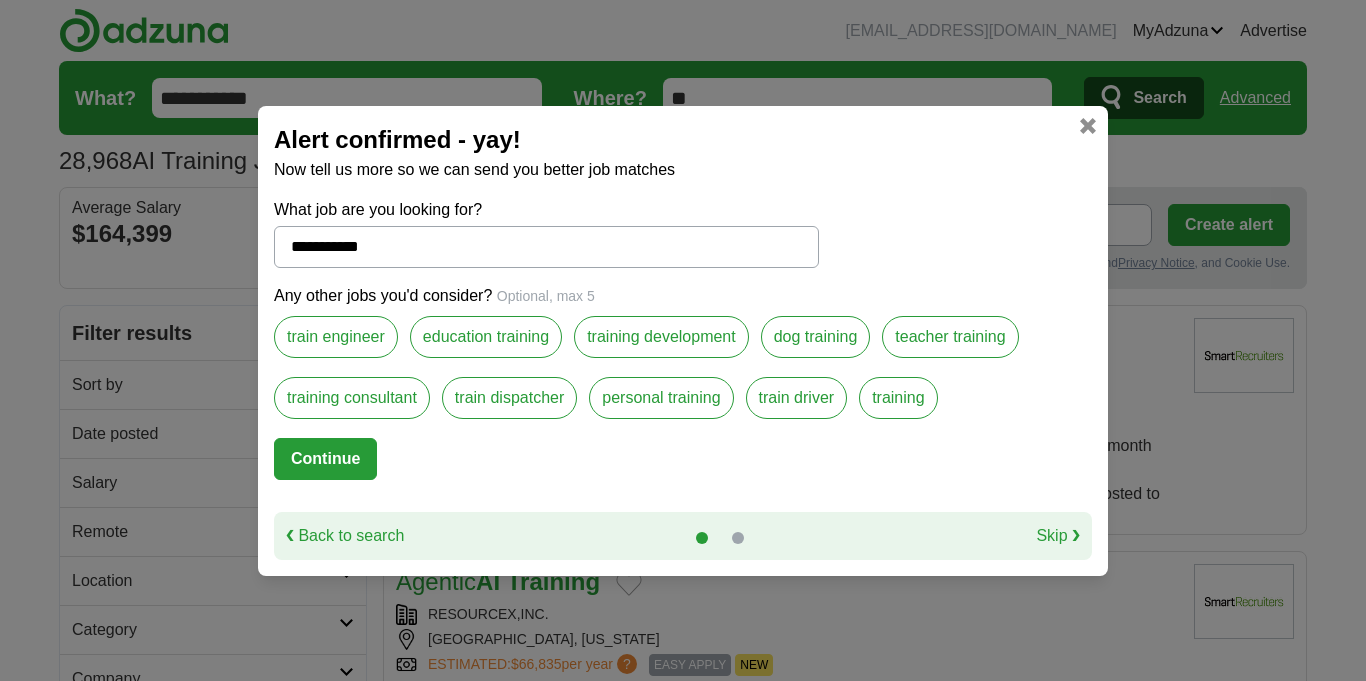 click on "×" at bounding box center (1344, 575) 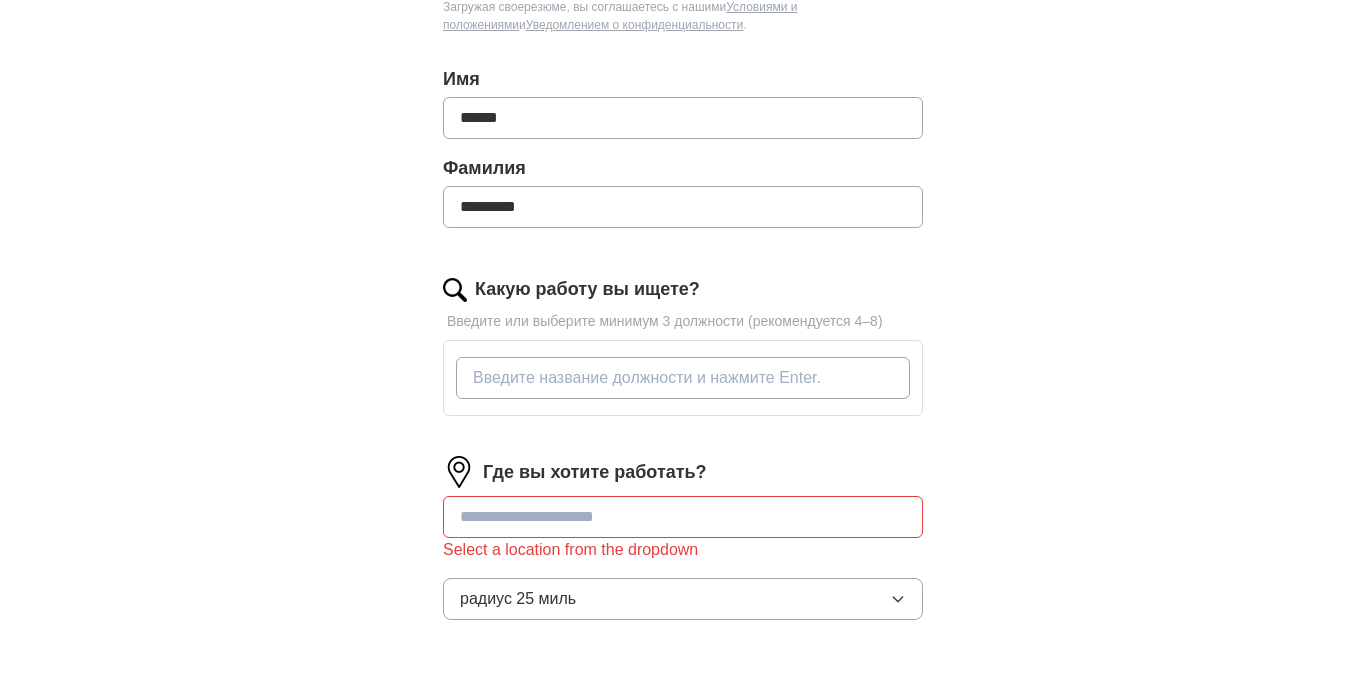 scroll, scrollTop: 656, scrollLeft: 0, axis: vertical 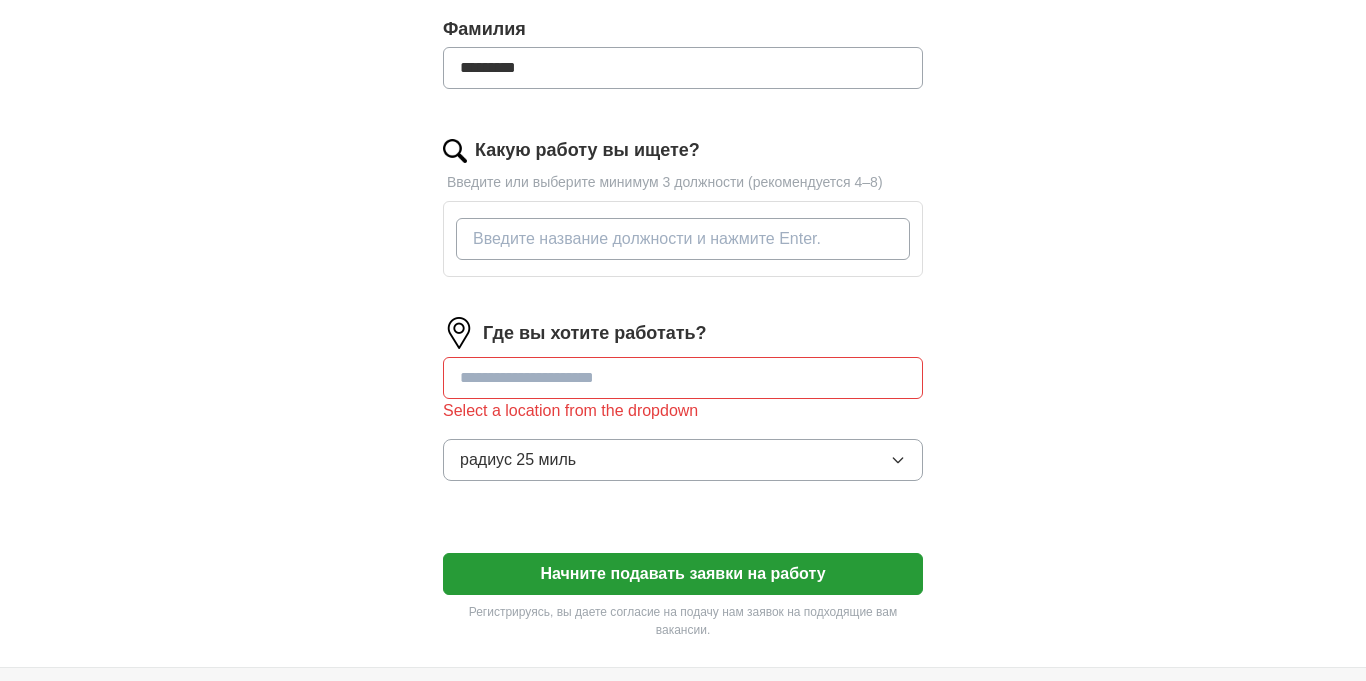 click on "Какую работу вы ищете?" at bounding box center [683, 239] 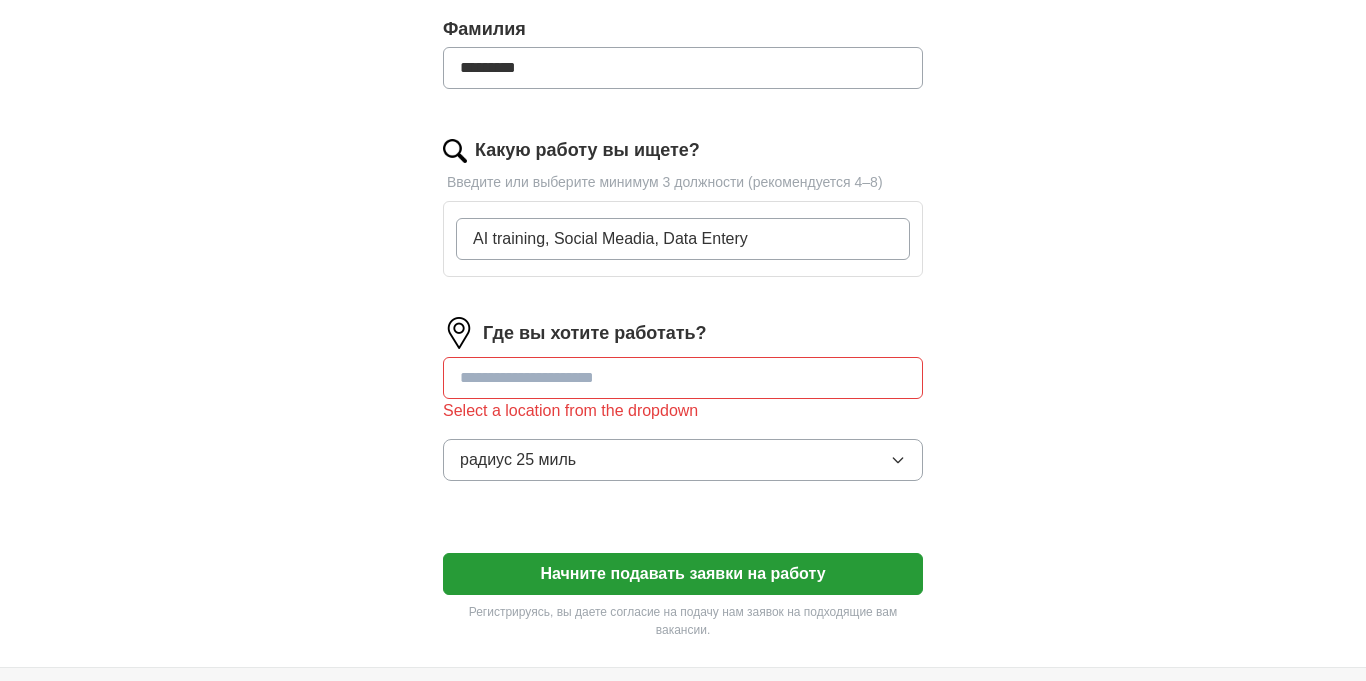type on "AI training, Social Meadia, Data Entery" 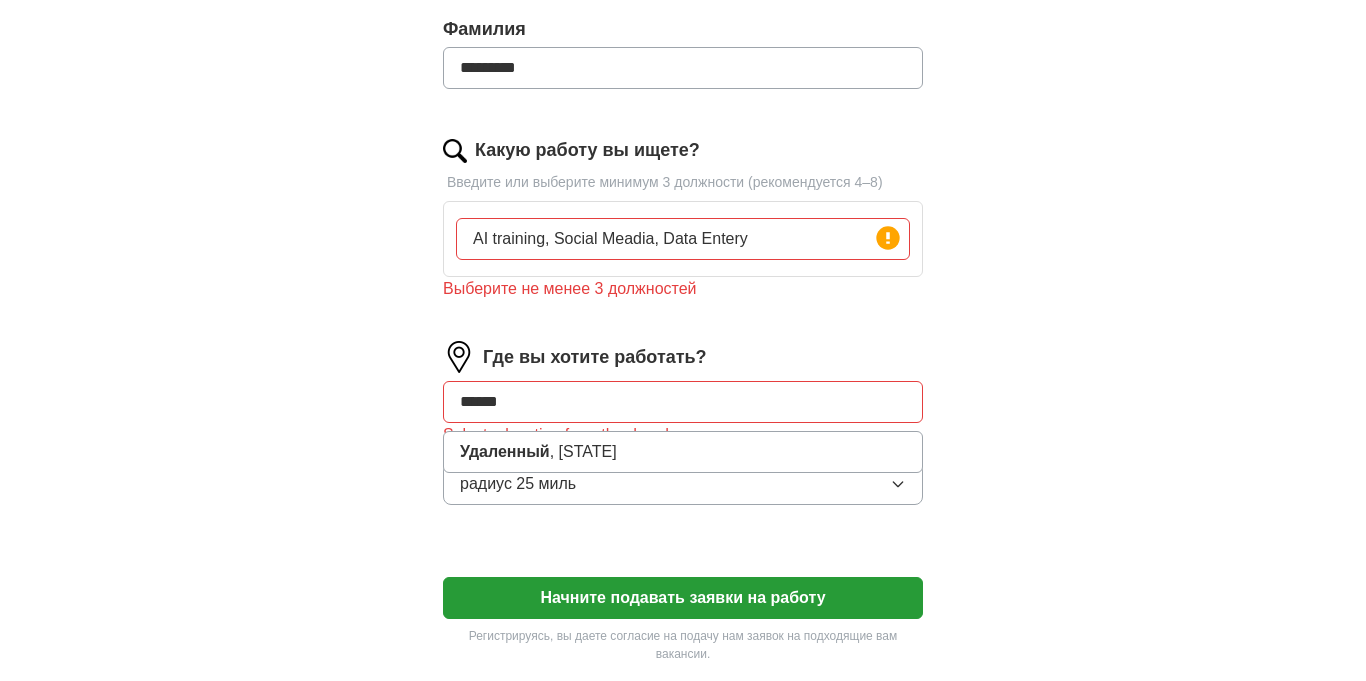 type on "******" 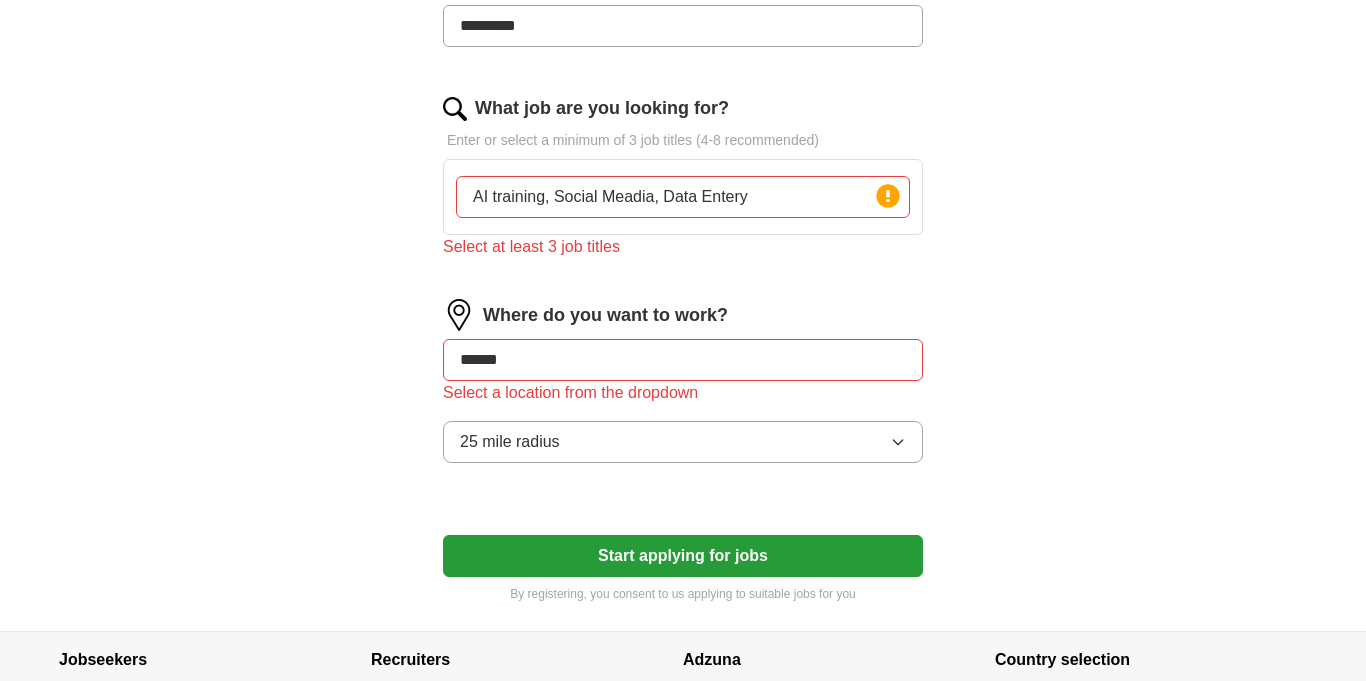 scroll, scrollTop: 614, scrollLeft: 0, axis: vertical 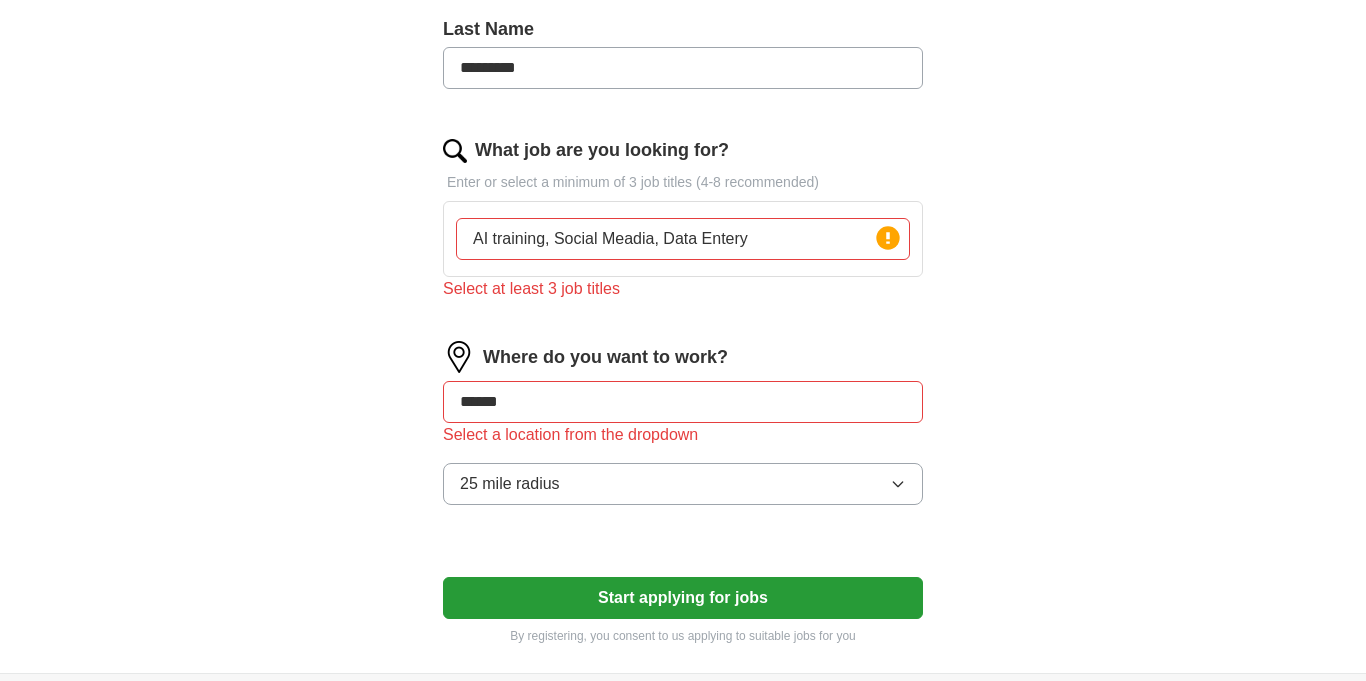 click on "Select a location from the dropdown" at bounding box center [683, 435] 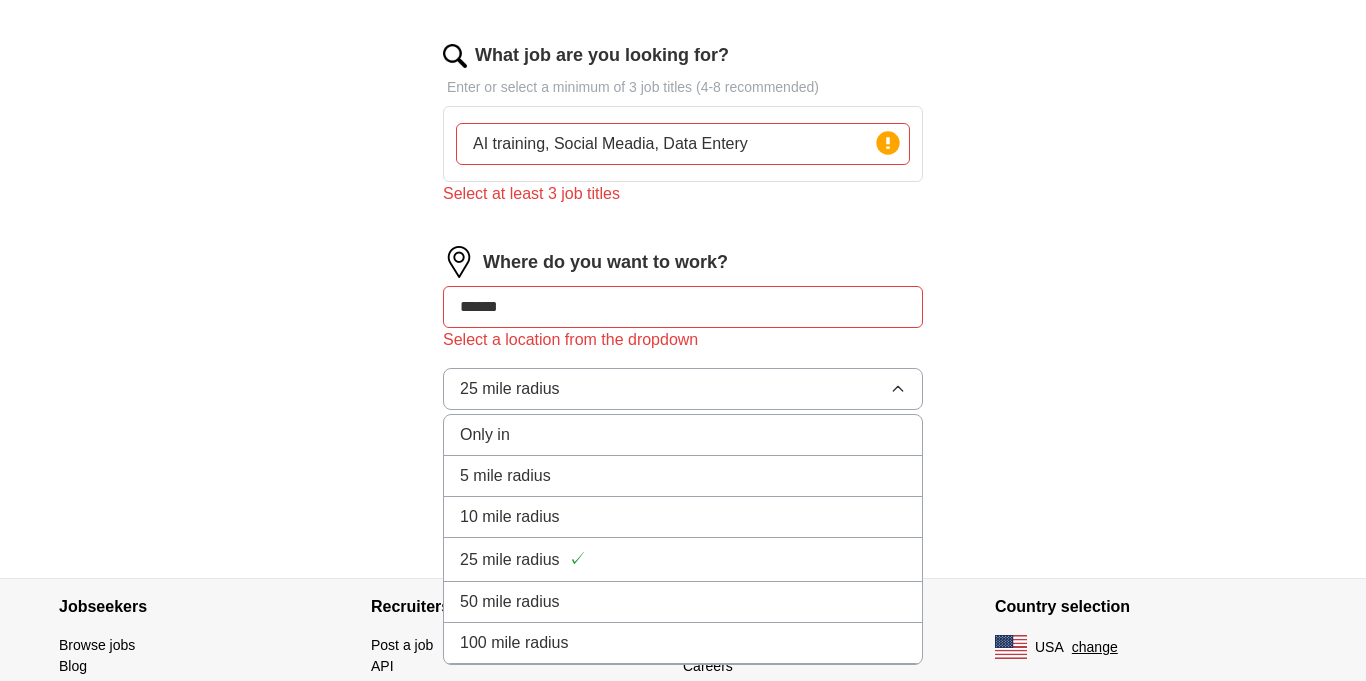 scroll, scrollTop: 778, scrollLeft: 0, axis: vertical 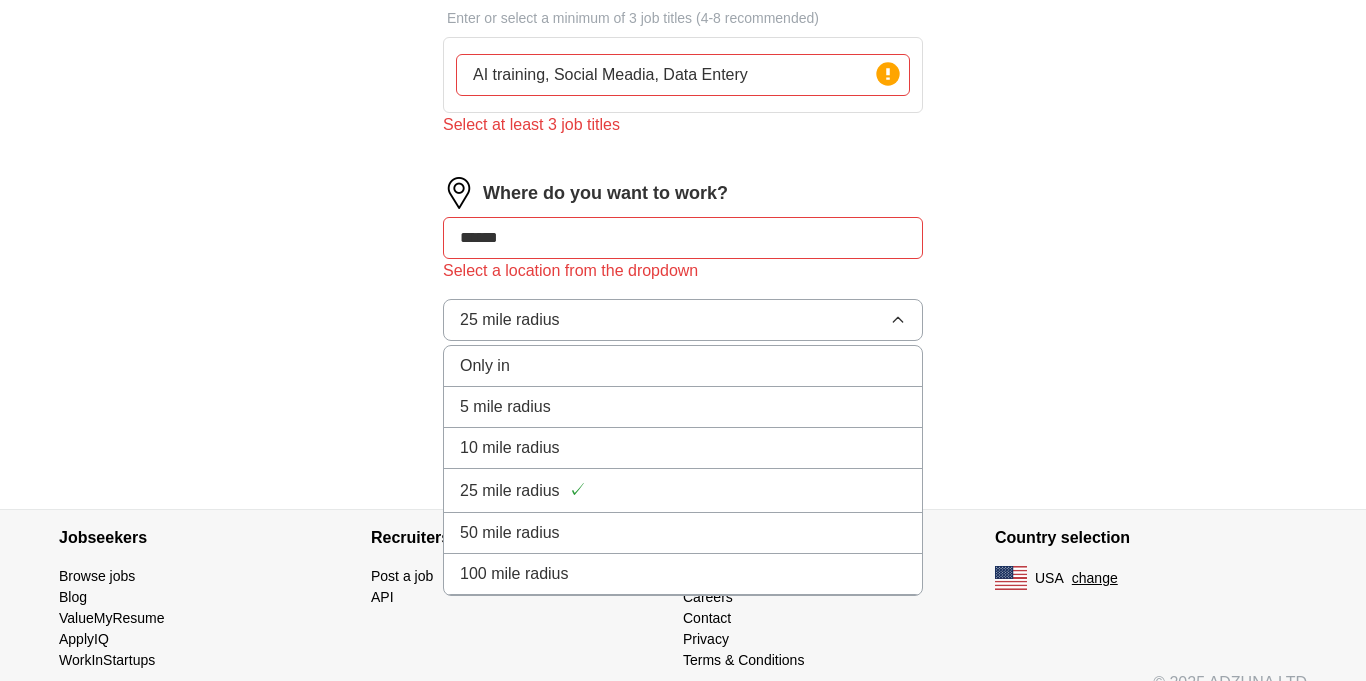 click on "Only in" at bounding box center [683, 366] 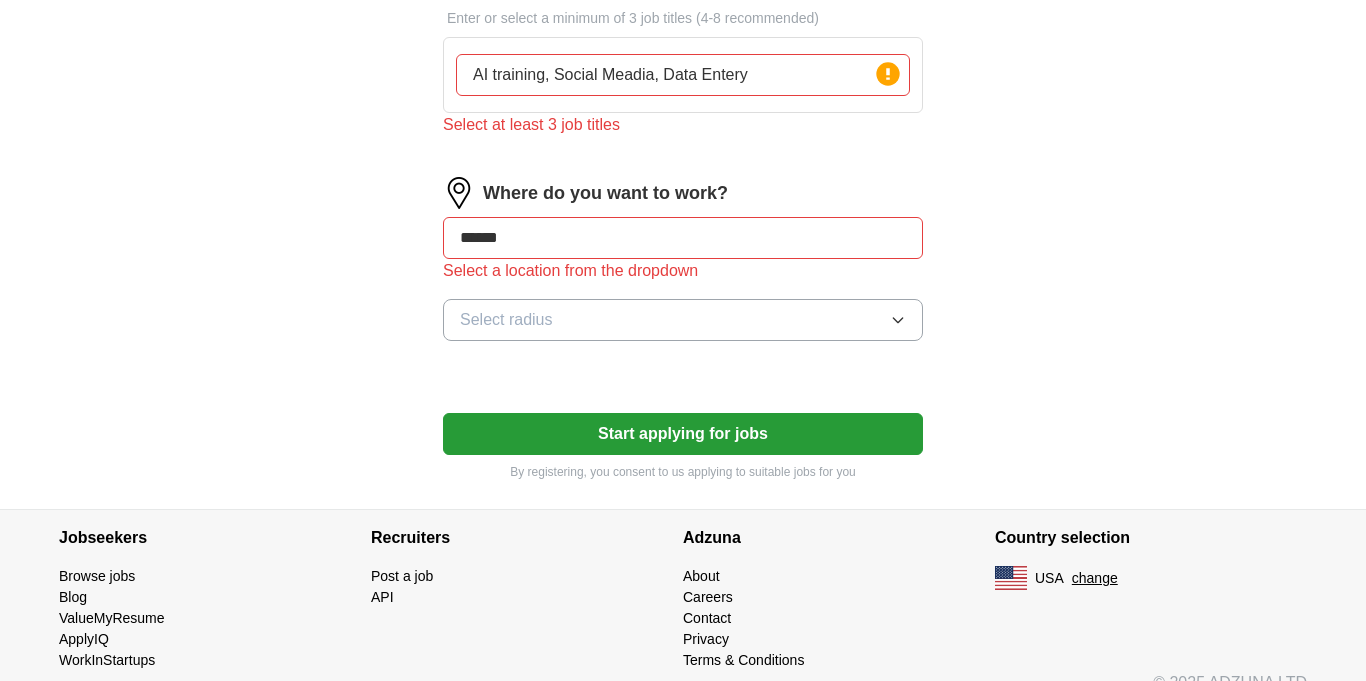 click on "Select radius" at bounding box center [683, 320] 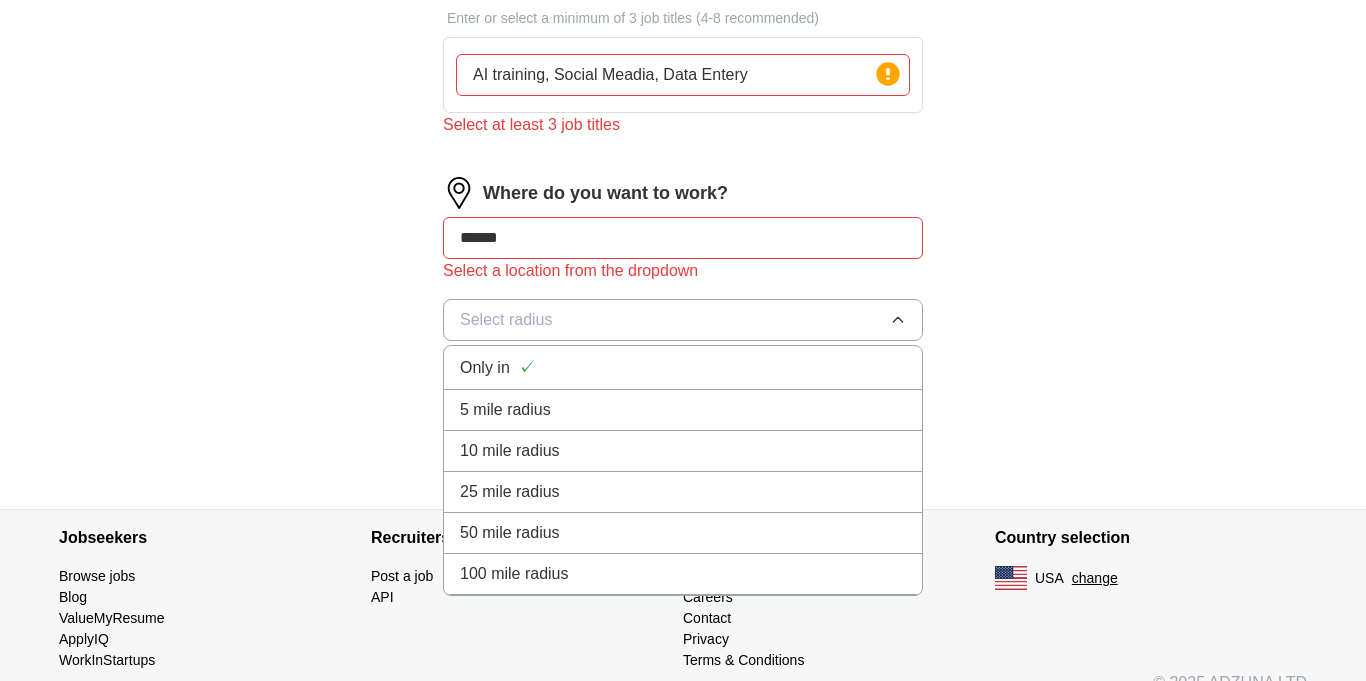 click on "Select radius" at bounding box center (683, 320) 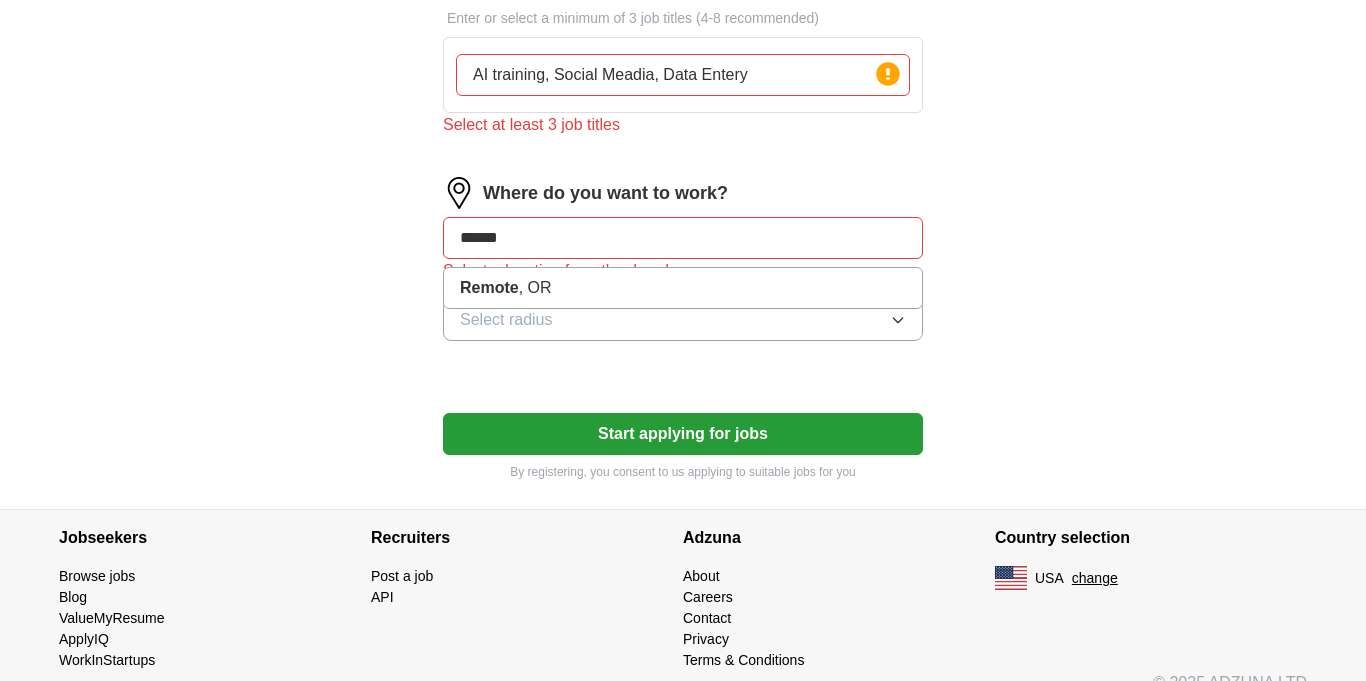 click on "******" at bounding box center (683, 238) 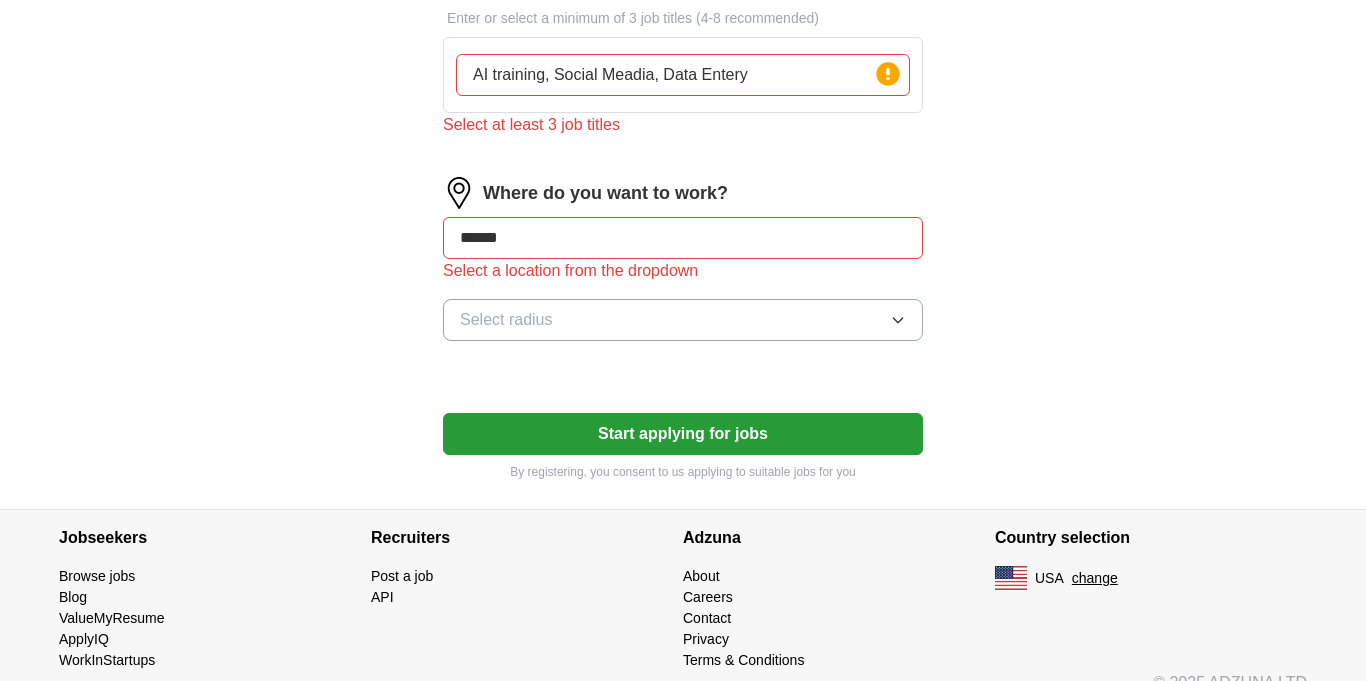 click on "Start applying for jobs" at bounding box center [683, 434] 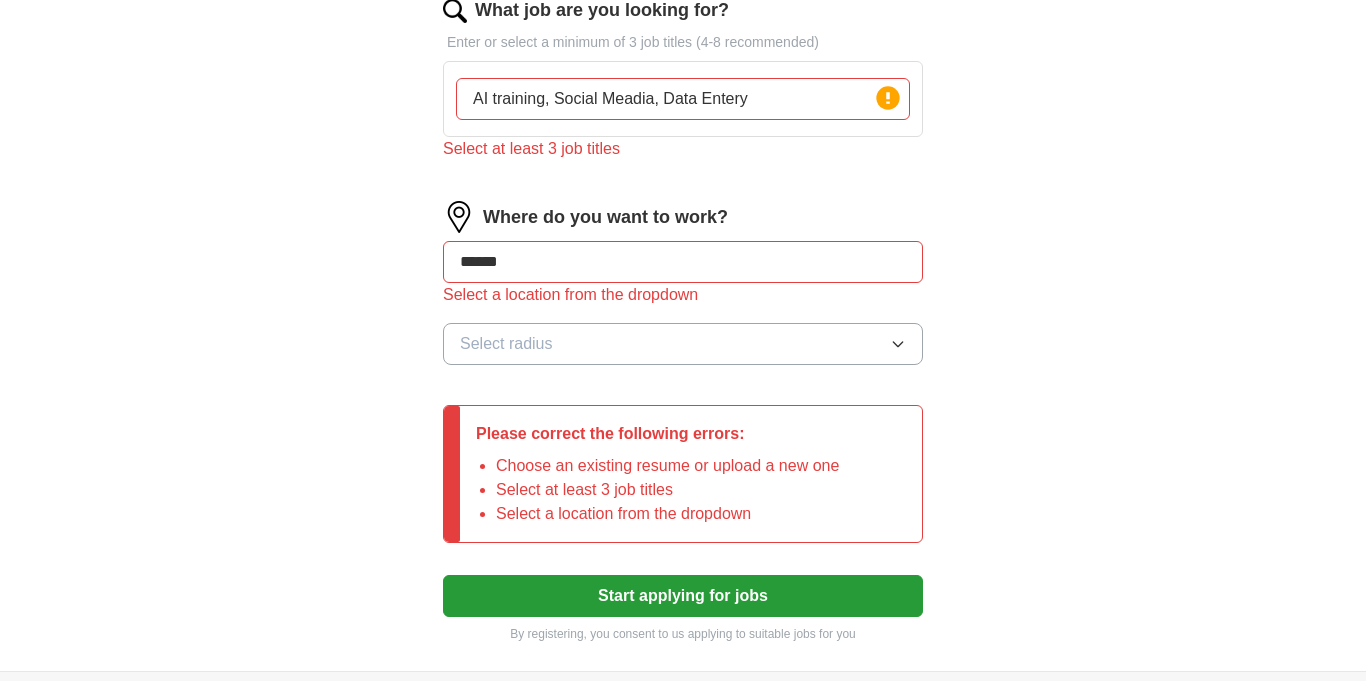scroll, scrollTop: 802, scrollLeft: 0, axis: vertical 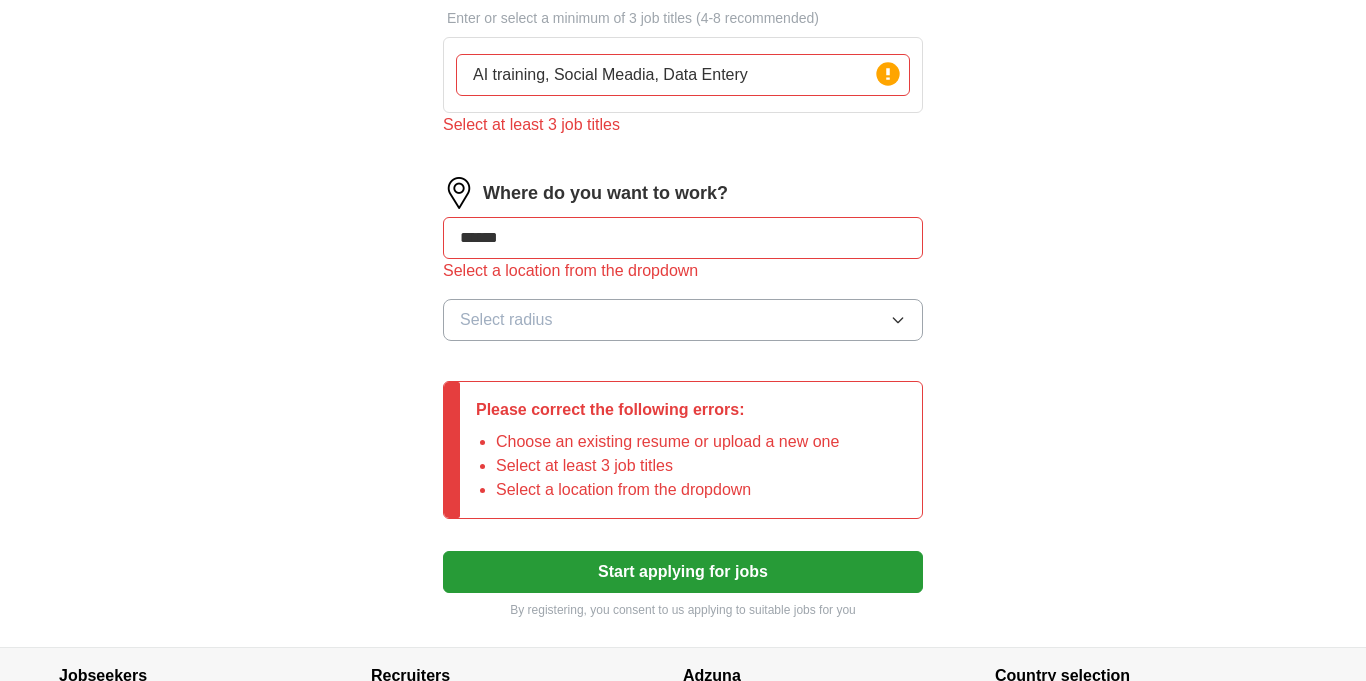 click on "******" at bounding box center [683, 238] 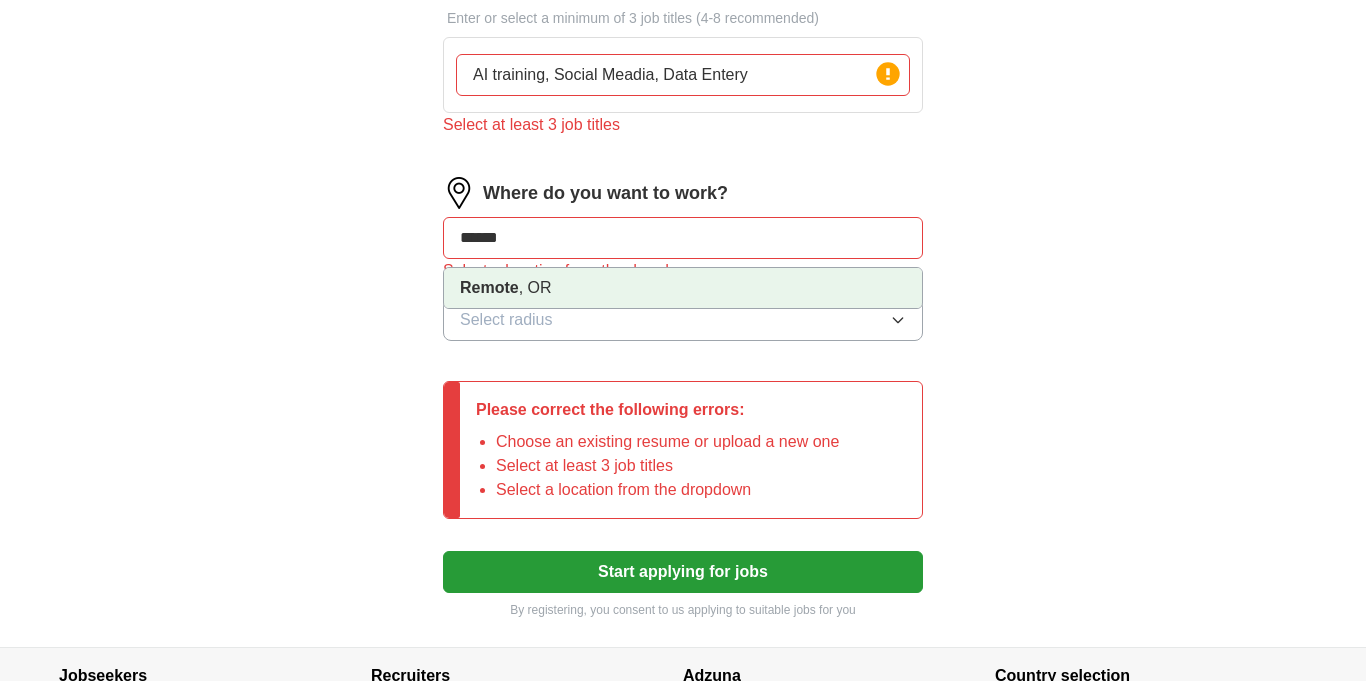 click on "Remote , OR" at bounding box center [683, 288] 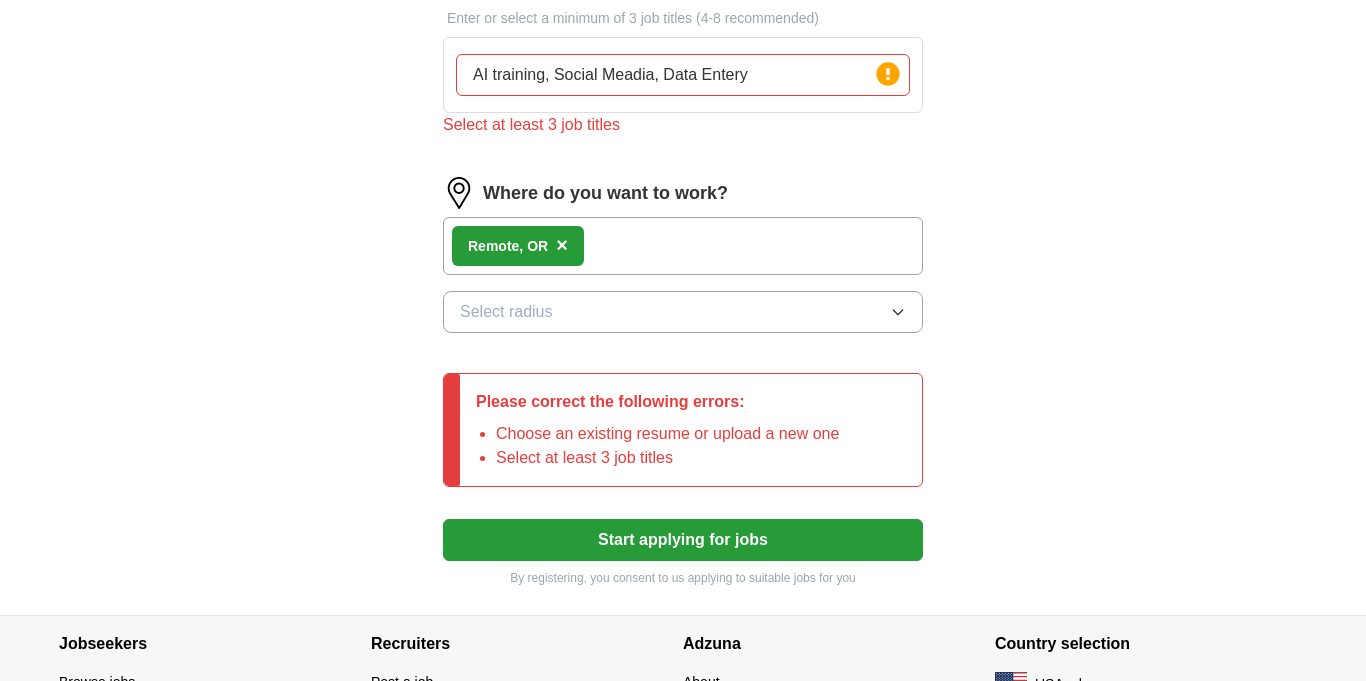 click on "Select radius" at bounding box center (506, 312) 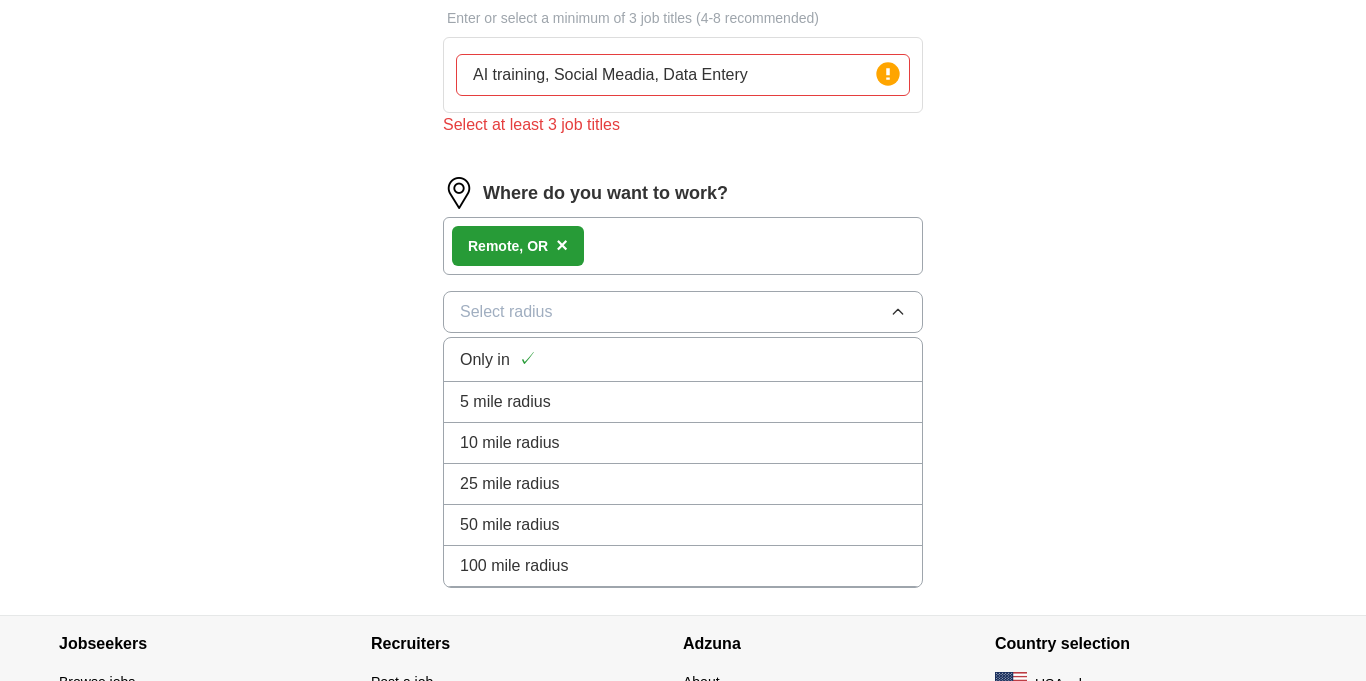 click on "Remote , [STATE] ×" at bounding box center [683, 246] 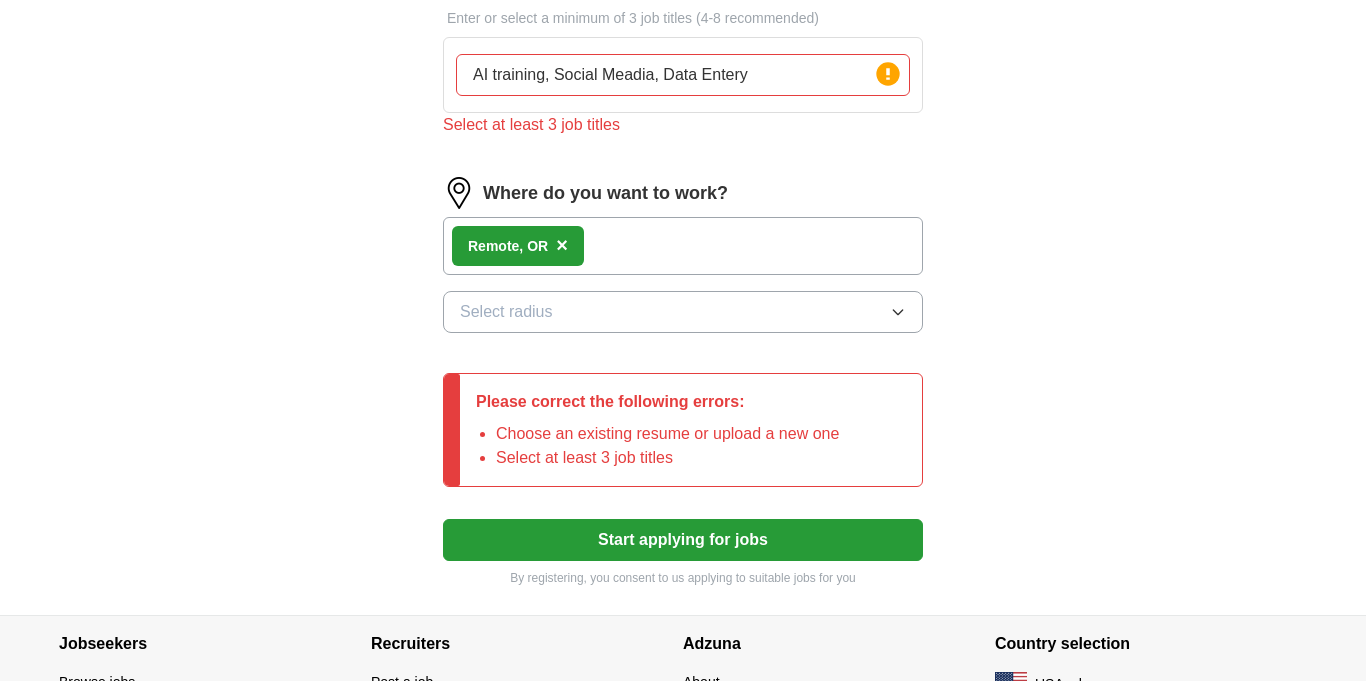 click on "×" at bounding box center (562, 245) 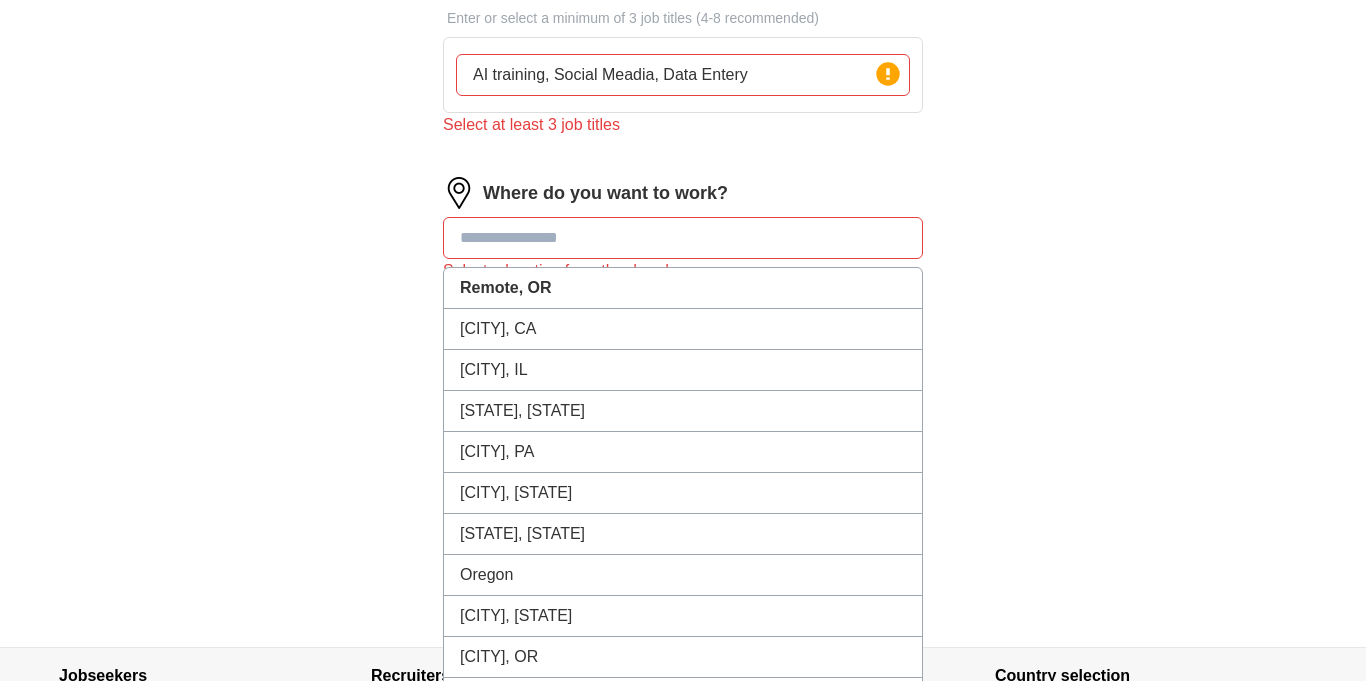 click at bounding box center (683, 238) 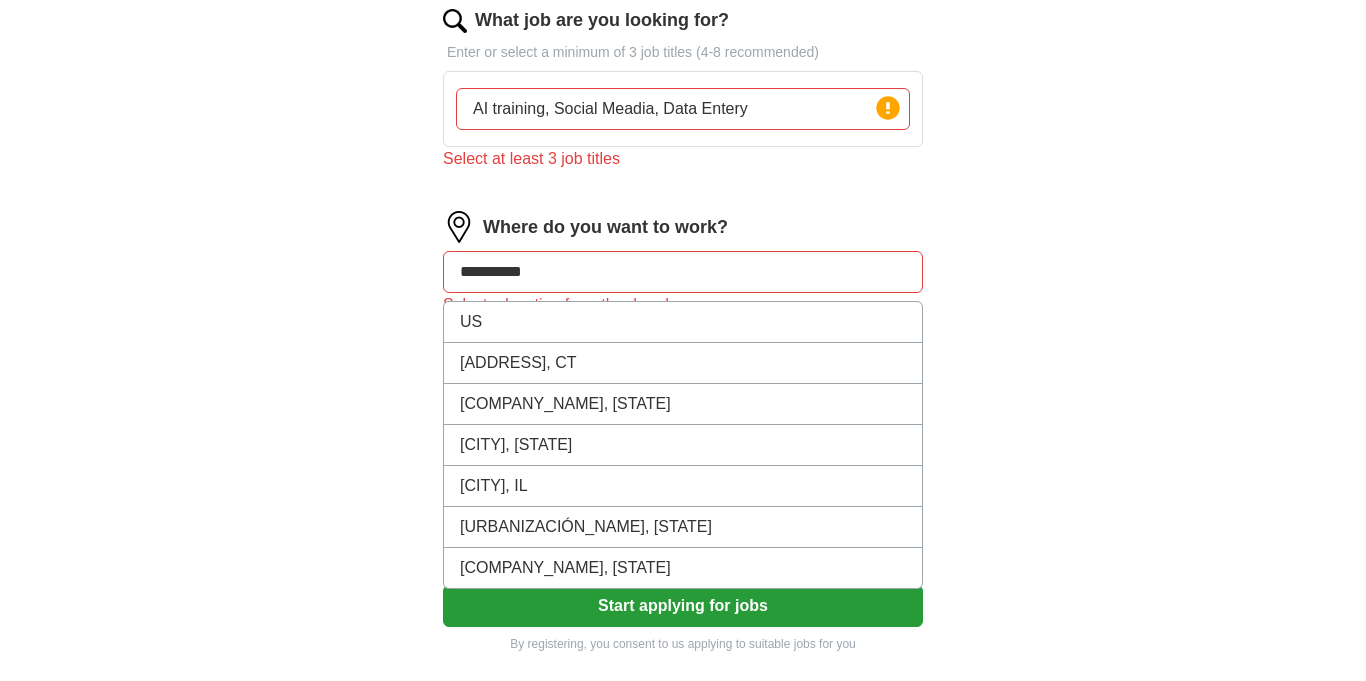scroll, scrollTop: 643, scrollLeft: 0, axis: vertical 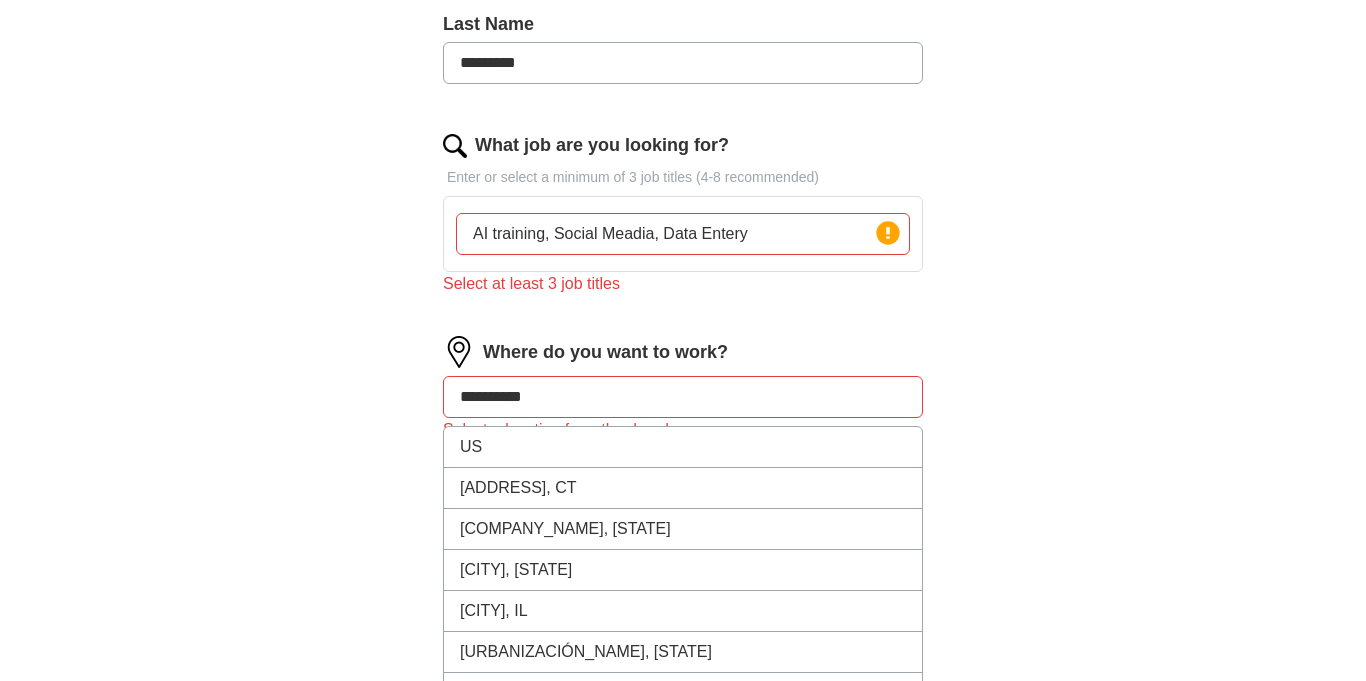 drag, startPoint x: 569, startPoint y: 404, endPoint x: 356, endPoint y: 384, distance: 213.9369 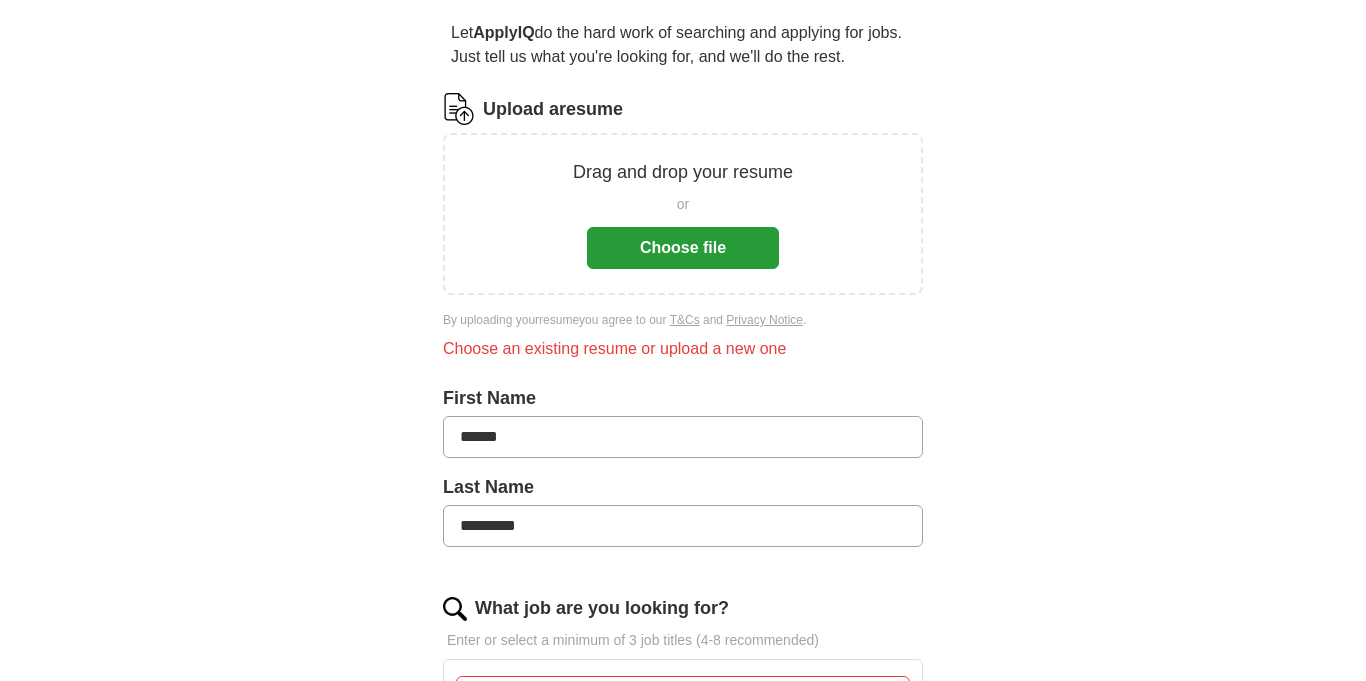 scroll, scrollTop: 492, scrollLeft: 0, axis: vertical 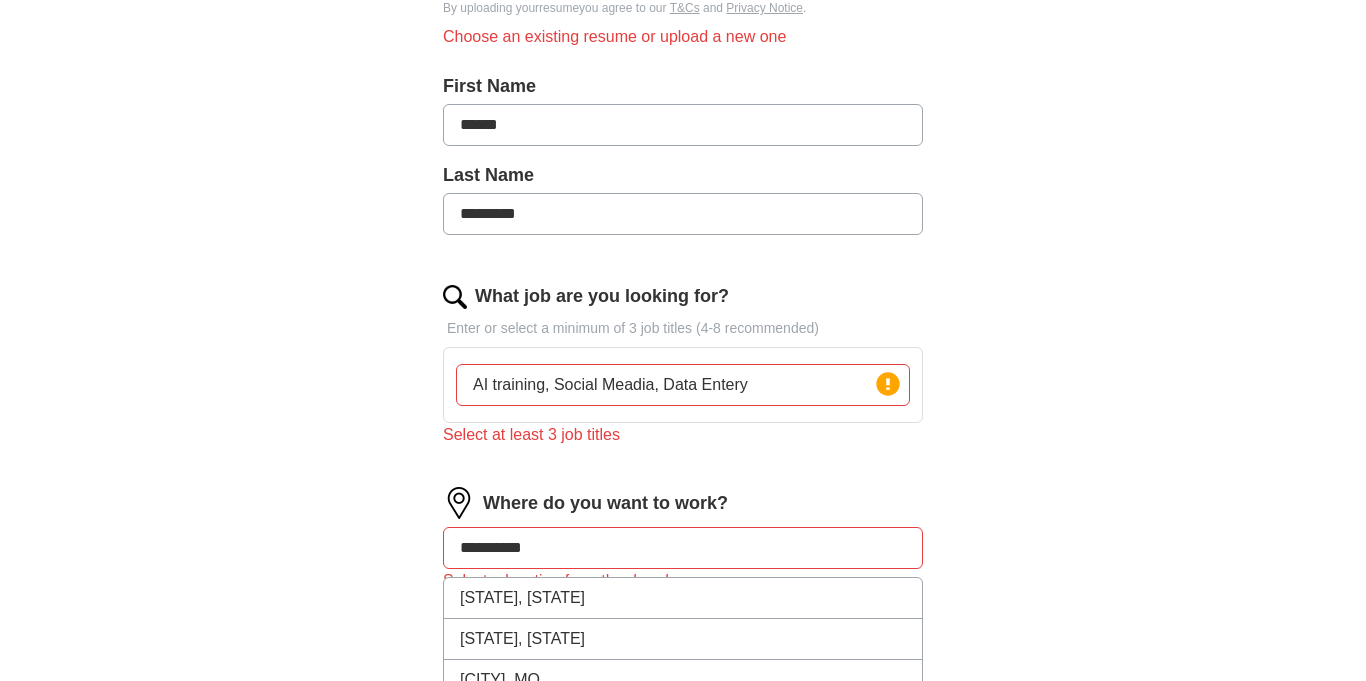 type on "**********" 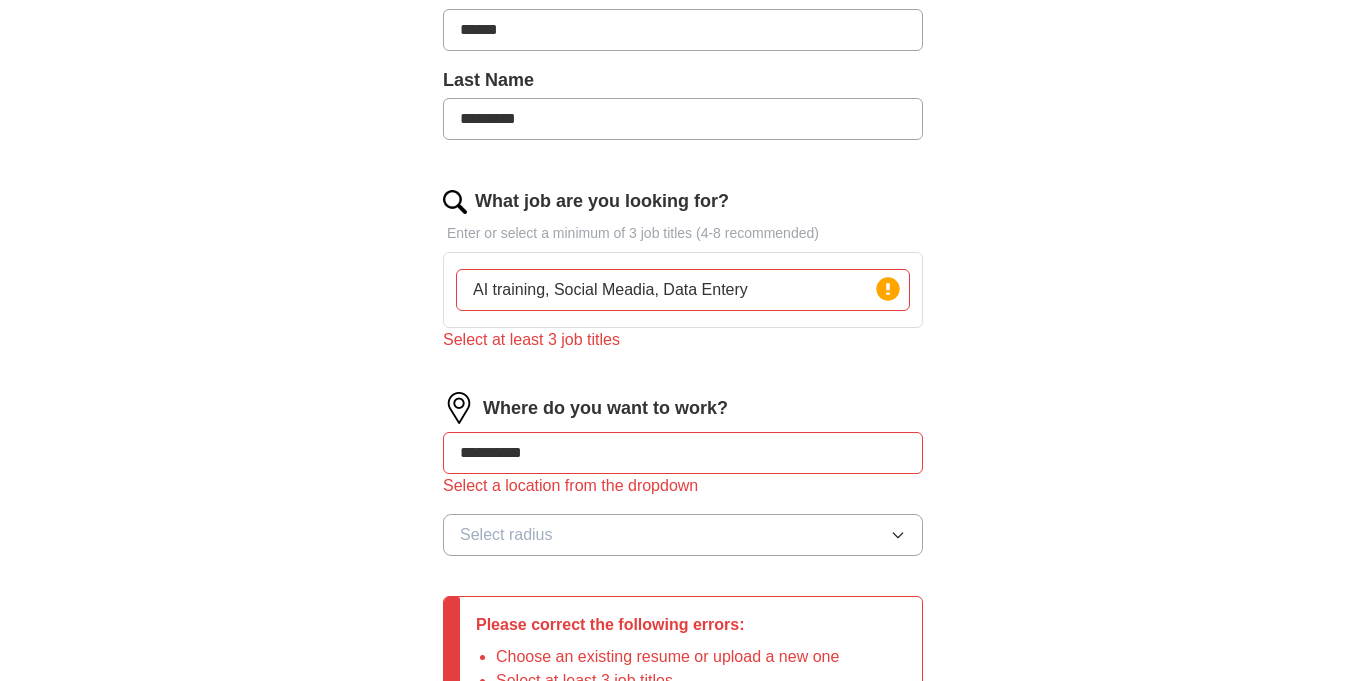 scroll, scrollTop: 656, scrollLeft: 0, axis: vertical 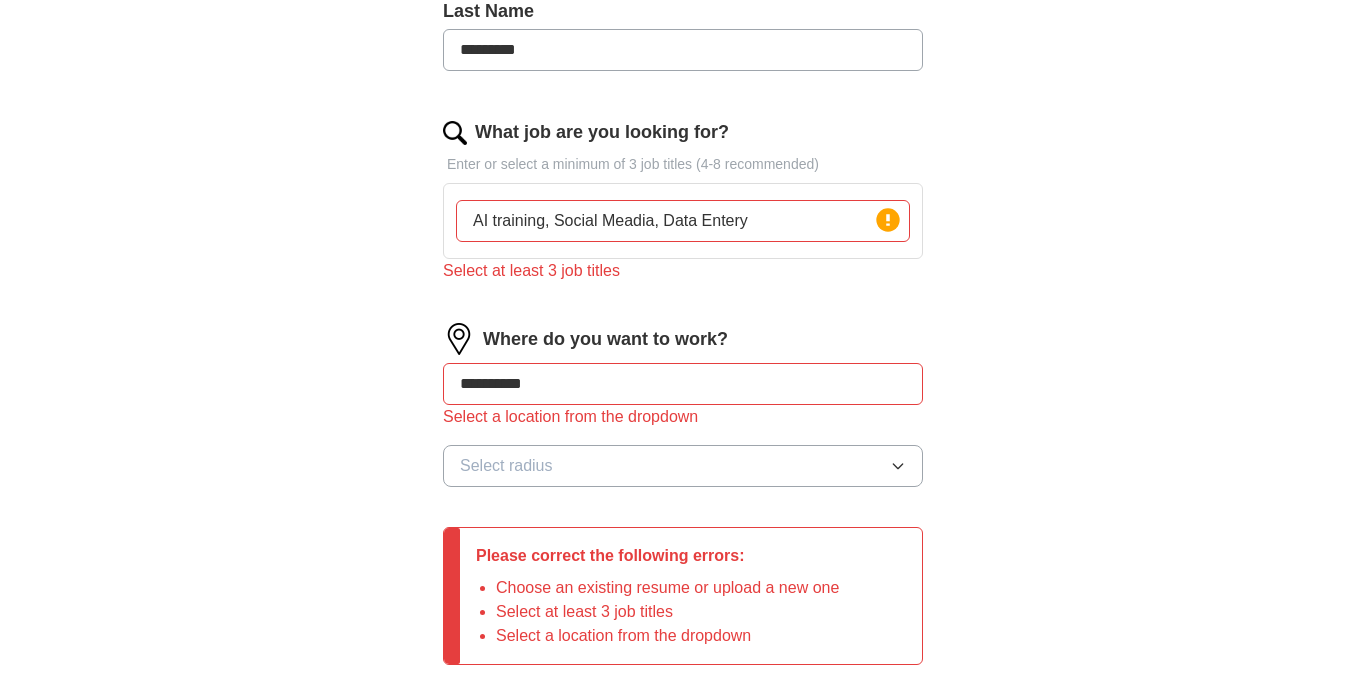 click on "AI training, Social Meadia, Data Entery" at bounding box center (683, 221) 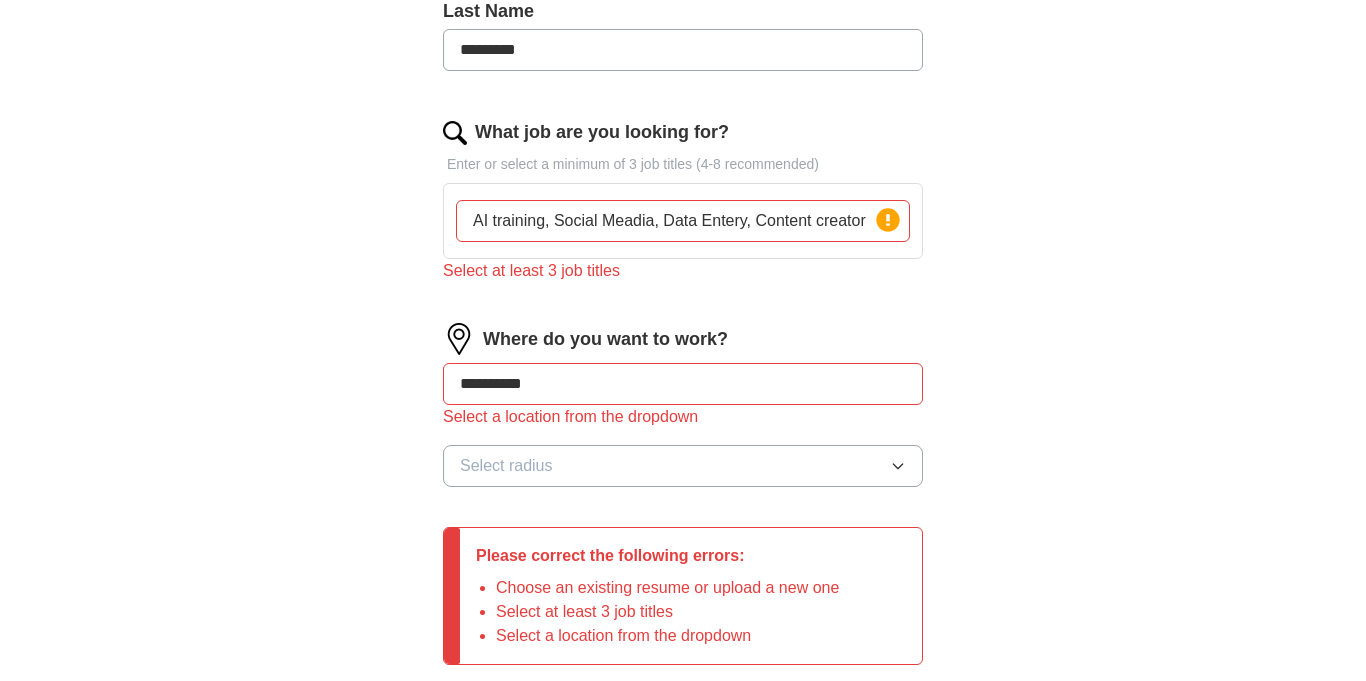 type on "AI training, Social Meadia, Data Entery, Content creator" 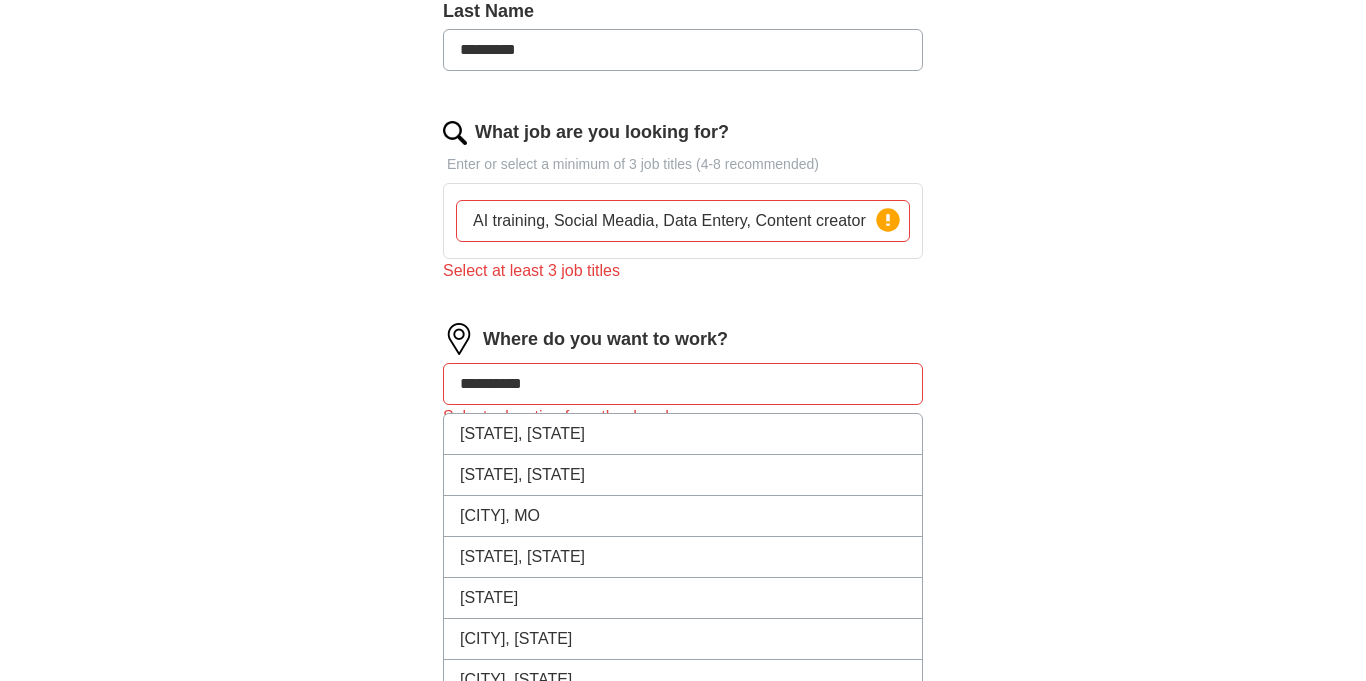 drag, startPoint x: 610, startPoint y: 389, endPoint x: 198, endPoint y: 375, distance: 412.2378 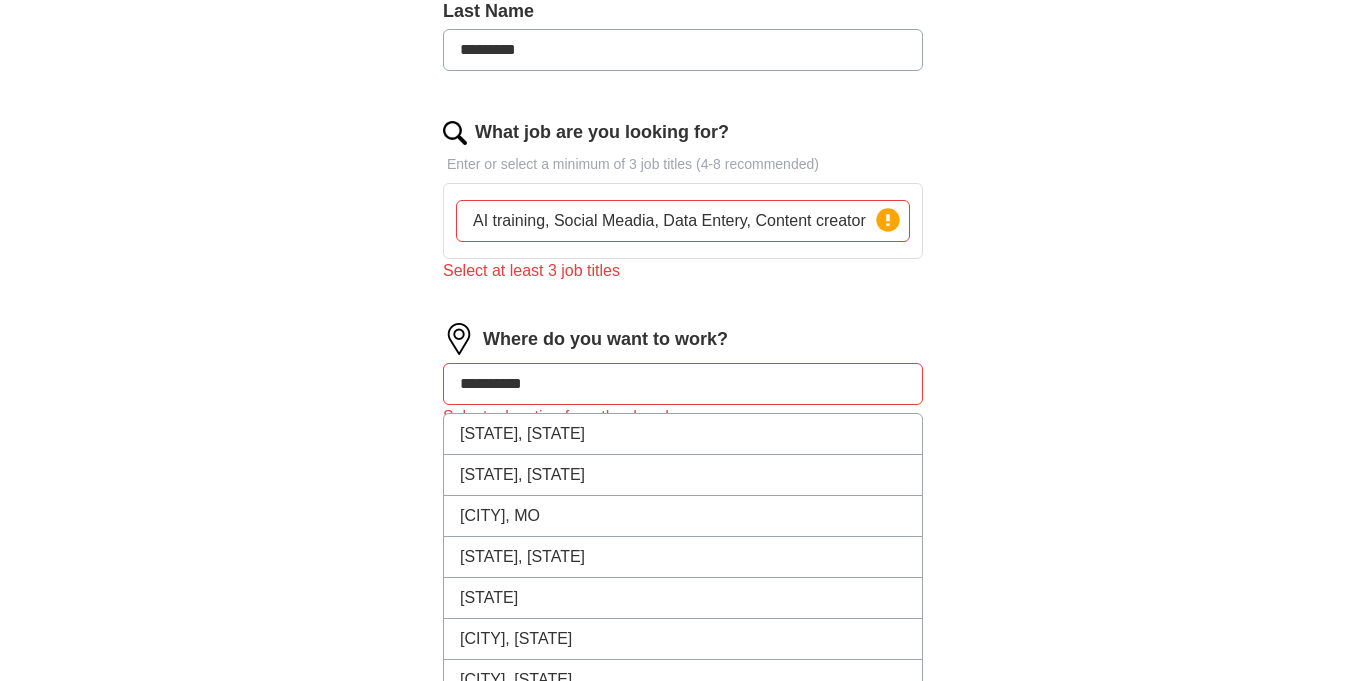 click on "[STATE], [STATE] [STATE], [STATE] [STATE], [STATE] [STATE], [STATE] [STATE] [CITY], CA [CITY], CA [CITY], CA [CITY], PR [CITY], FL [CITY], NC [CITY], PA [CITY], AZ [ADDRESS], PR [LOCATION_NAME], NM [CITY], AL [CITY], AL [CITY], AL [CITY], AL Select a location from the dropdown Select radius" at bounding box center [683, 99] 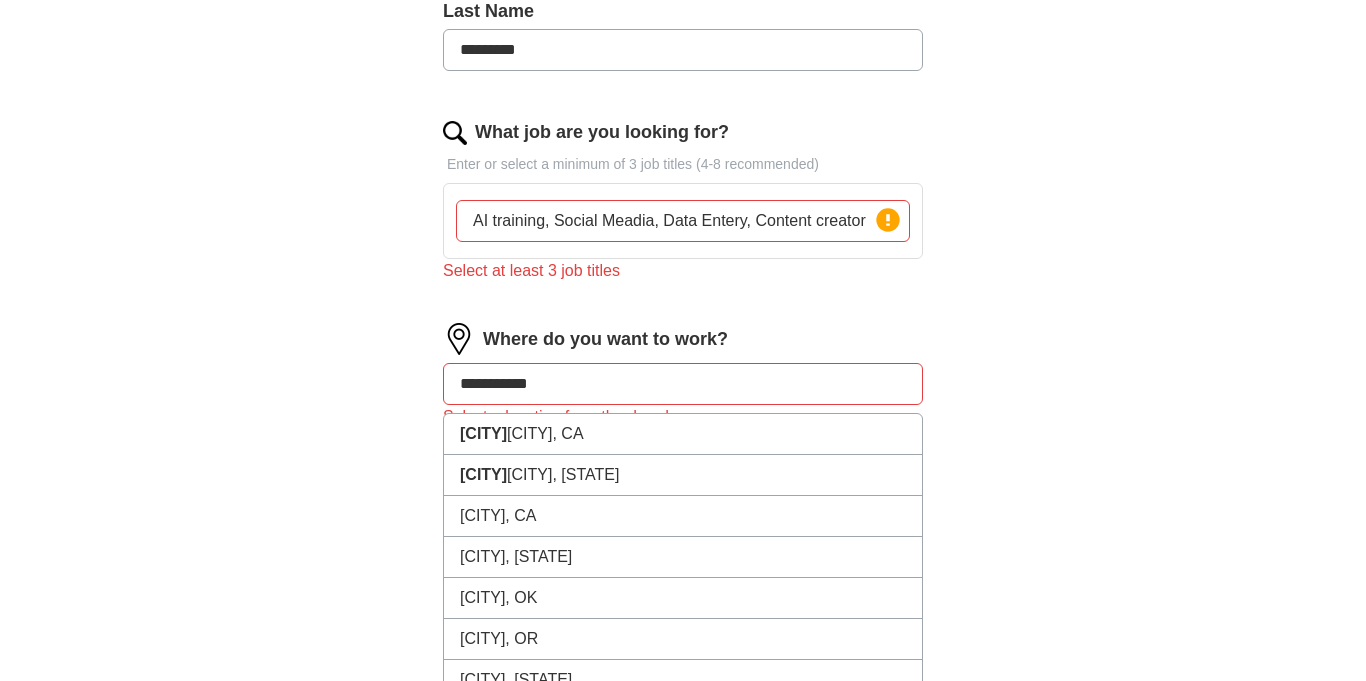 type on "**********" 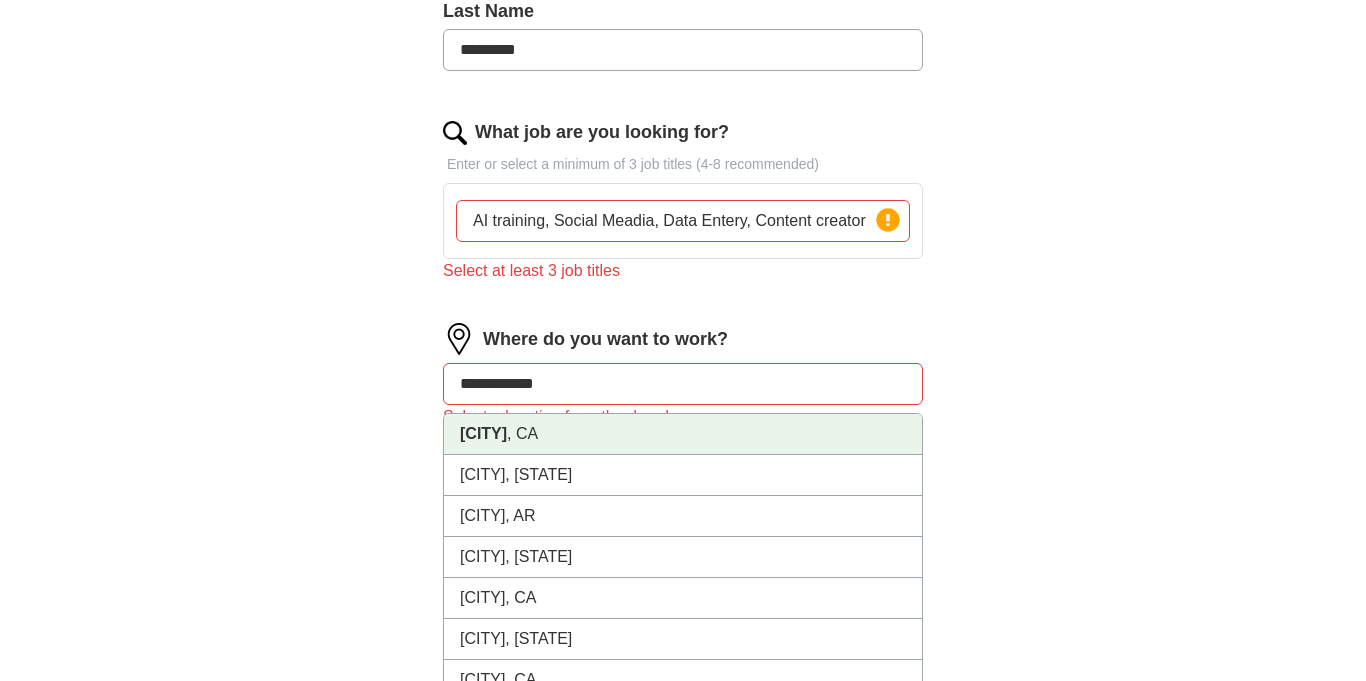 click on "[CITY], [STATE]" at bounding box center [683, 434] 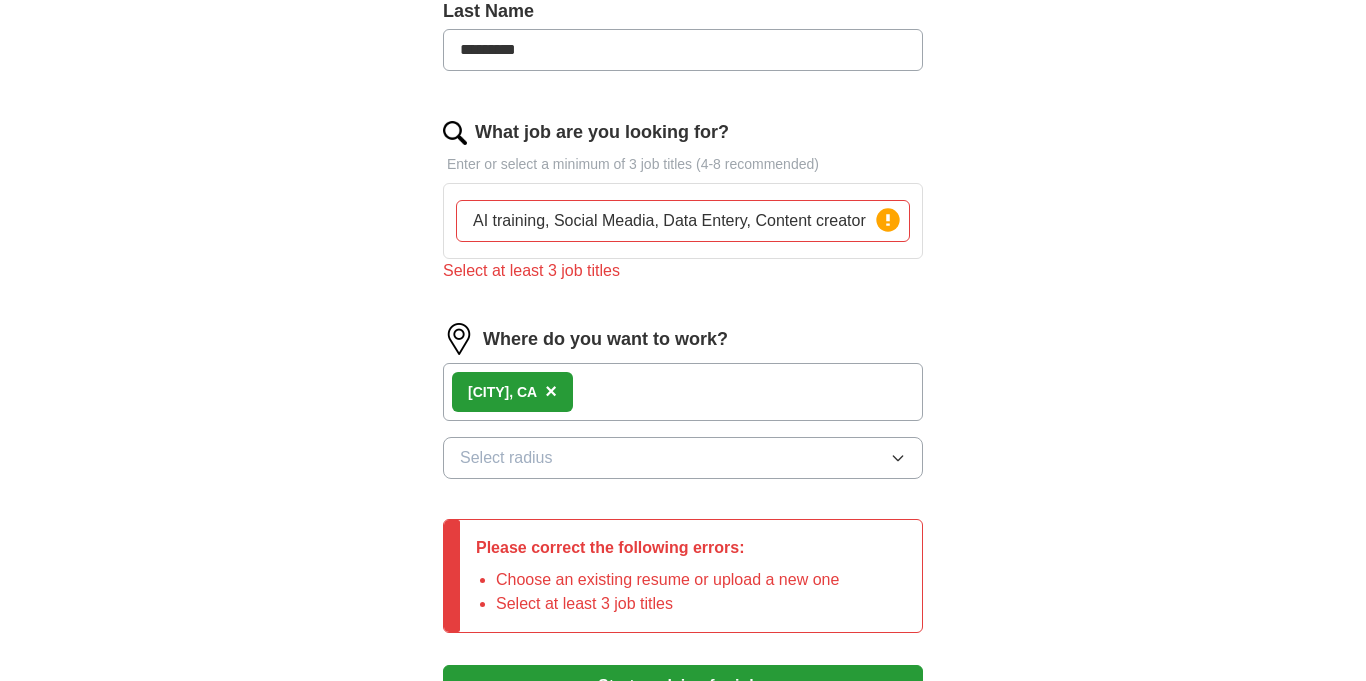 click on "[CITY] , CA ×" at bounding box center (683, 392) 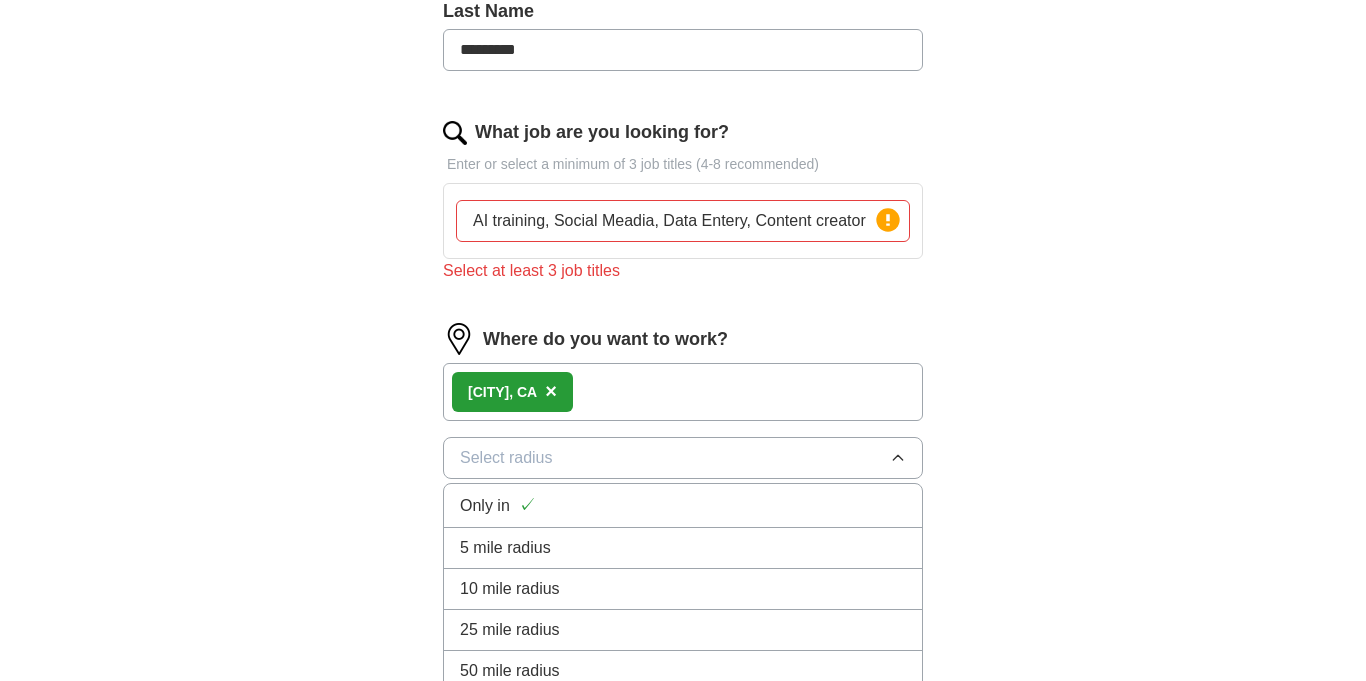 scroll, scrollTop: 820, scrollLeft: 0, axis: vertical 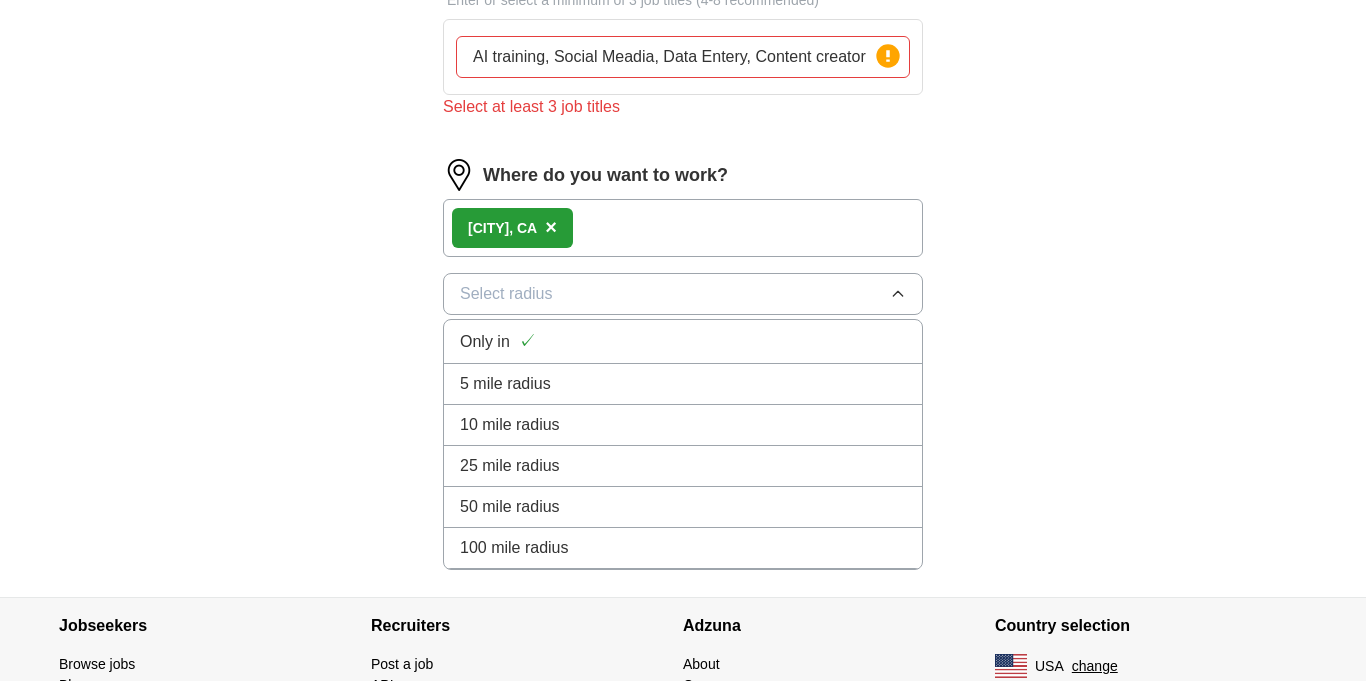 click on "First Name ****** Last Name ********* What job are you looking for? Enter or select a minimum of 3 job titles (4-8 recommended) AI training, Social Meadia, Data Entery, Content creator Press return to add title Select at least 3 job titles Where do you want to work? [CITY], [STATE] × Select radius Only in ✓ 5 mile radius 10 mile radius 25 mile radius 50 mile radius 100 mile radius Please correct the following errors: Choose an existing resume or upload a new one Select at least 3 job titles Start applying for jobs By registering, you consent to us applying to suitable jobs for you" at bounding box center [683, -25] 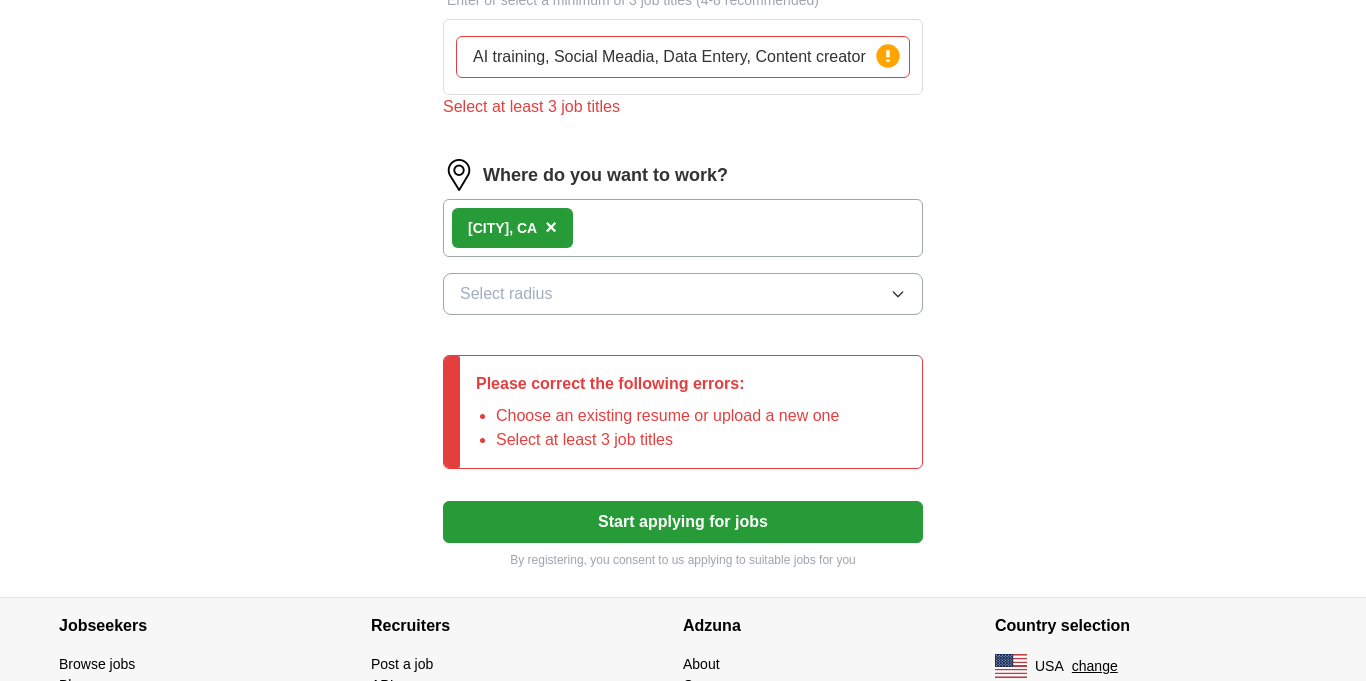 click on "Start applying for jobs" at bounding box center [683, 522] 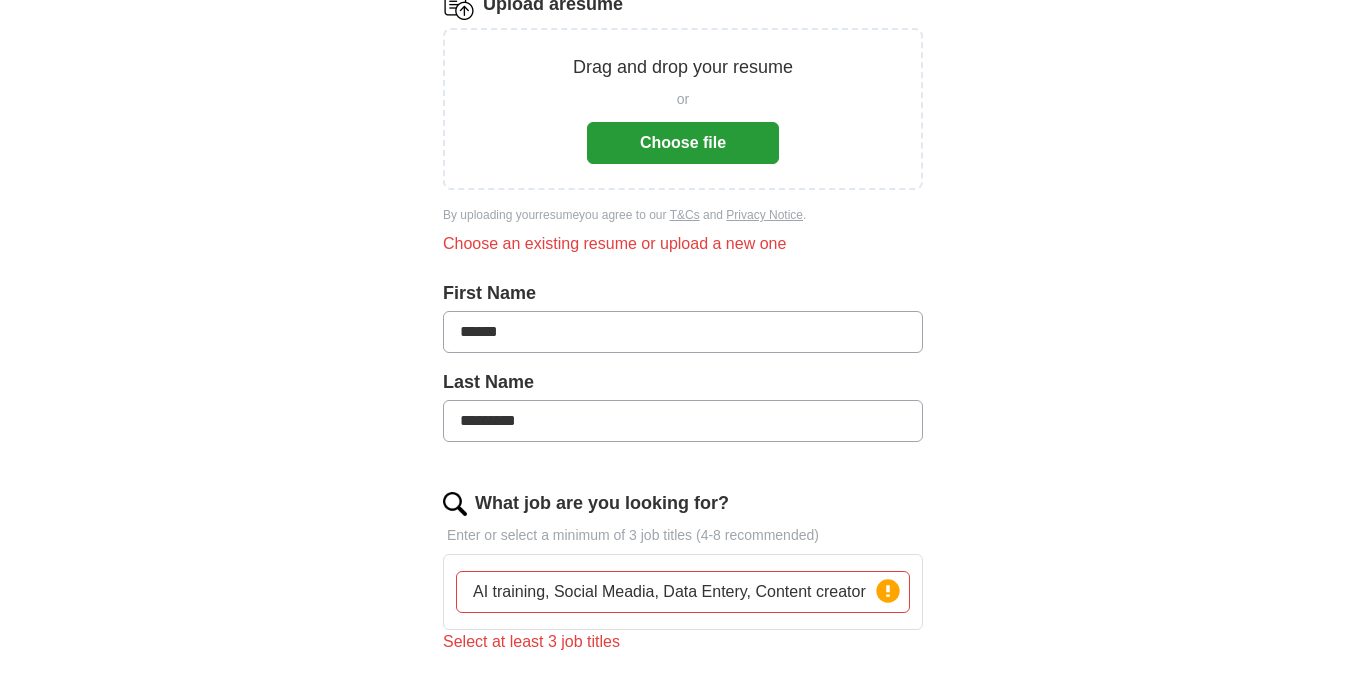 scroll, scrollTop: 164, scrollLeft: 0, axis: vertical 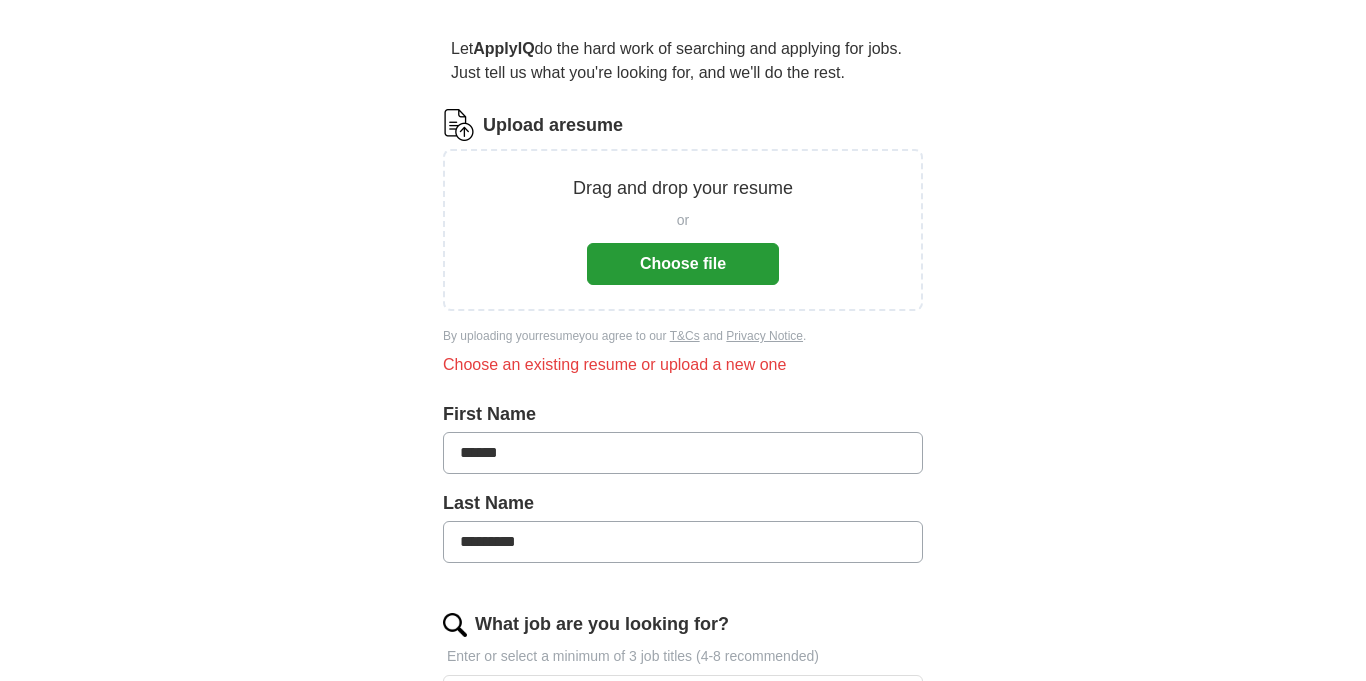 click on "Choose file" at bounding box center [683, 264] 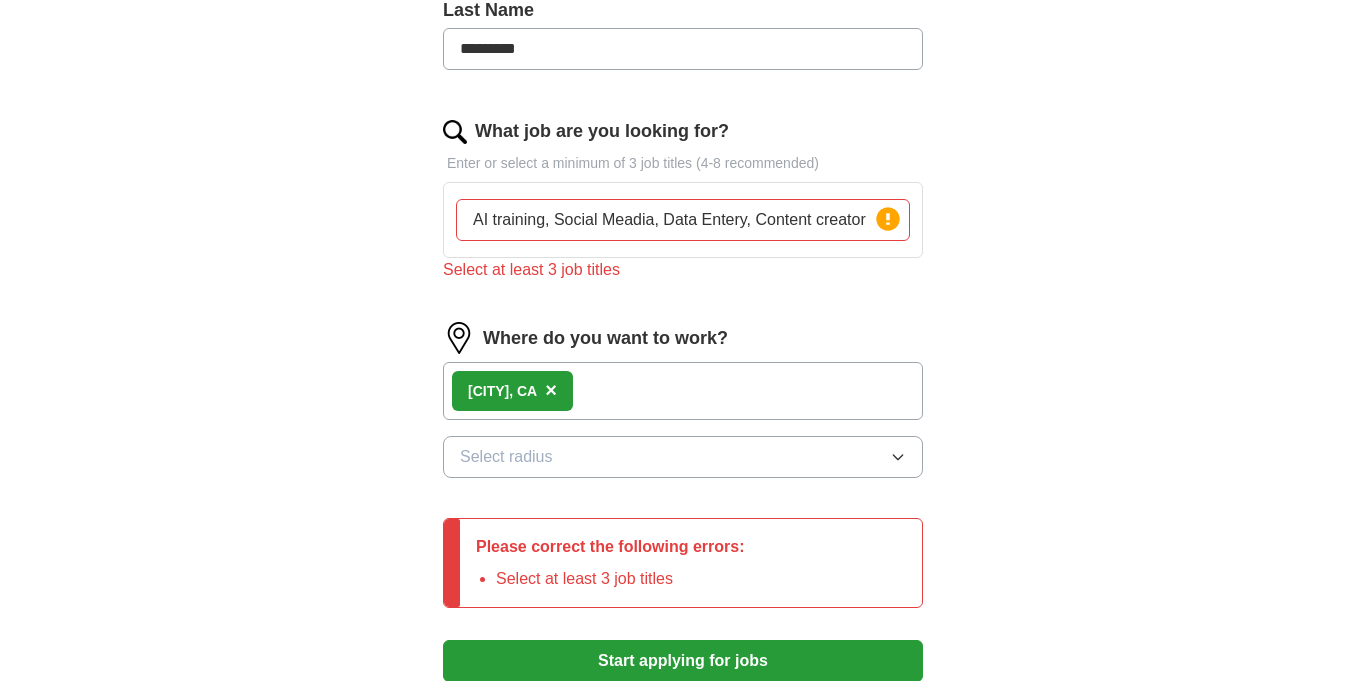 scroll, scrollTop: 492, scrollLeft: 0, axis: vertical 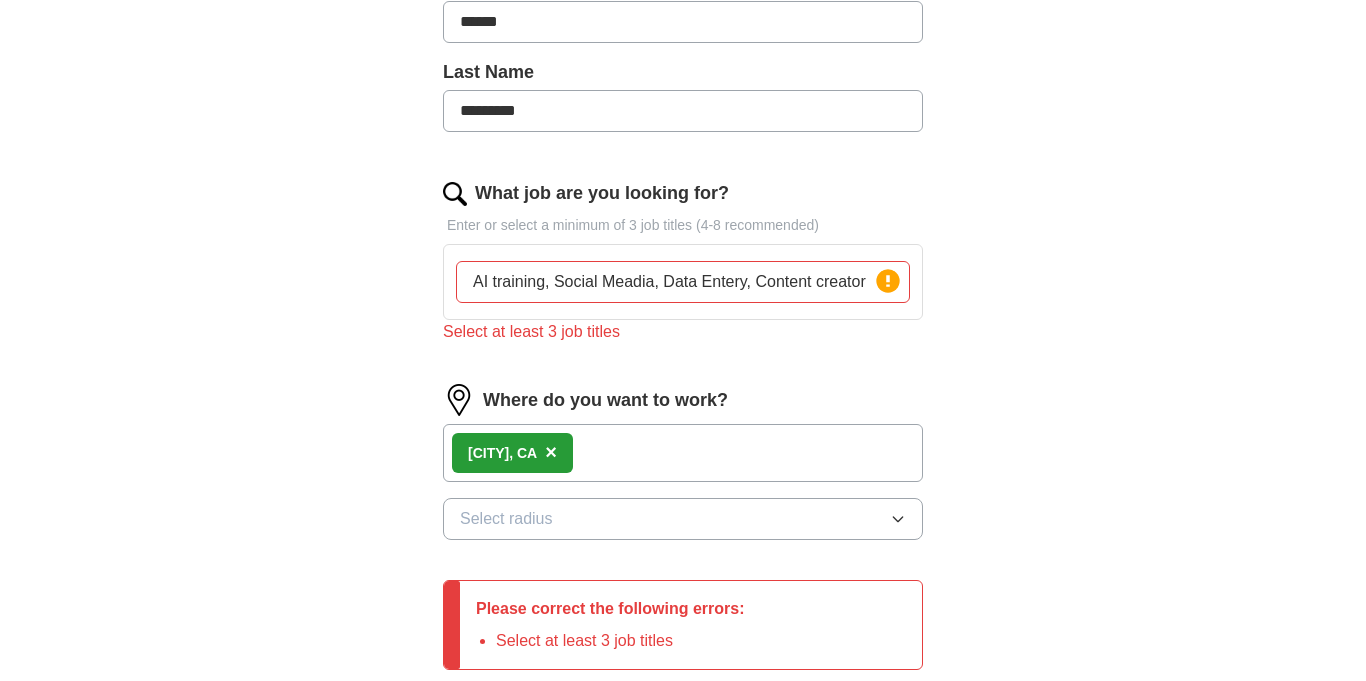drag, startPoint x: 542, startPoint y: 288, endPoint x: 525, endPoint y: 289, distance: 17.029387 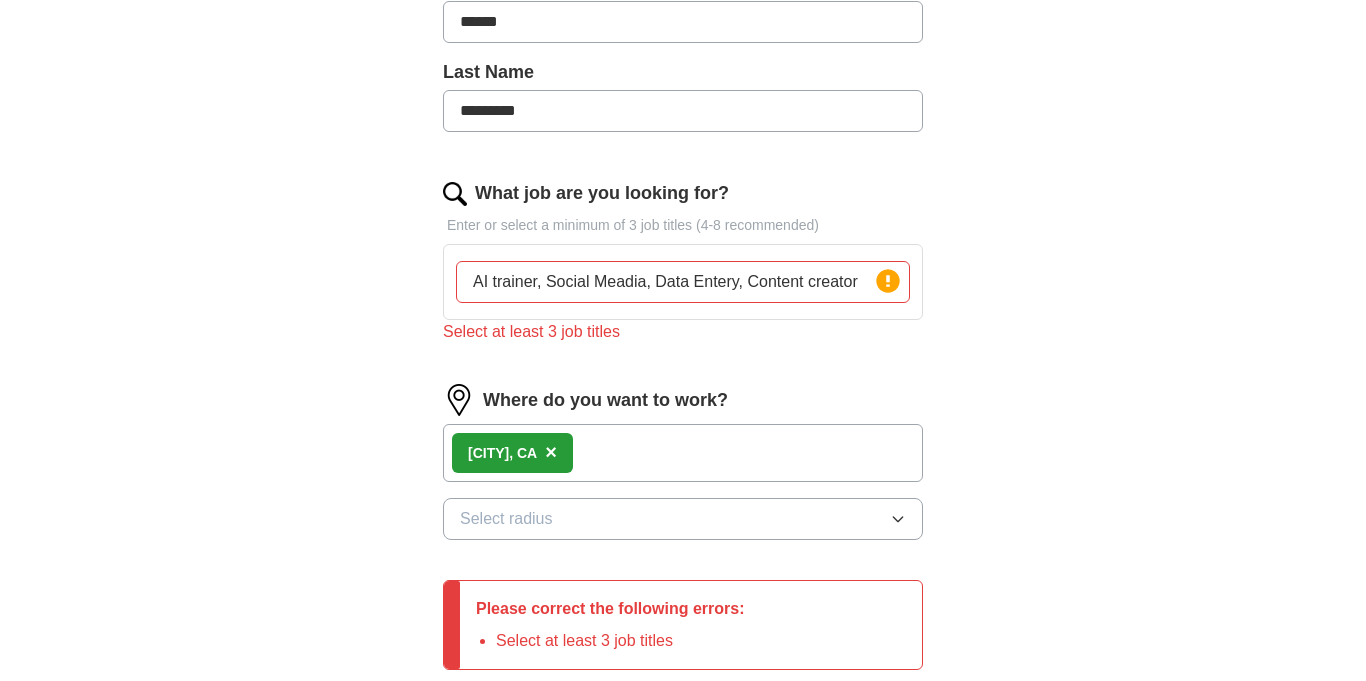 click on "AI trainer, Social Meadia, Data Entery, Content creator" at bounding box center [683, 282] 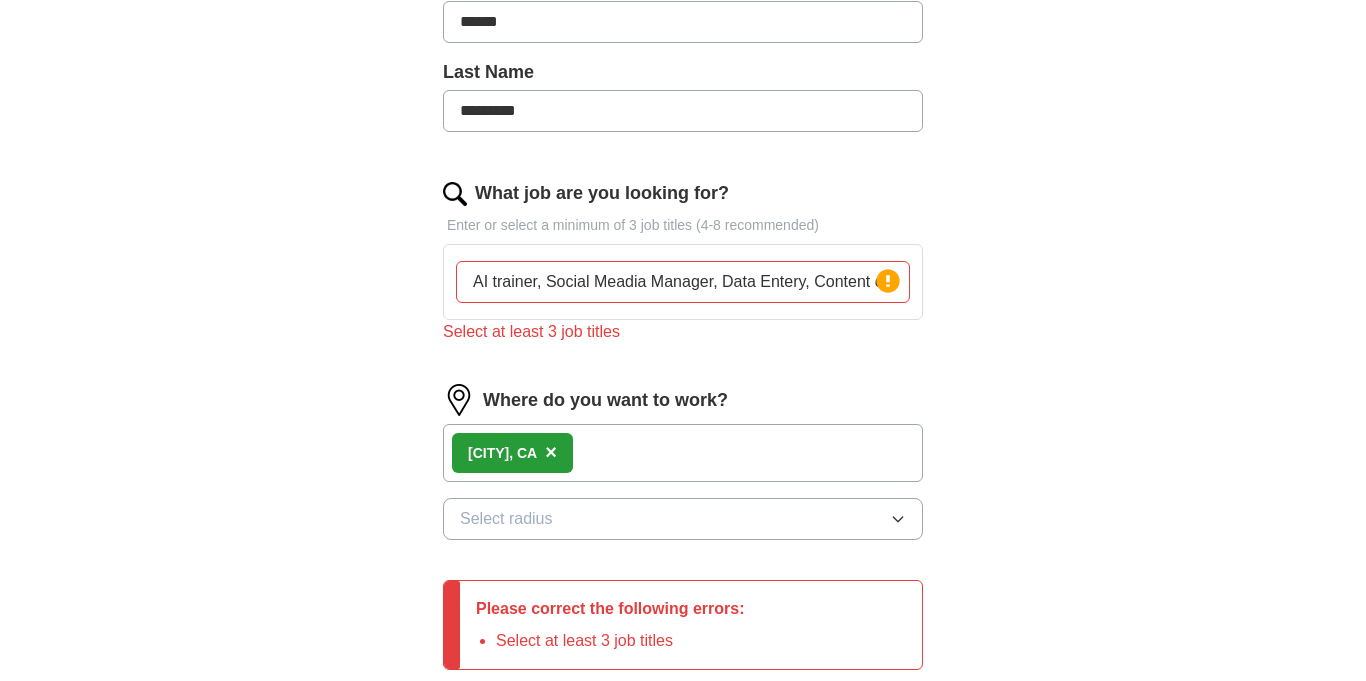 click on "AI trainer, Social Meadia Manager, Data Entery, Content creator" at bounding box center [683, 282] 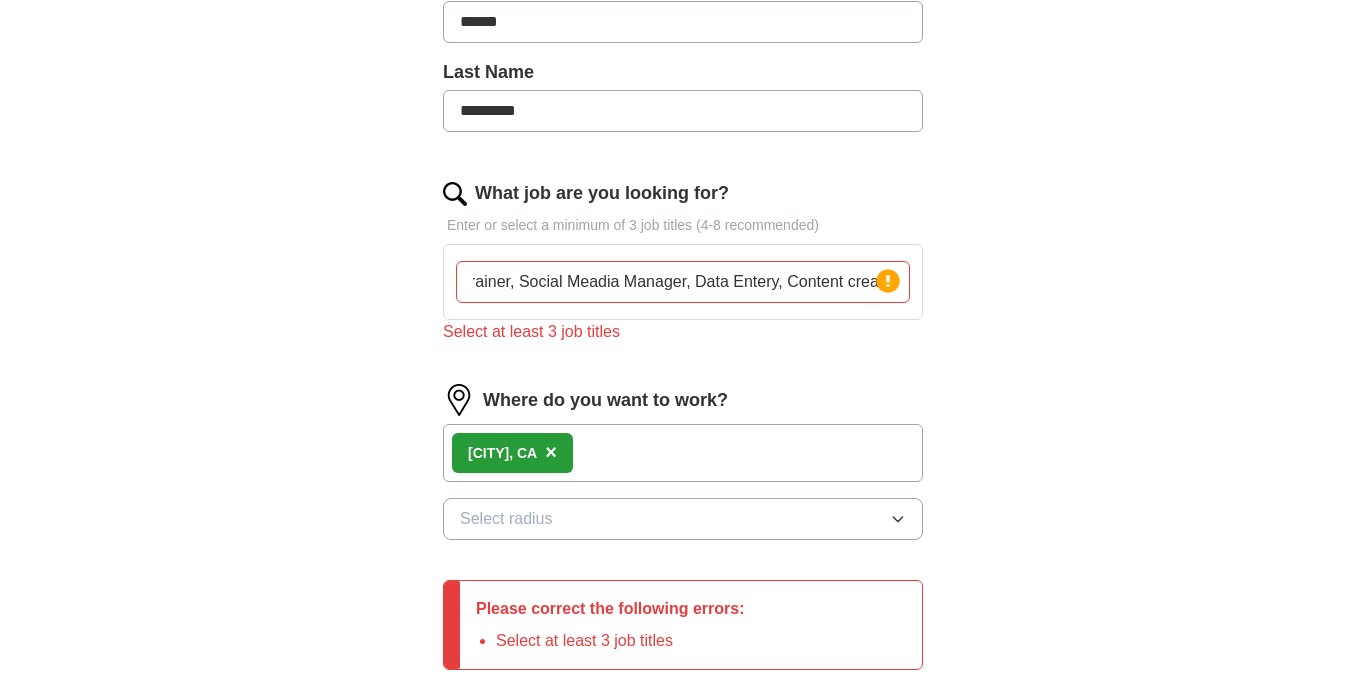 drag, startPoint x: 813, startPoint y: 285, endPoint x: 970, endPoint y: 283, distance: 157.01274 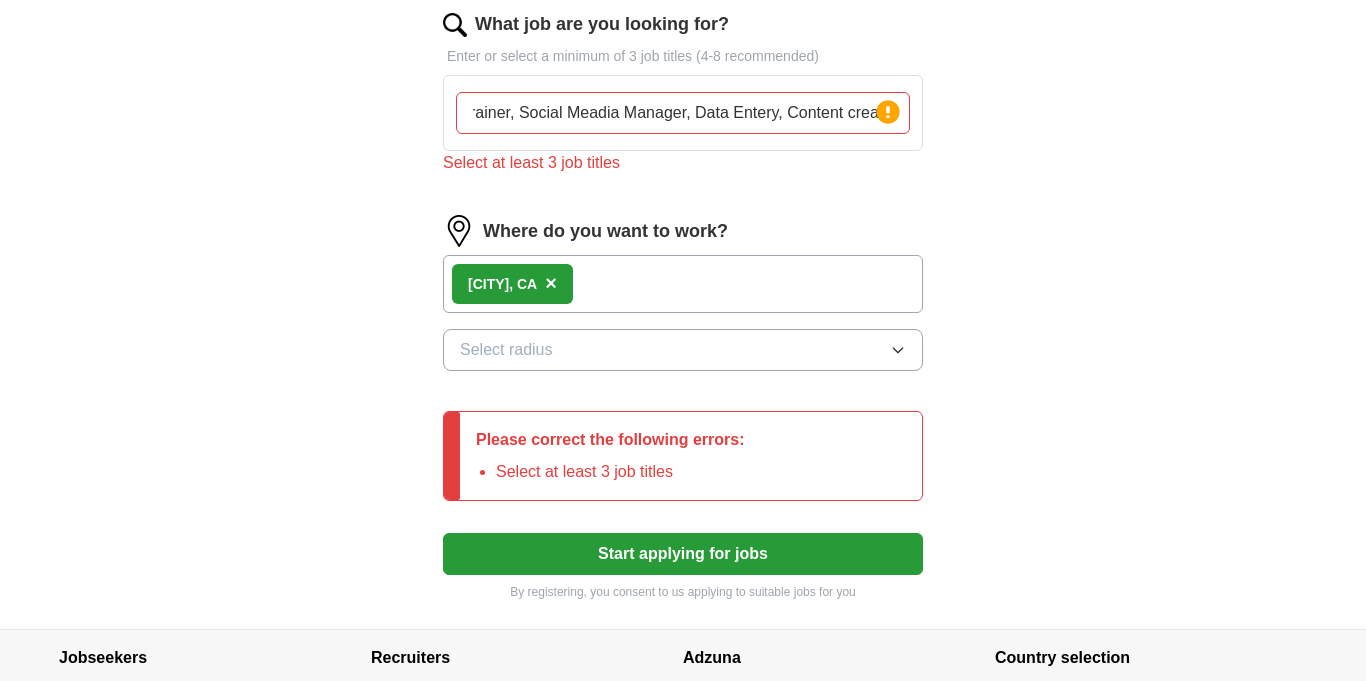 scroll, scrollTop: 812, scrollLeft: 0, axis: vertical 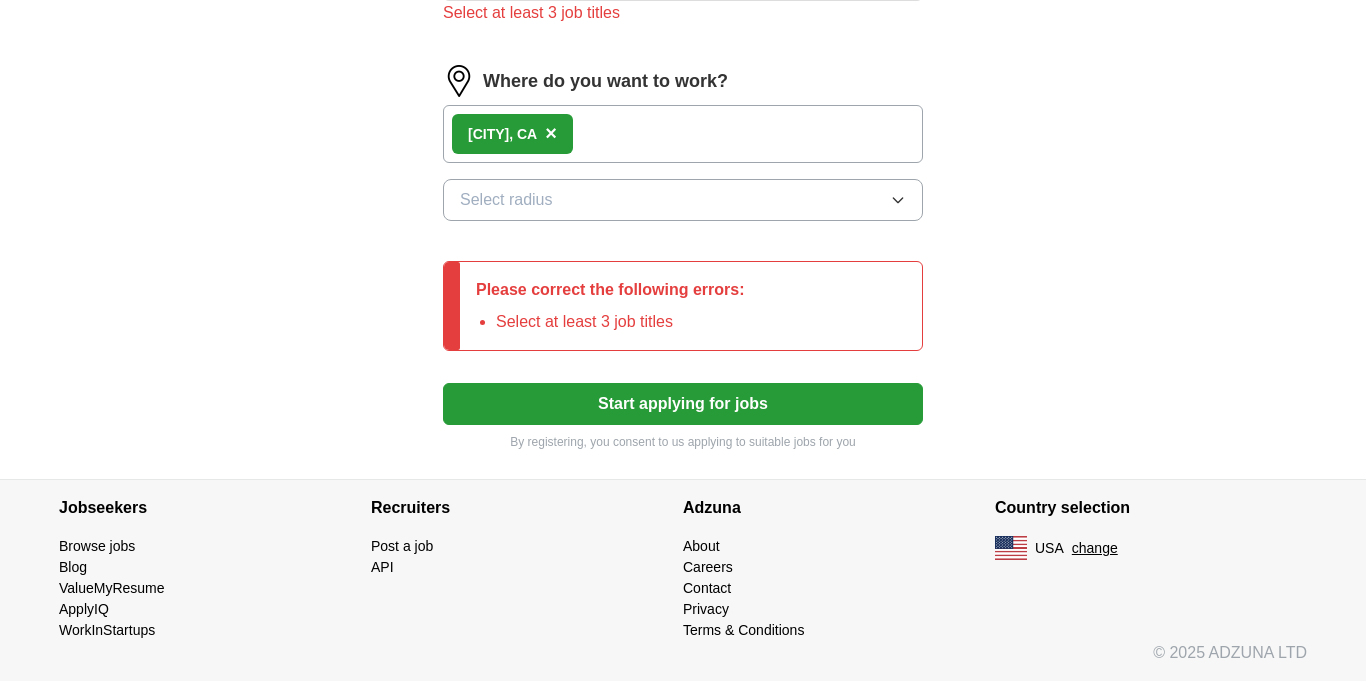 click on "Start applying for jobs" at bounding box center [683, 404] 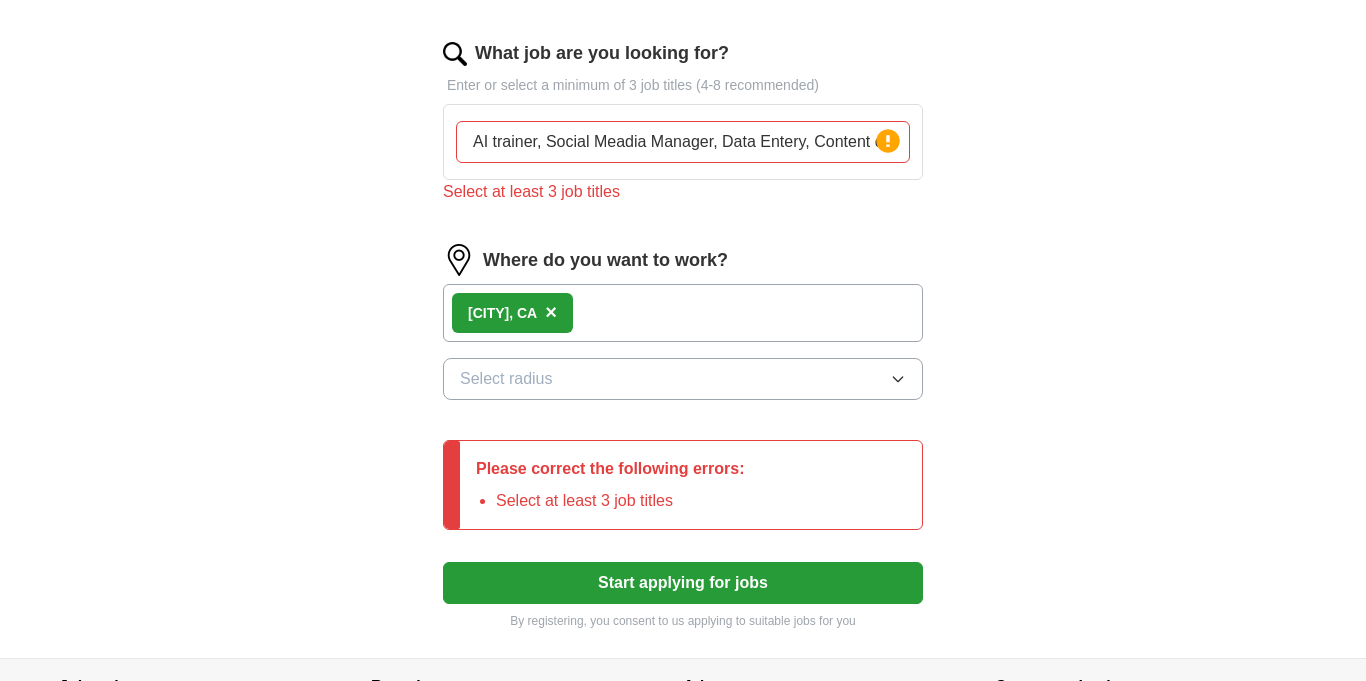 scroll, scrollTop: 484, scrollLeft: 0, axis: vertical 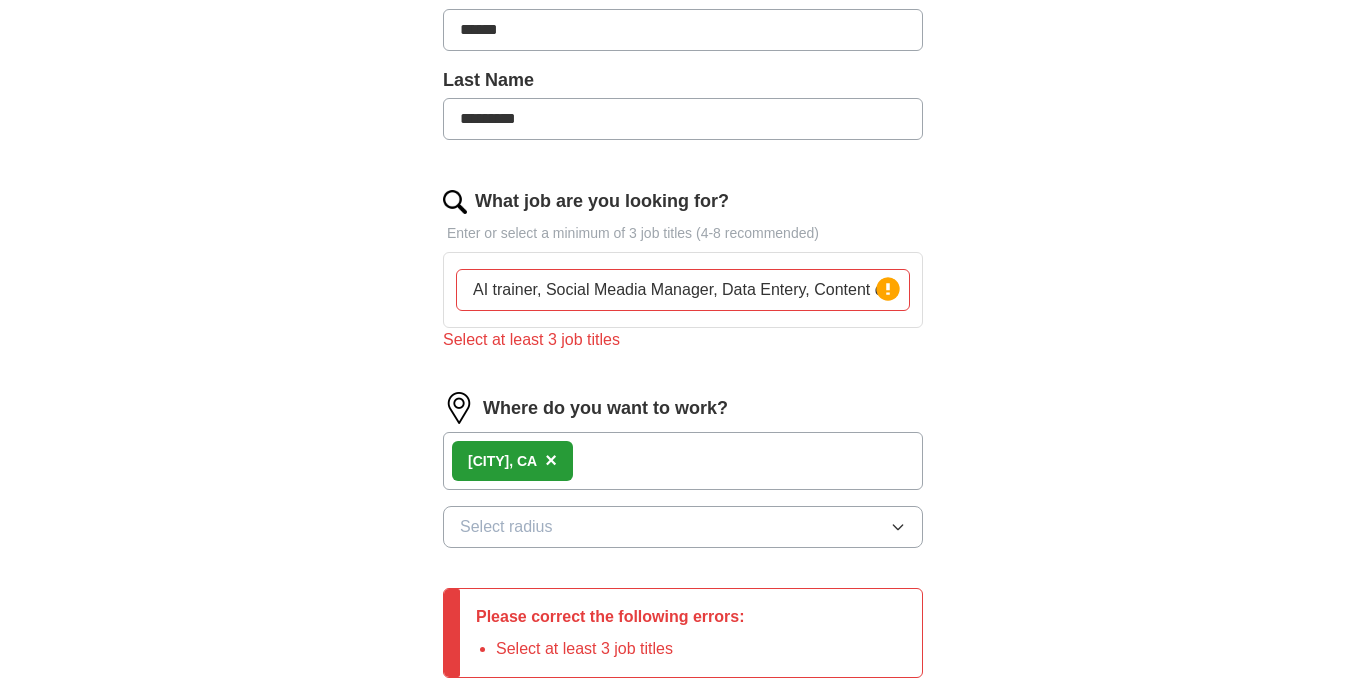 click on "AI trainer, Social Meadia Manager, Data Entery, Content creator" at bounding box center [683, 290] 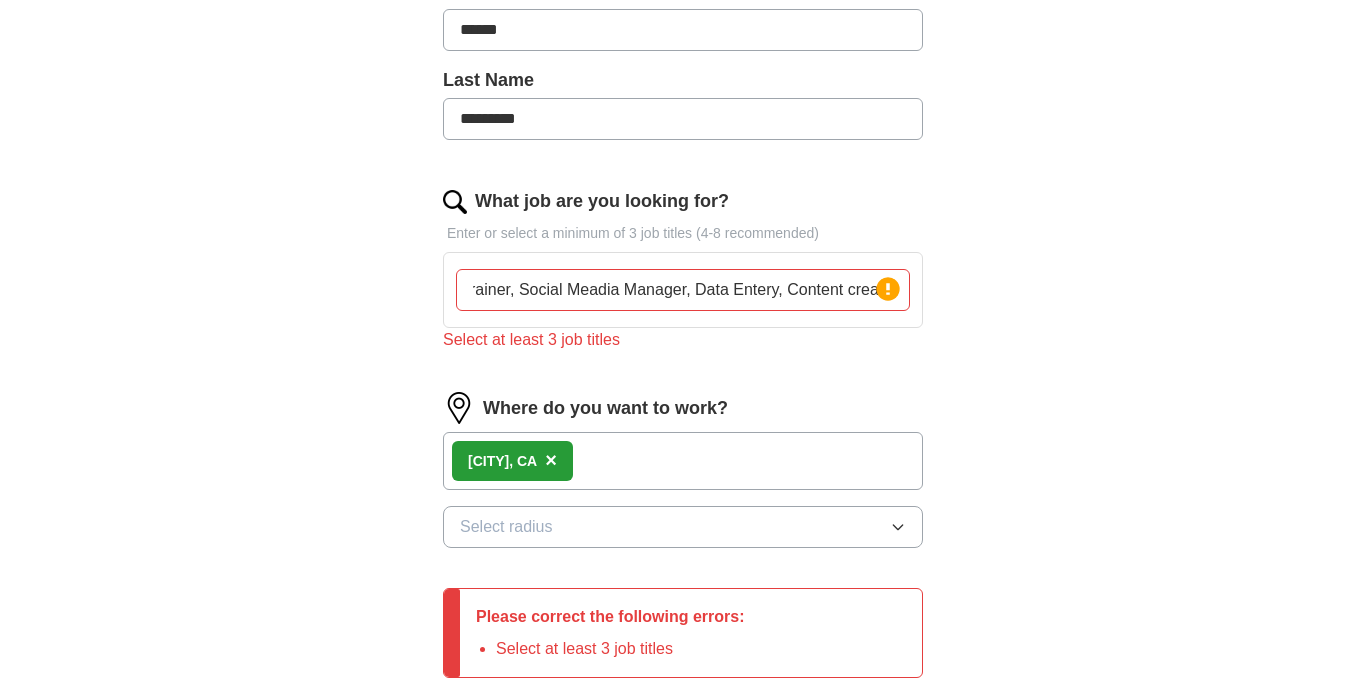 drag, startPoint x: 844, startPoint y: 296, endPoint x: 1046, endPoint y: 287, distance: 202.2004 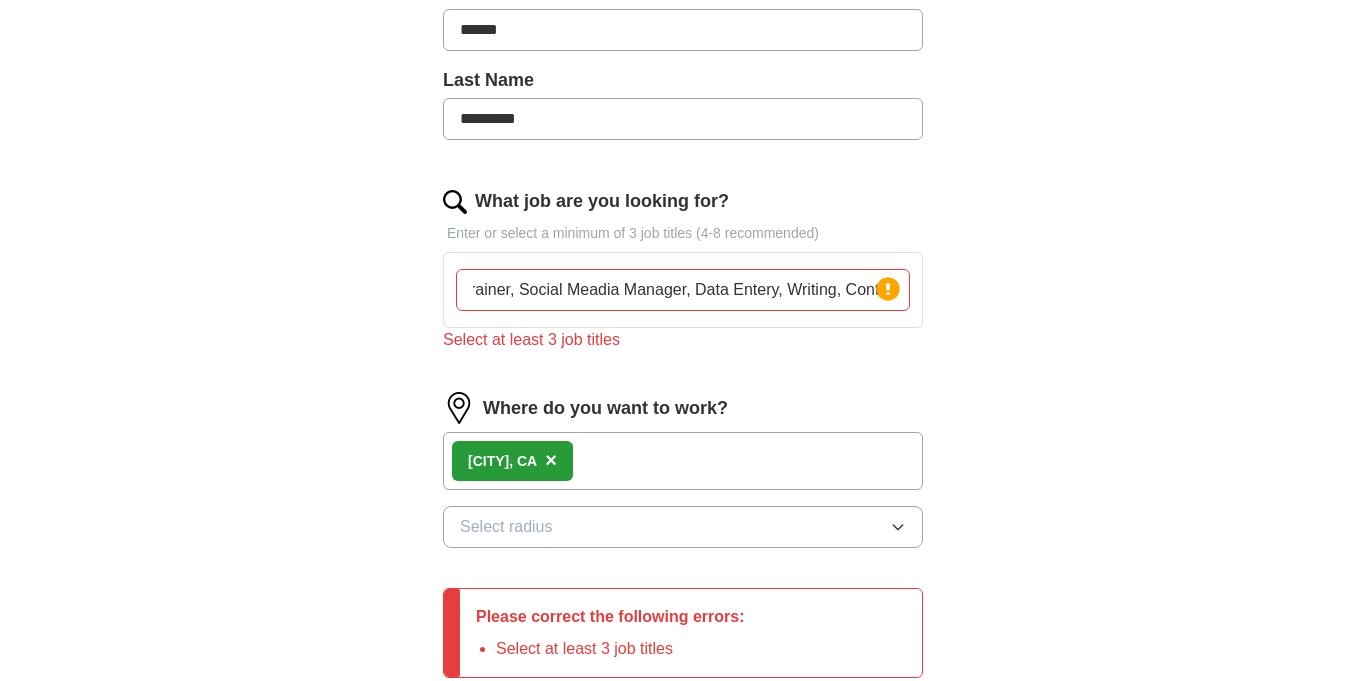 type on "AI trainer, Social Meadia Manager, Data Entery, Writing, Content creator" 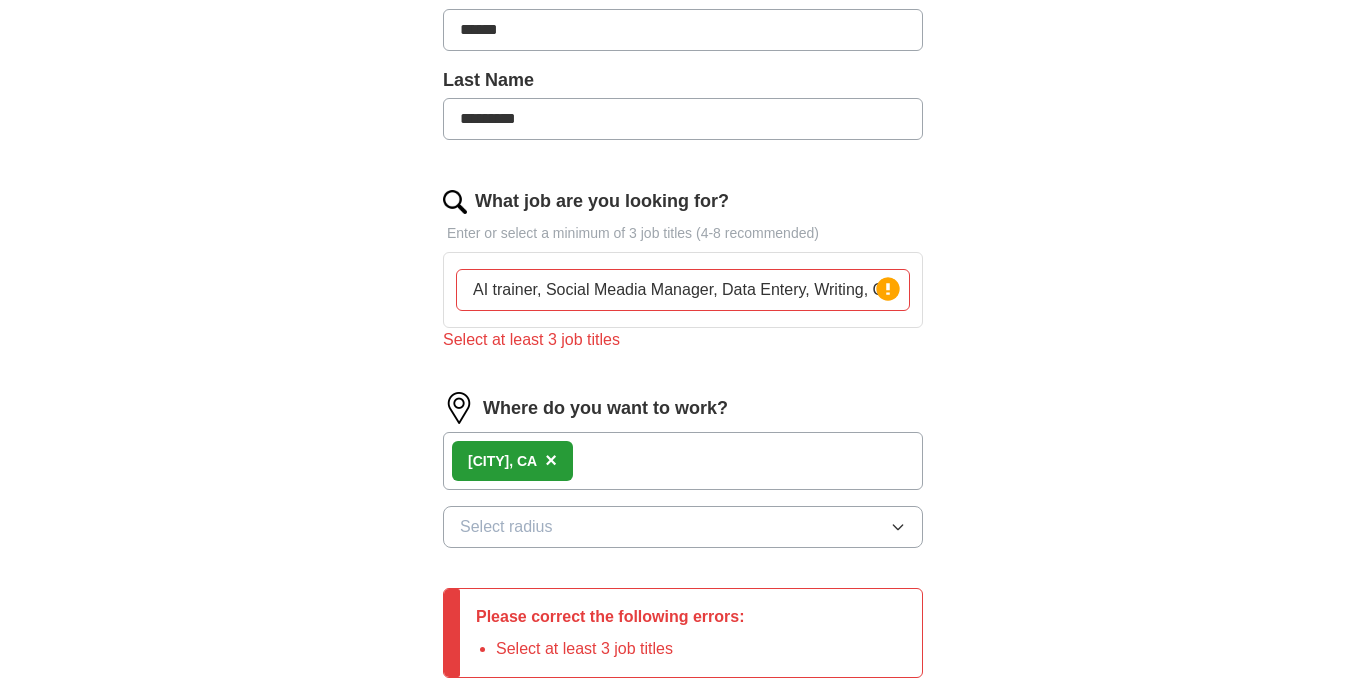 click on "ApplyIQ Let ApplyIQ do the hard work of searching and applying for jobs. Just tell us what you're looking for, and we'll do the rest. Select a resume [FIRST_NAME] [LAST_NAME] - CV.docx 07/26/2025, 18:09 Upload a different resume By uploading your resume you agree to our T&Cs and Privacy Notice. First Name ****** Last Name ********* What job are you looking for? Enter or select a minimum of 3 job titles (4-8 recommended) AI trainer, Social Meadia Manager, Data Entery, Writing, Content creator Press return to add title Select at least 3 job titles Where do you want to work? [CITY] , CA × Select radius Please correct the following errors: Select at least 3 job titles Start applying for jobs By registering, you consent to us applying to suitable jobs for you" at bounding box center [683, 191] 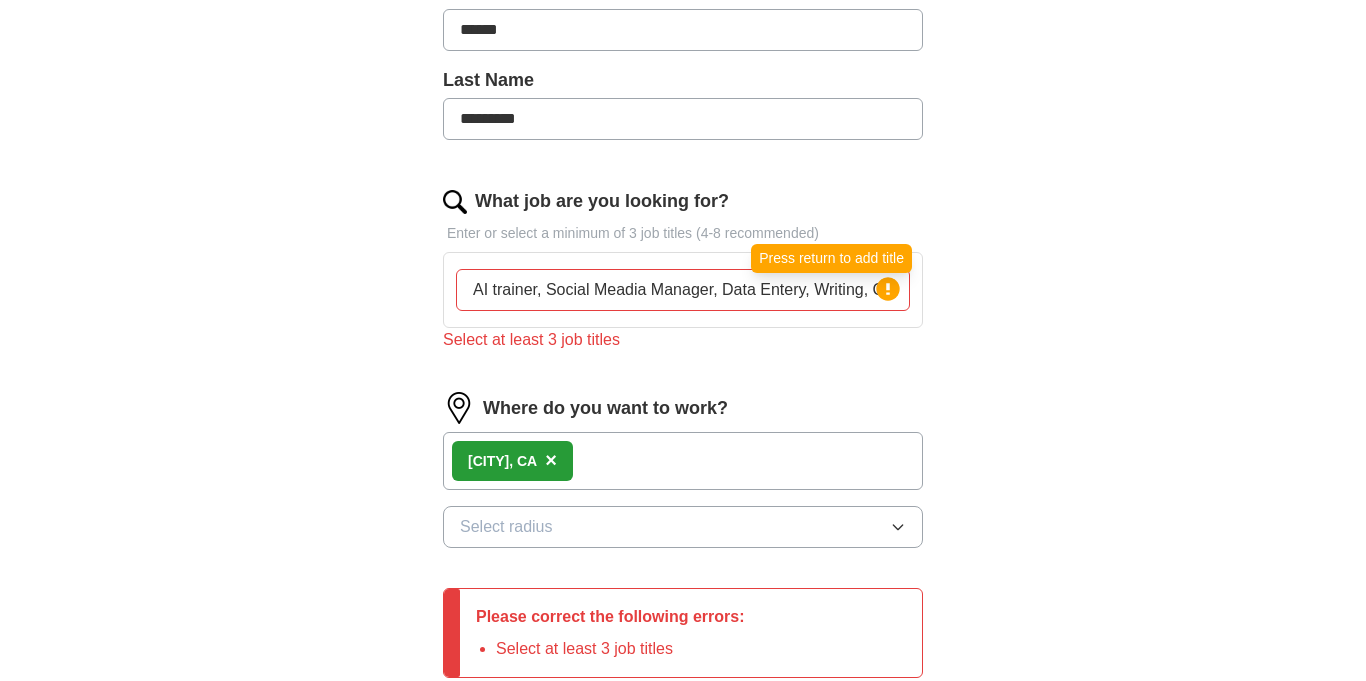 click 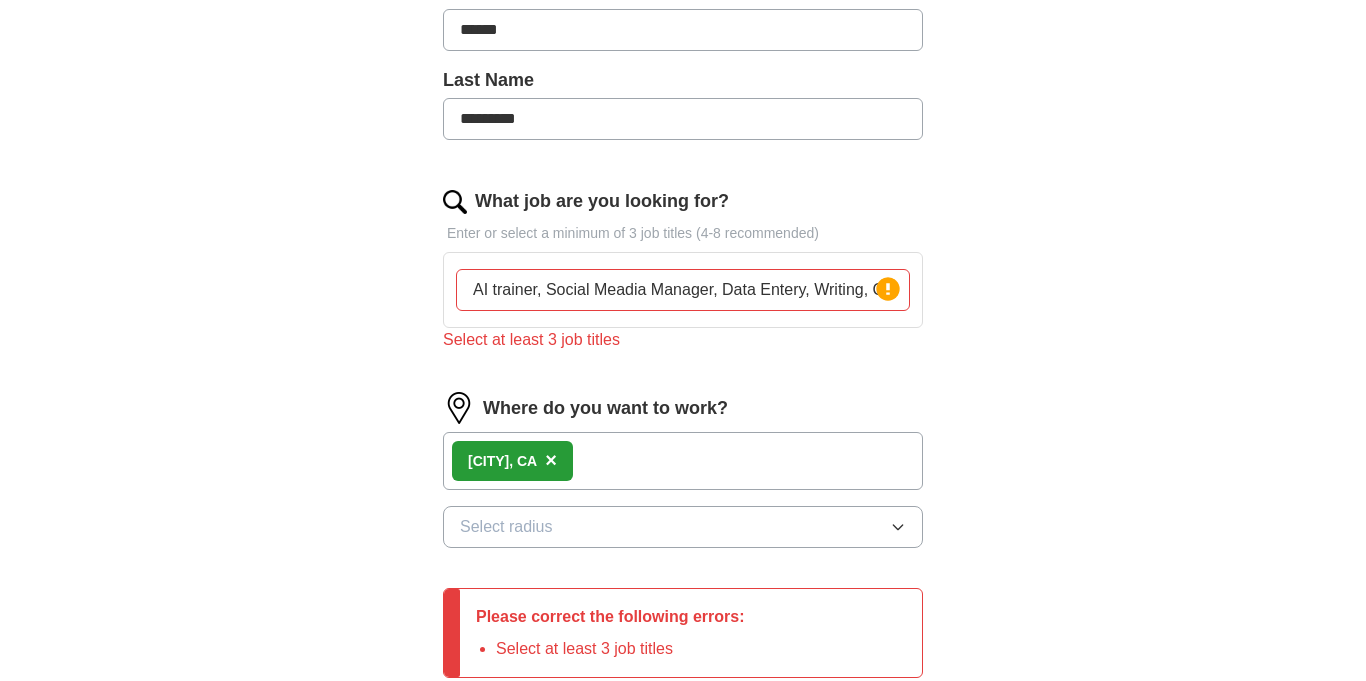 click 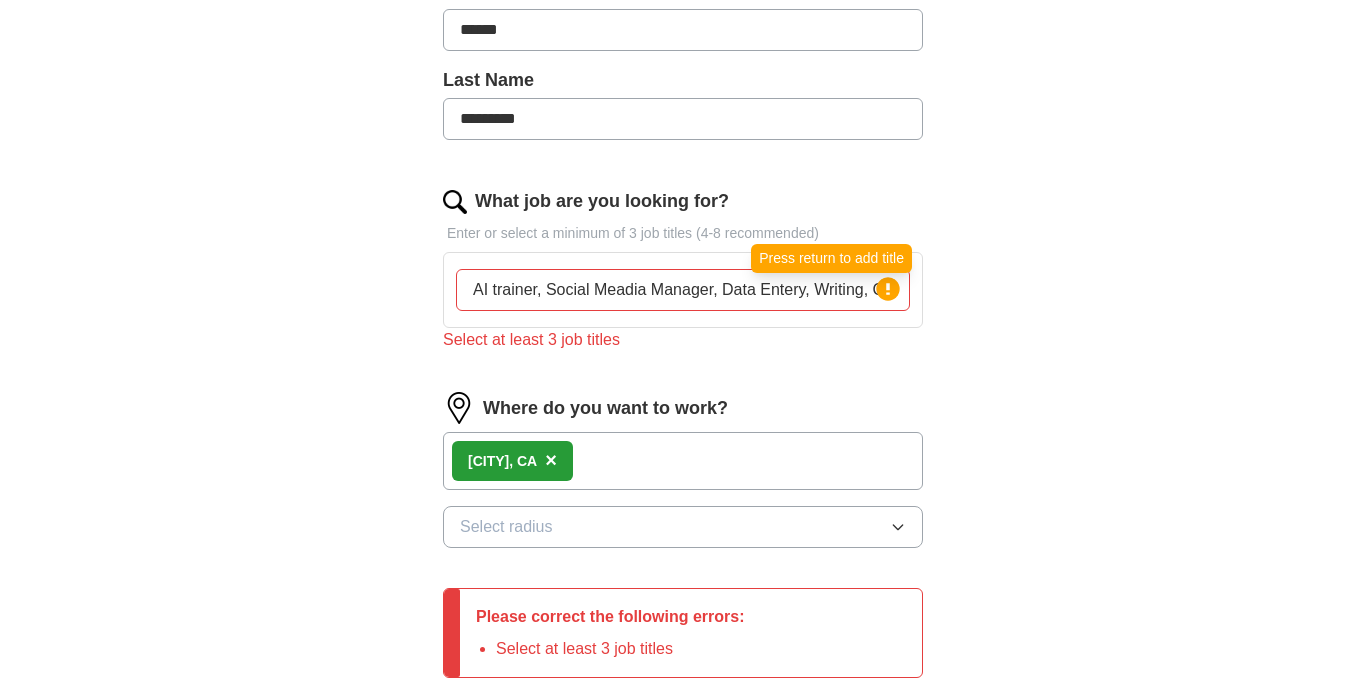 click 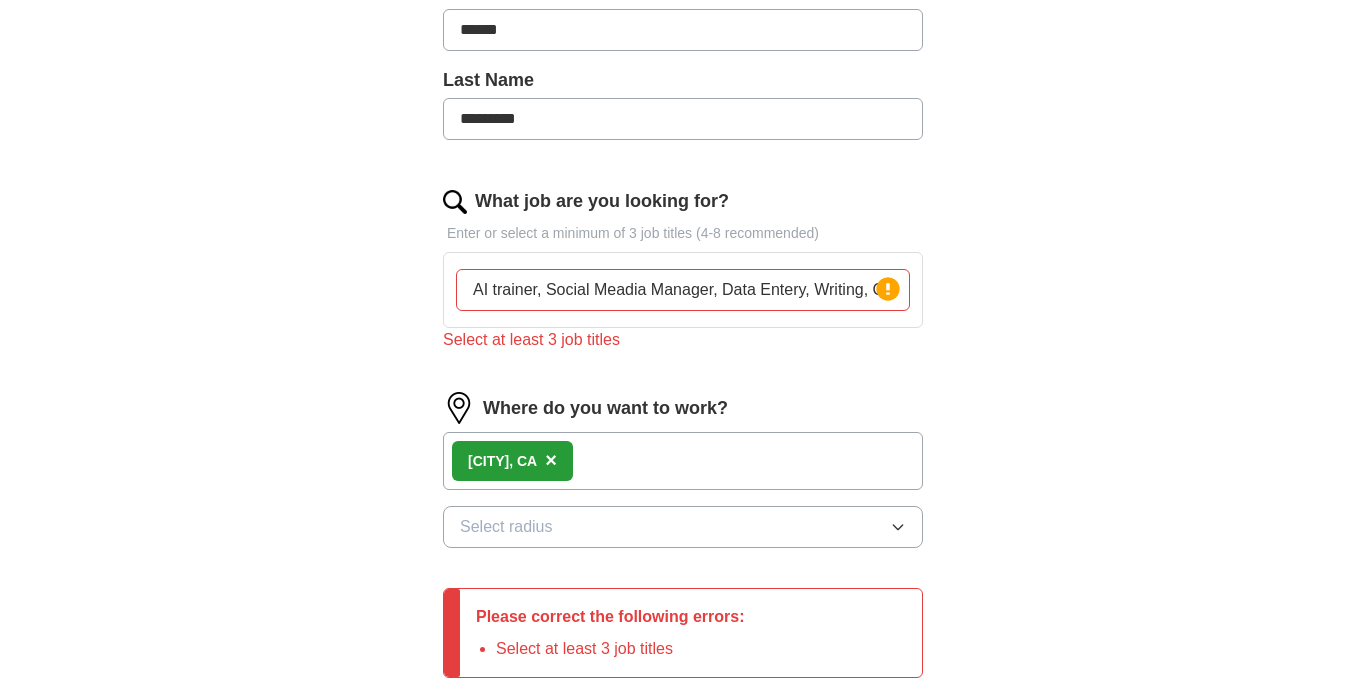click 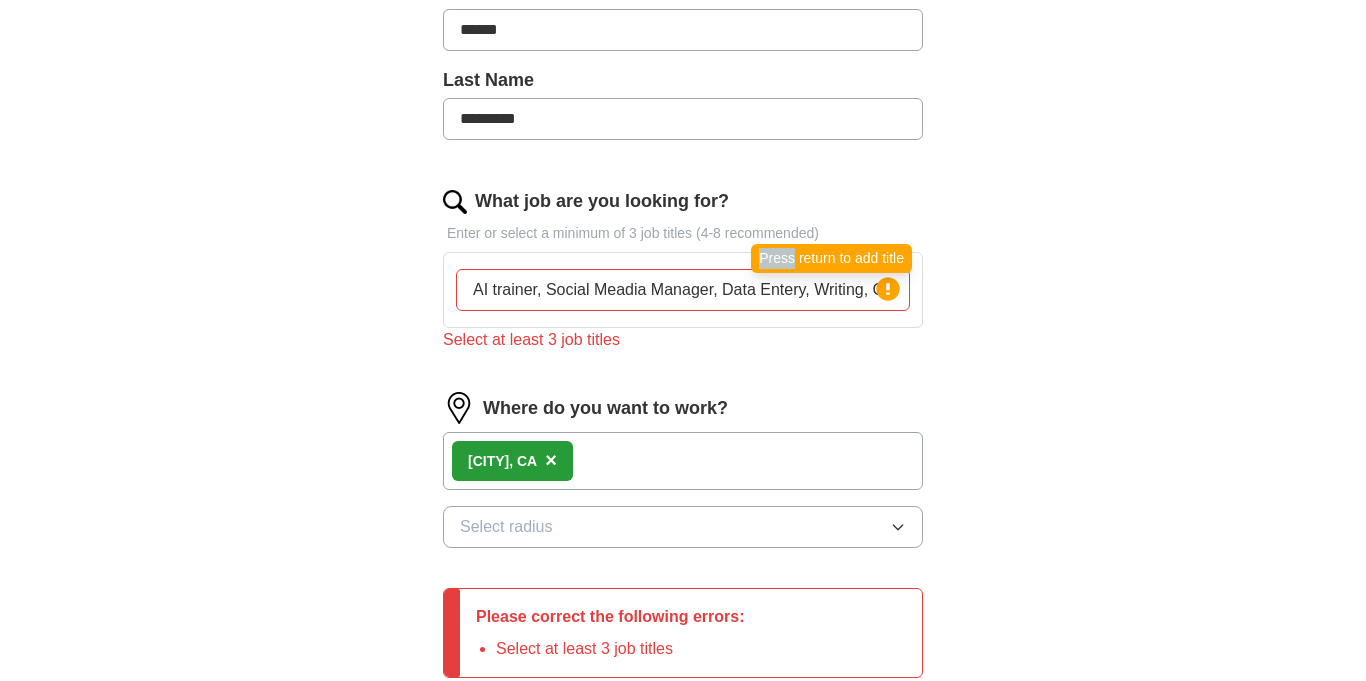 click on "jobseek1963@[EMAIL_DOMAIN]
MyAdzuna
Alerts
Favorites
Resumes
ApplyIQ
Preferences
Posted jobs
Logout
Advertise
ApplyIQ Let ApplyIQ do the hard work of searching and applying for jobs. Just tell us what you're looking for, and we'll do the rest. Select a resume [FIRST_NAME] [LAST_NAME] - CV.docx 07/26/2025, 18:09 Upload a different resume By uploading your resume you agree to our T&Cs and Privacy Notice. First Name ****** Last Name ********* What job are you looking for? [CITY] , CA ×" at bounding box center [683, 262] 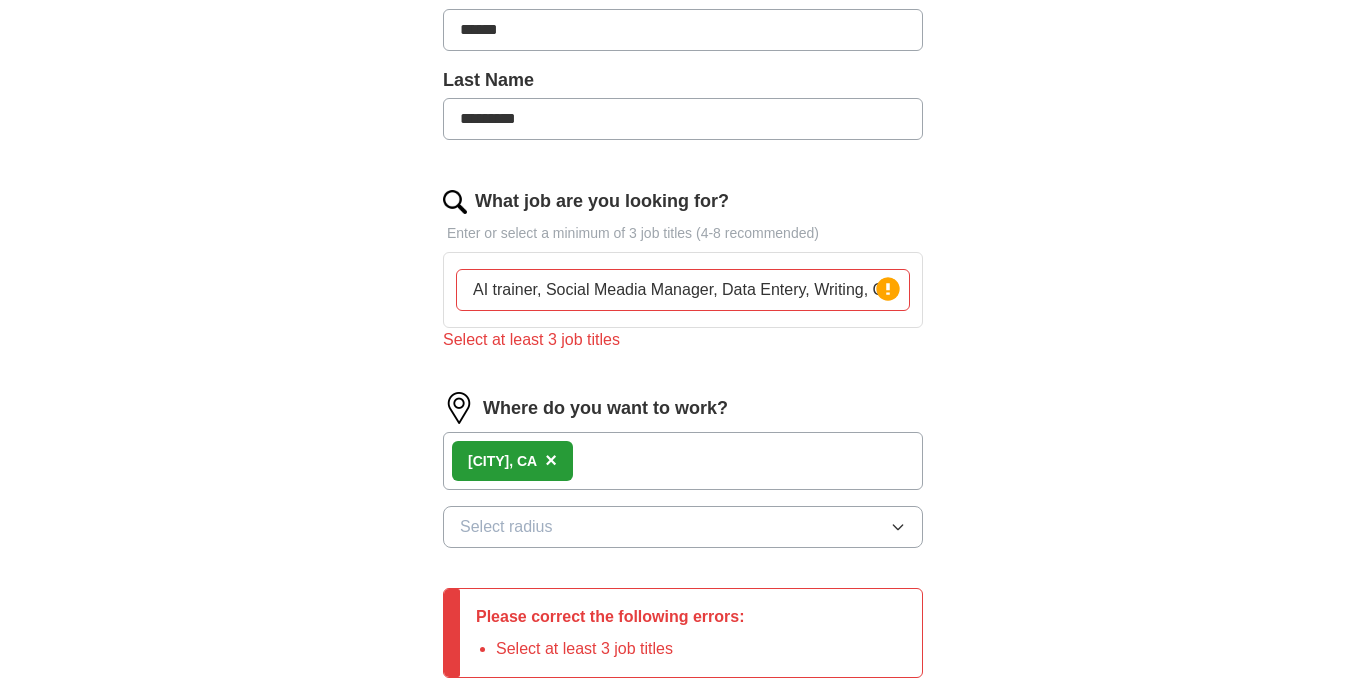 click at bounding box center [683, 1008] 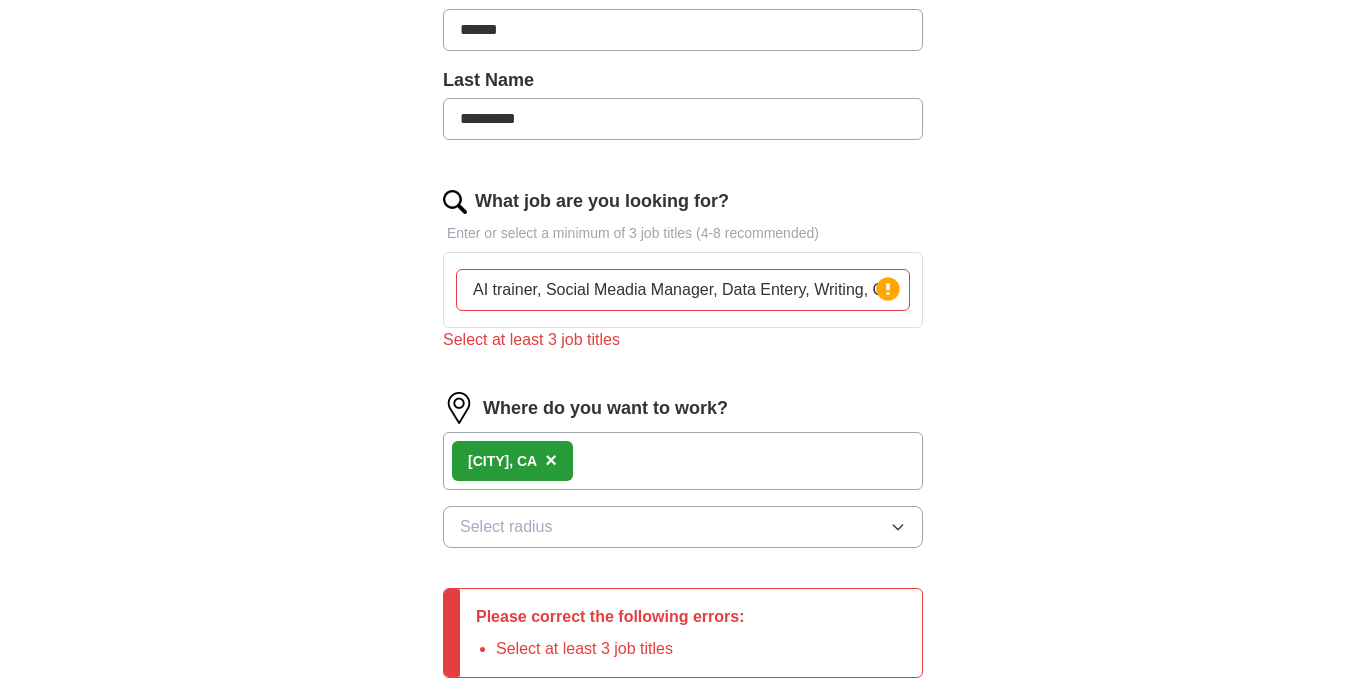 scroll, scrollTop: 0, scrollLeft: 85, axis: horizontal 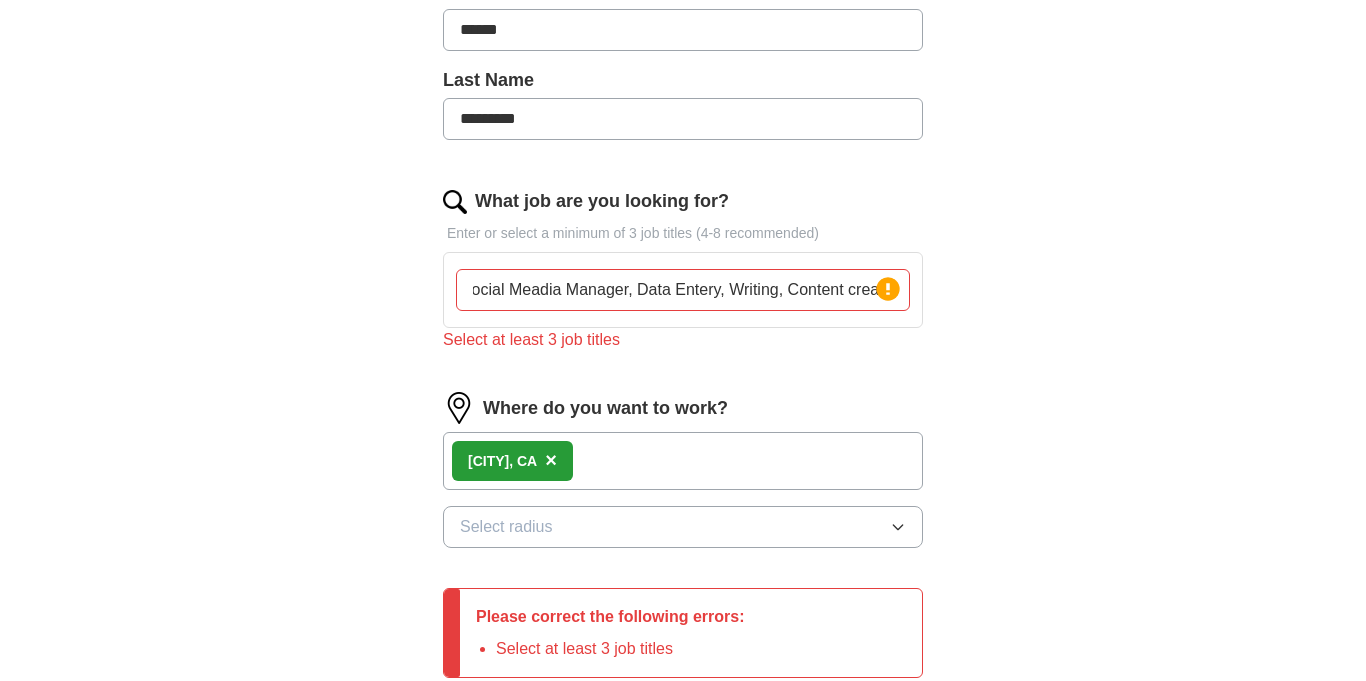 drag, startPoint x: 471, startPoint y: 288, endPoint x: 1349, endPoint y: 306, distance: 878.1845 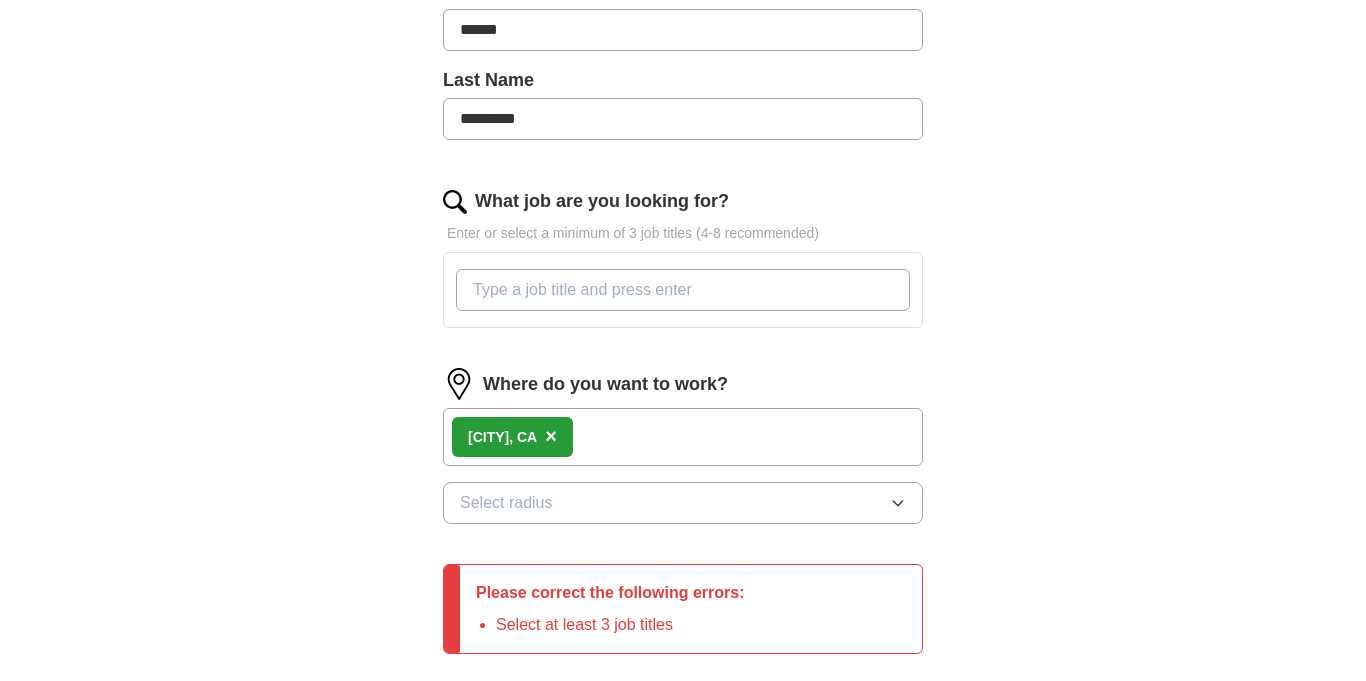 scroll, scrollTop: 0, scrollLeft: 0, axis: both 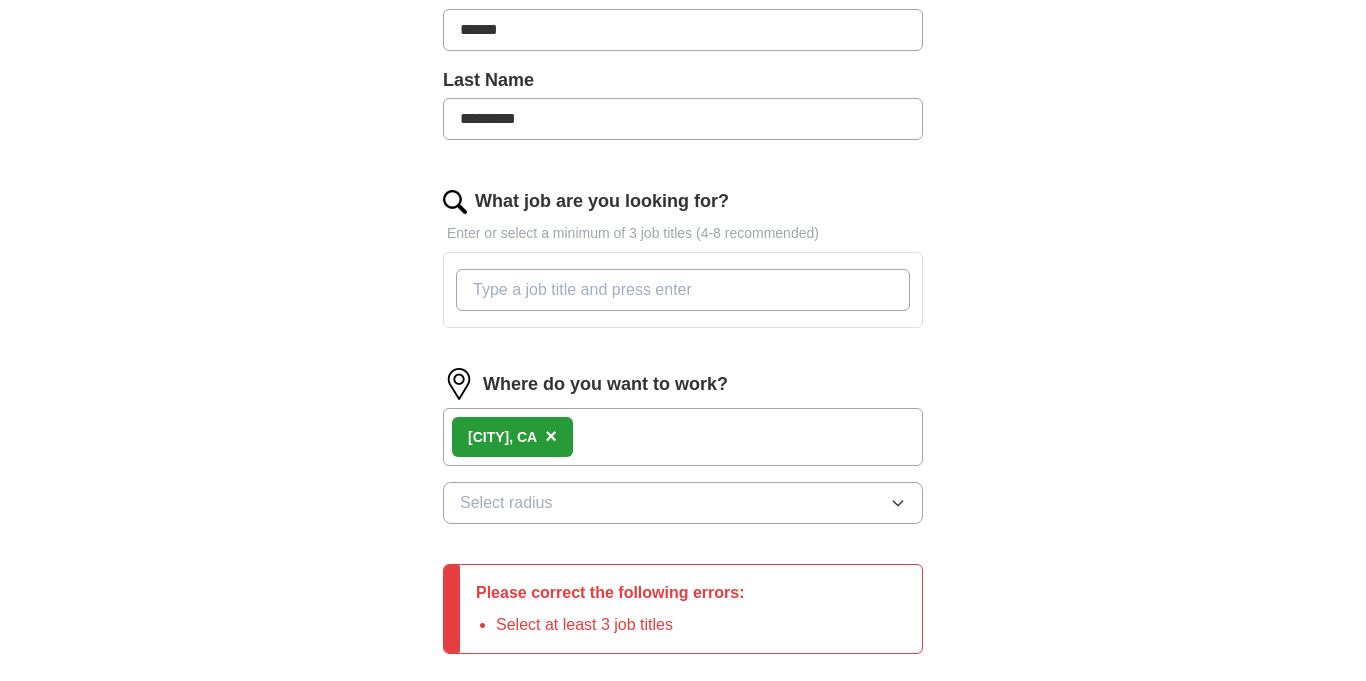 click on "What job are you looking for?" at bounding box center [683, 290] 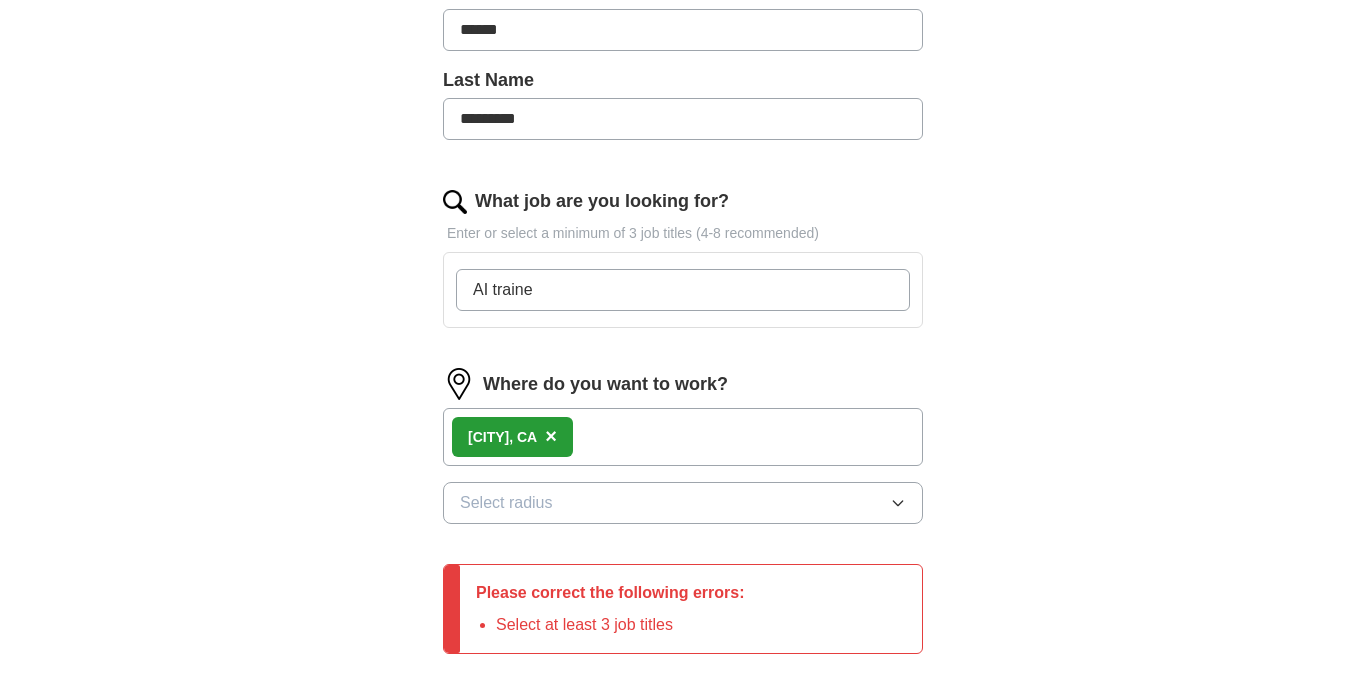 type on "AI trainer" 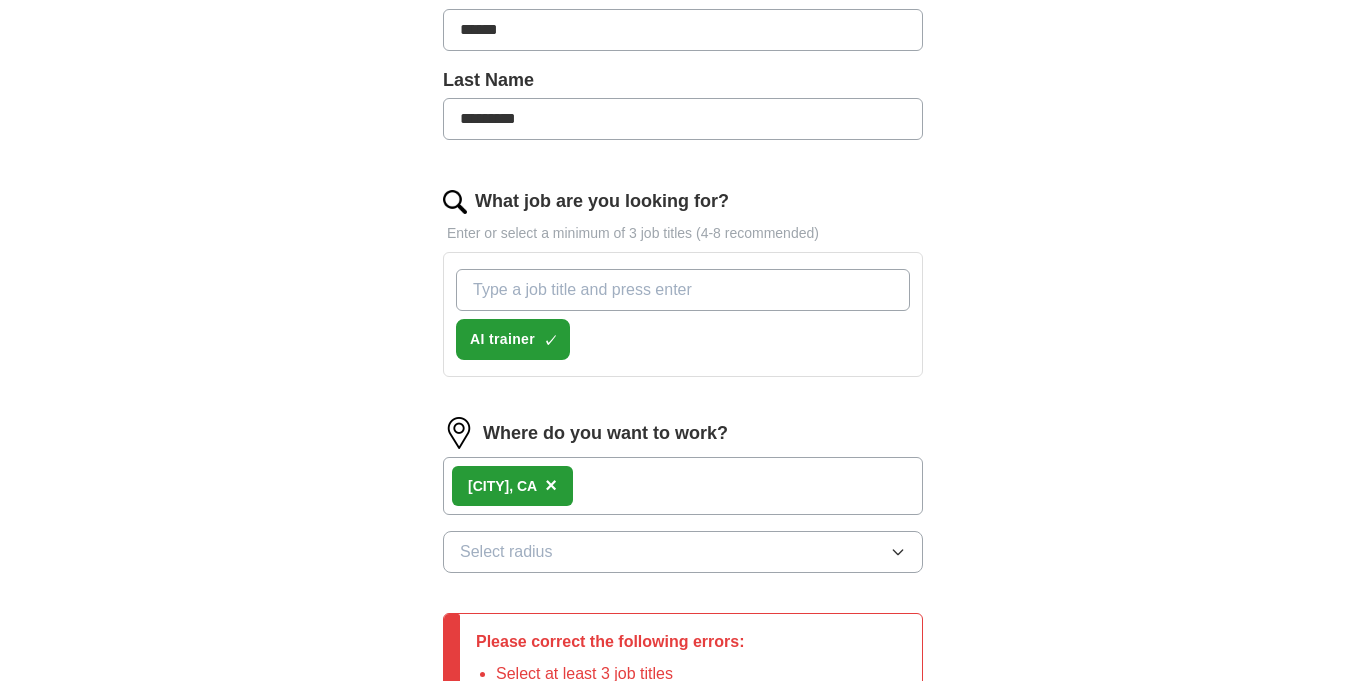 click on "What job are you looking for?" at bounding box center (683, 290) 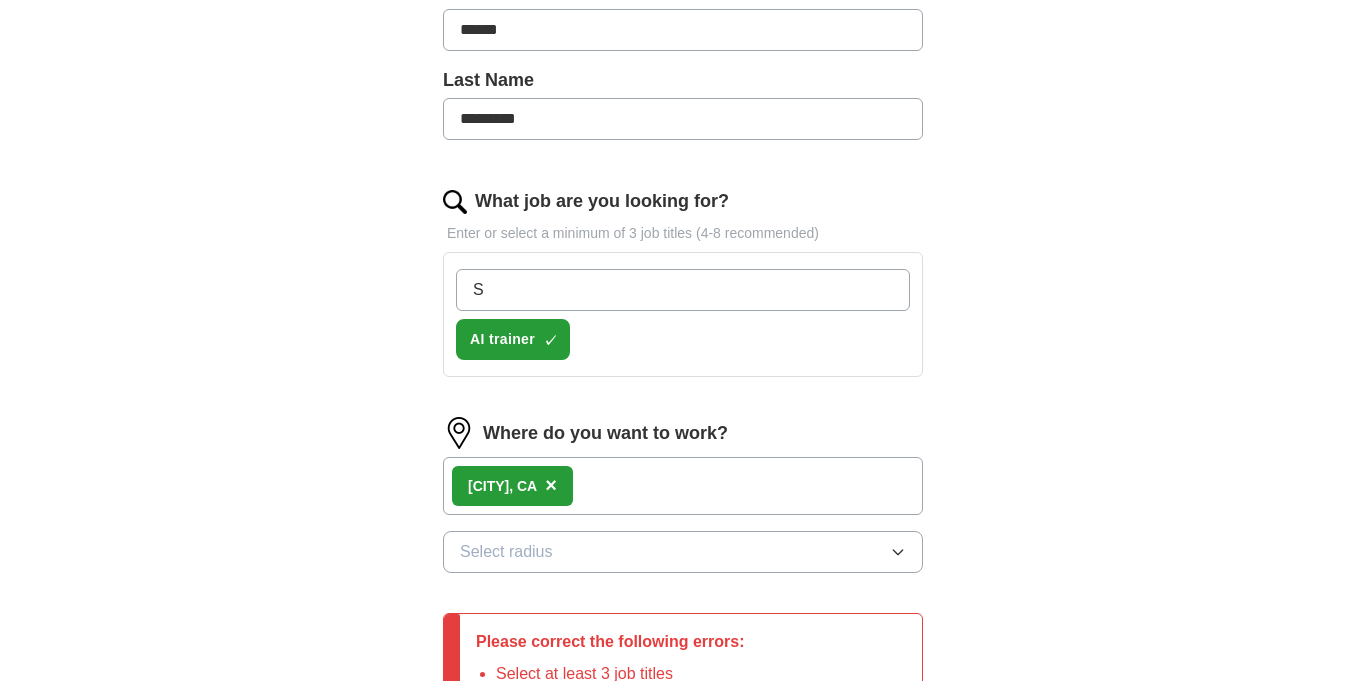 type on "S" 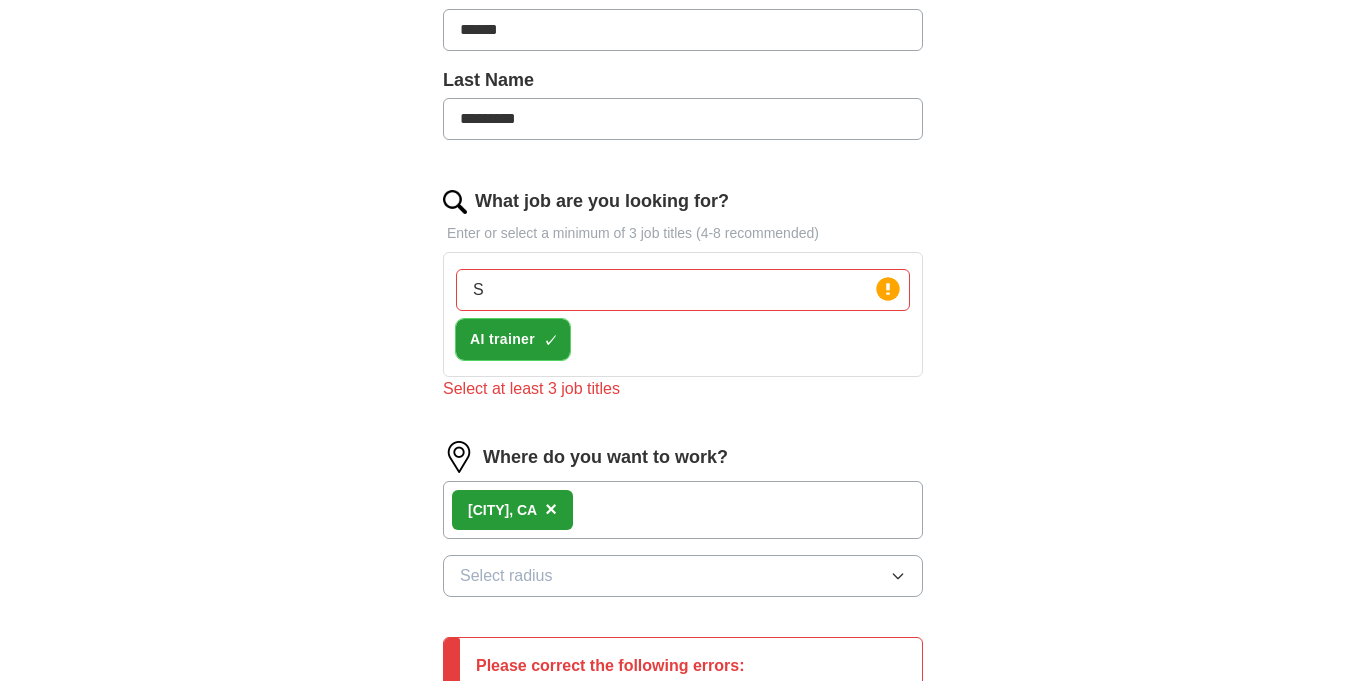 click on "×" at bounding box center (0, 0) 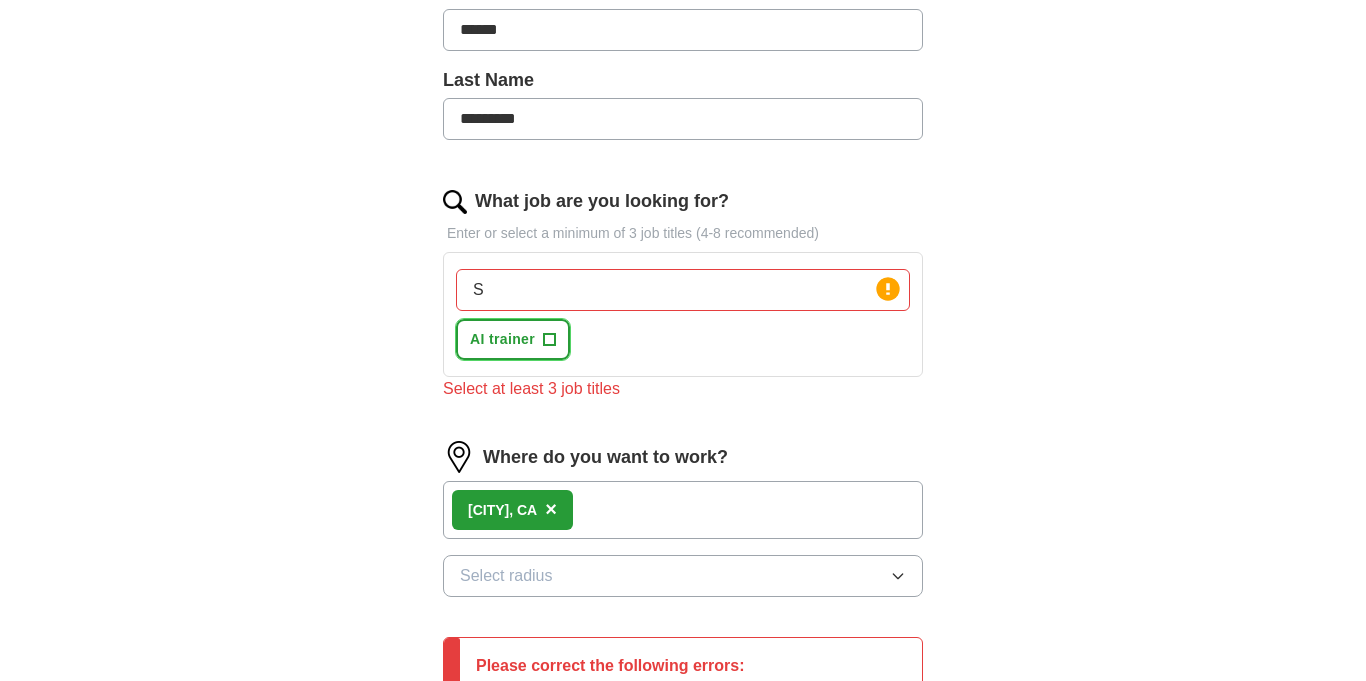 click on "+" at bounding box center [549, 340] 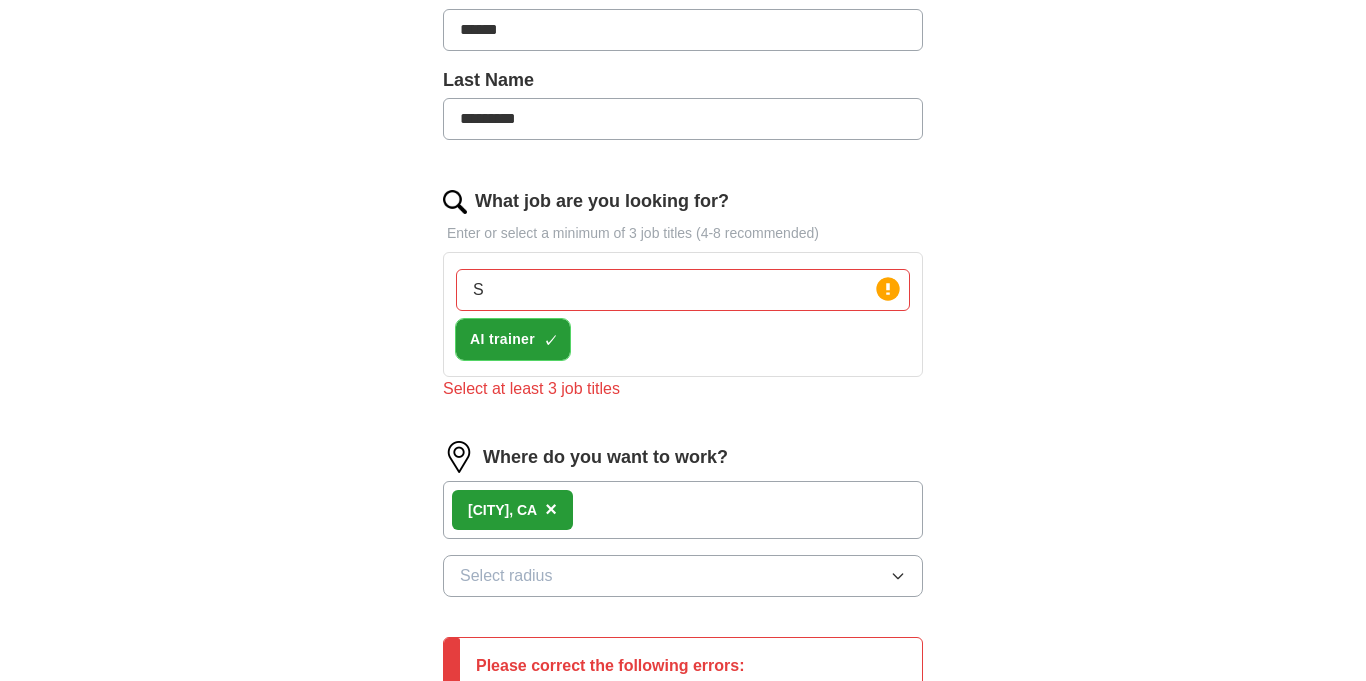 click on "×" at bounding box center [0, 0] 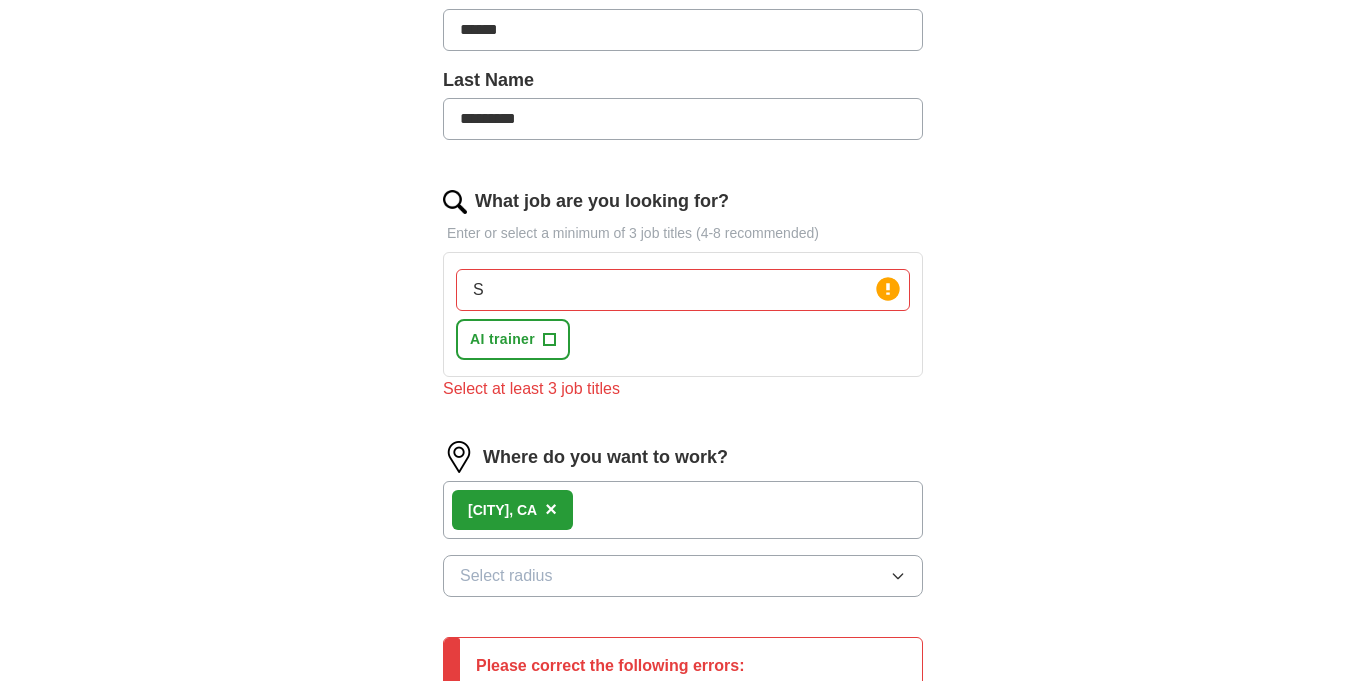 click on "S" at bounding box center [683, 290] 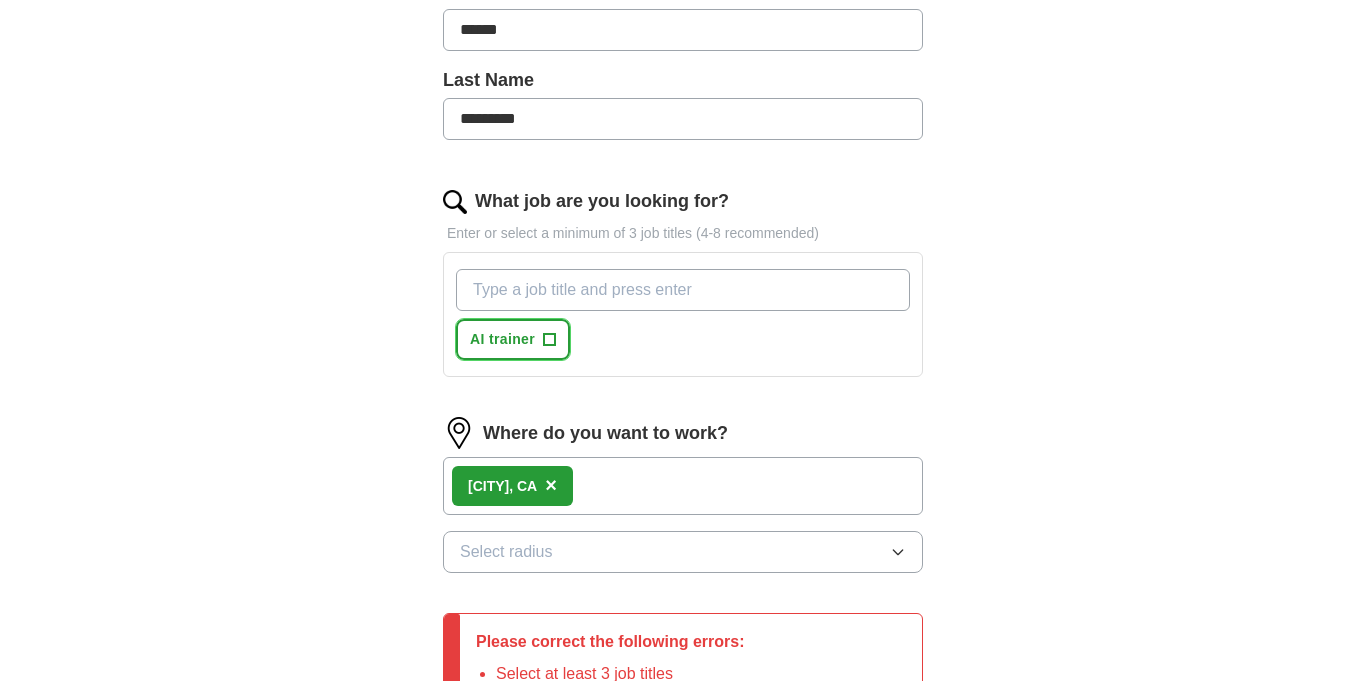 click on "+" at bounding box center [549, 340] 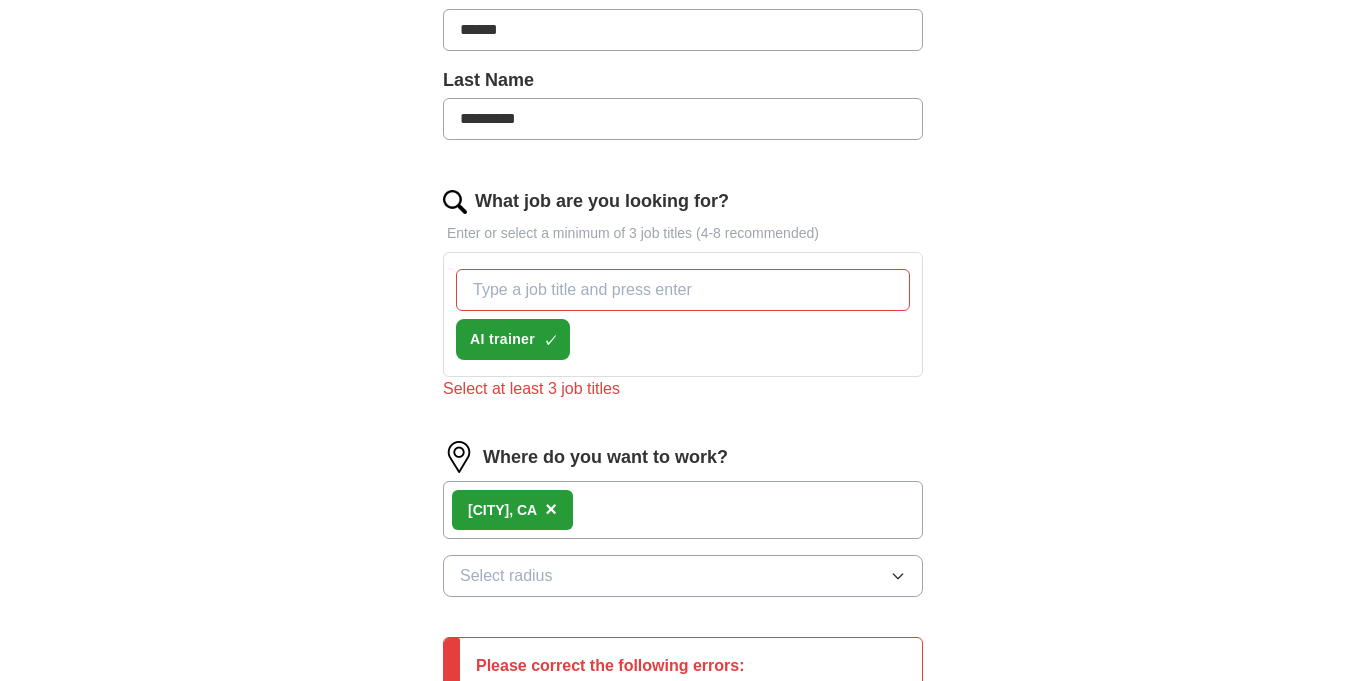 click on "What job are you looking for?" at bounding box center (683, 290) 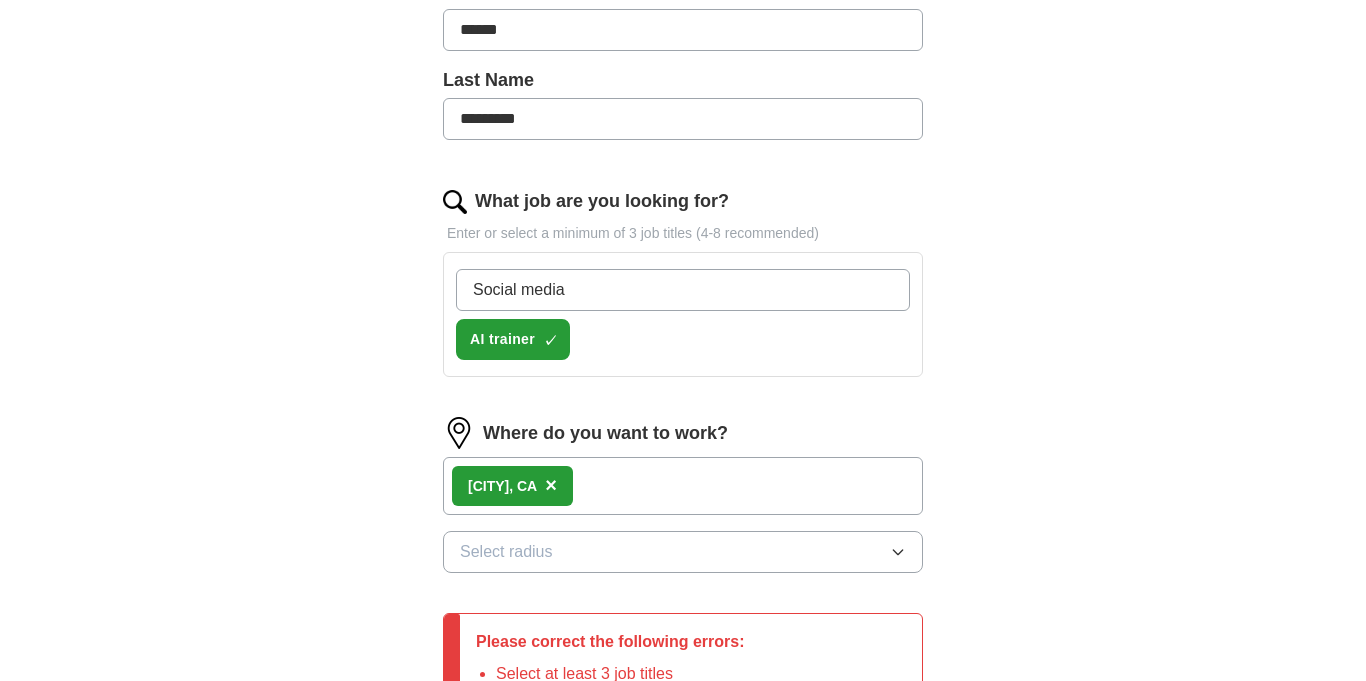 type on "Social media" 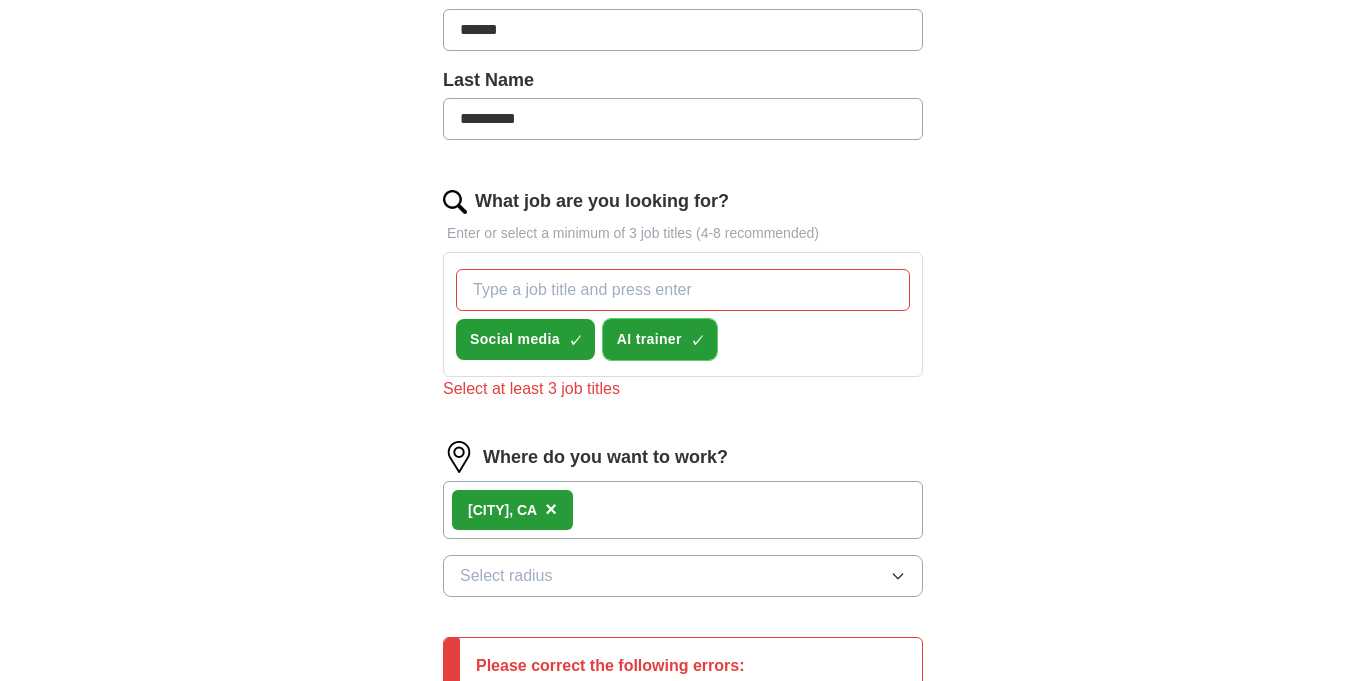 click on "×" at bounding box center [0, 0] 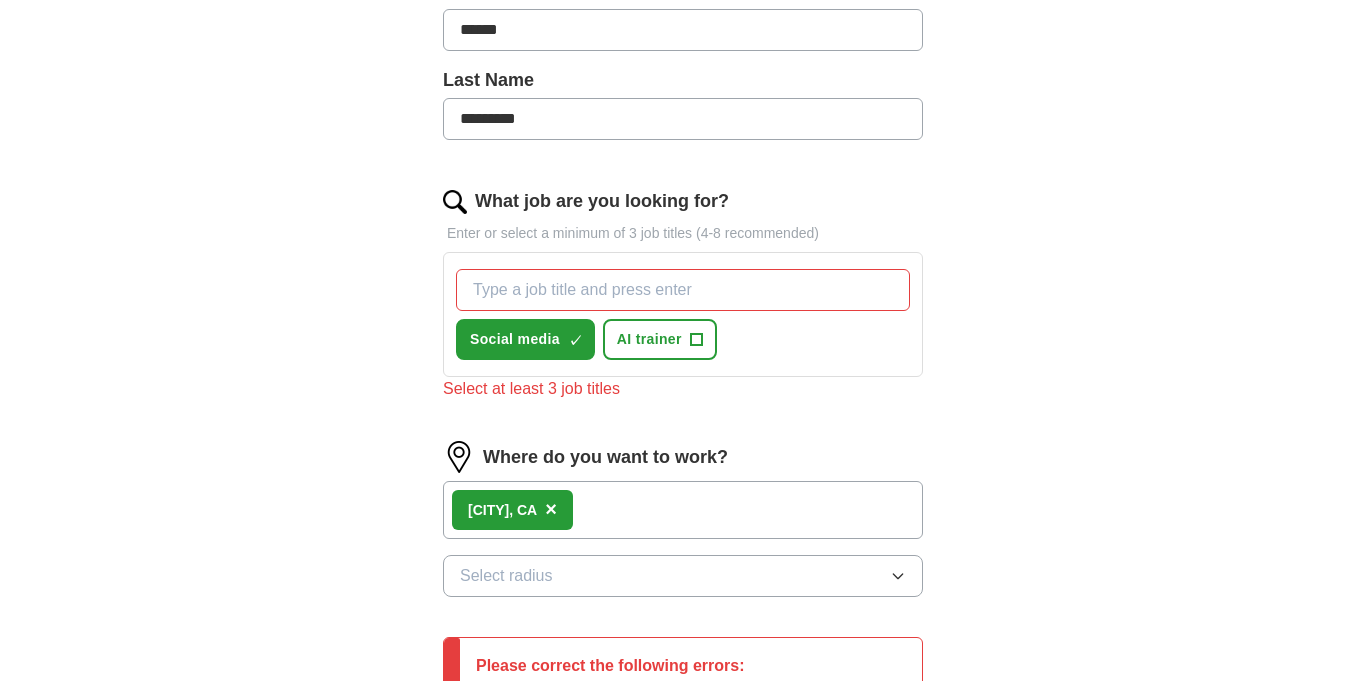 click on "What job are you looking for?" at bounding box center (683, 290) 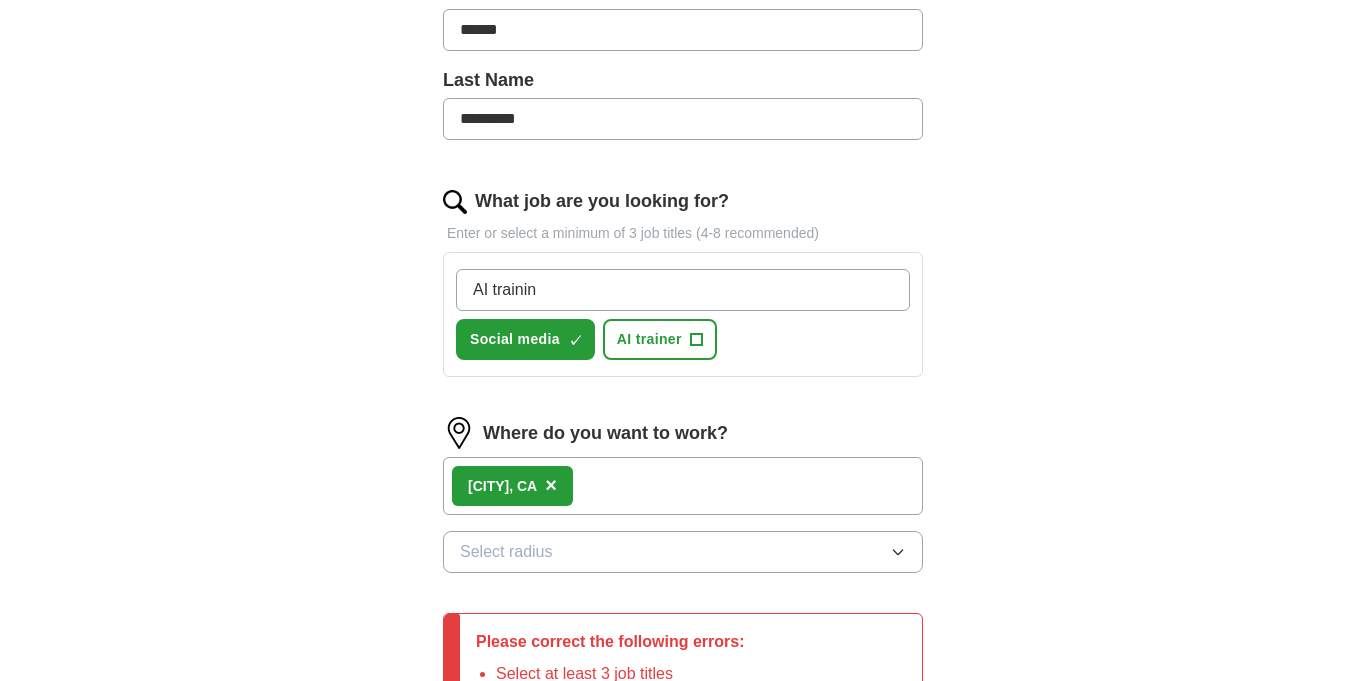 type on "AI training" 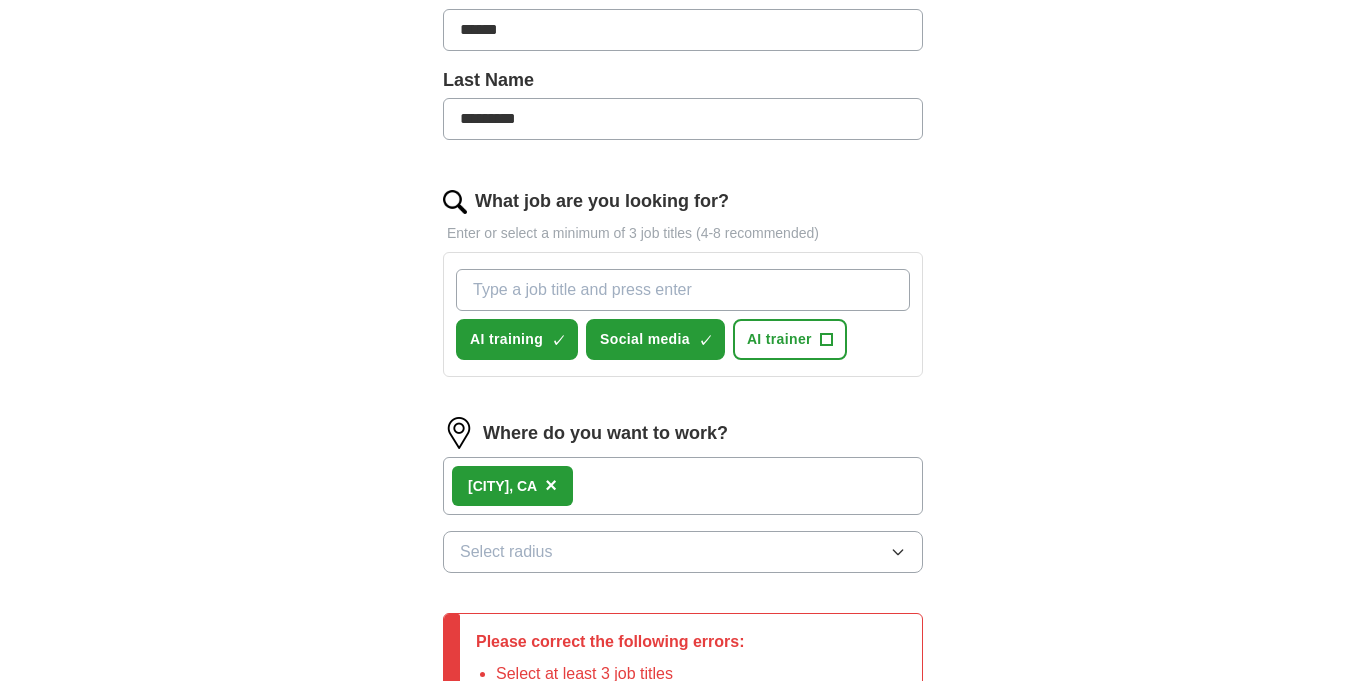 click on "What job are you looking for?" at bounding box center (683, 290) 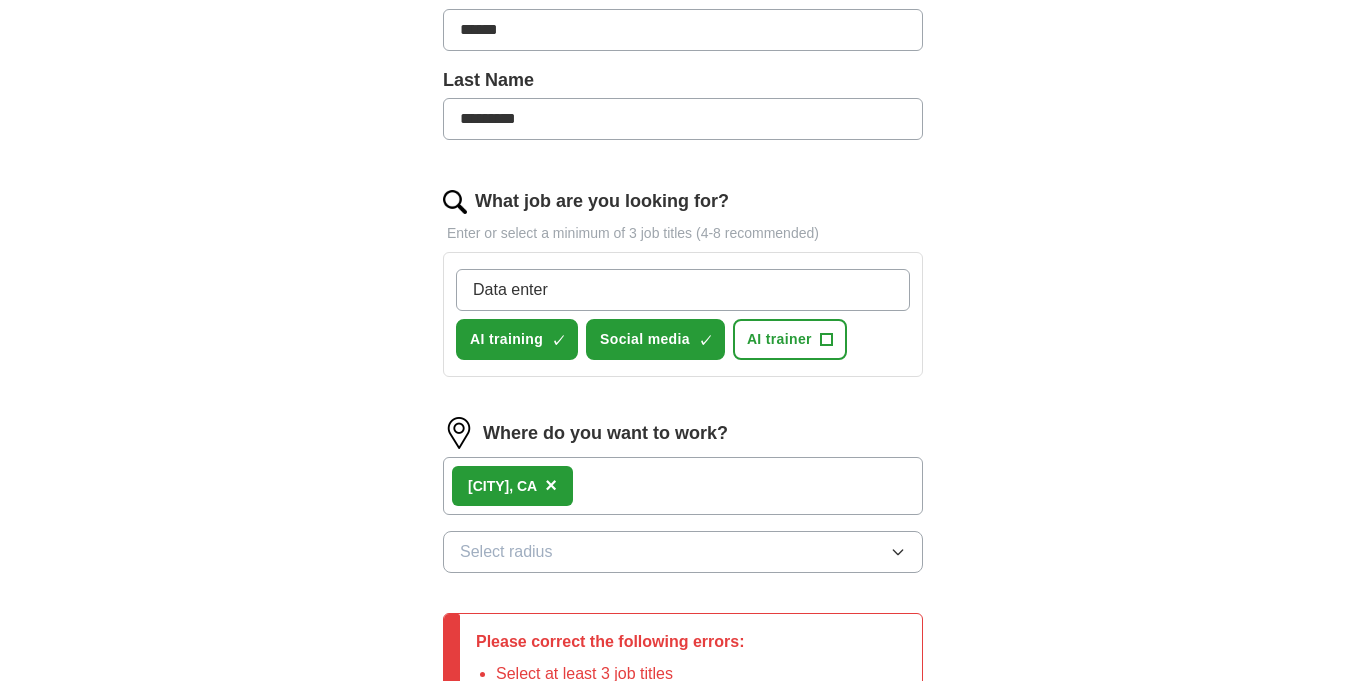 type on "Data entery" 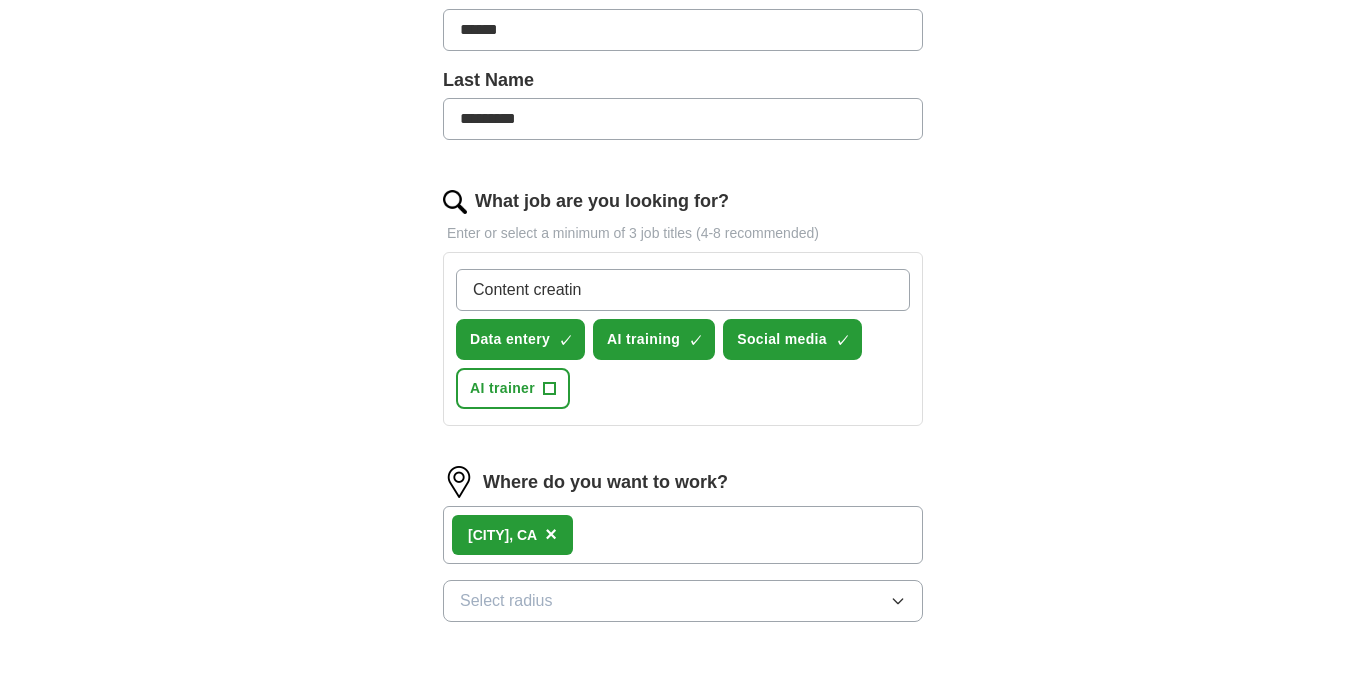 type on "Content creating" 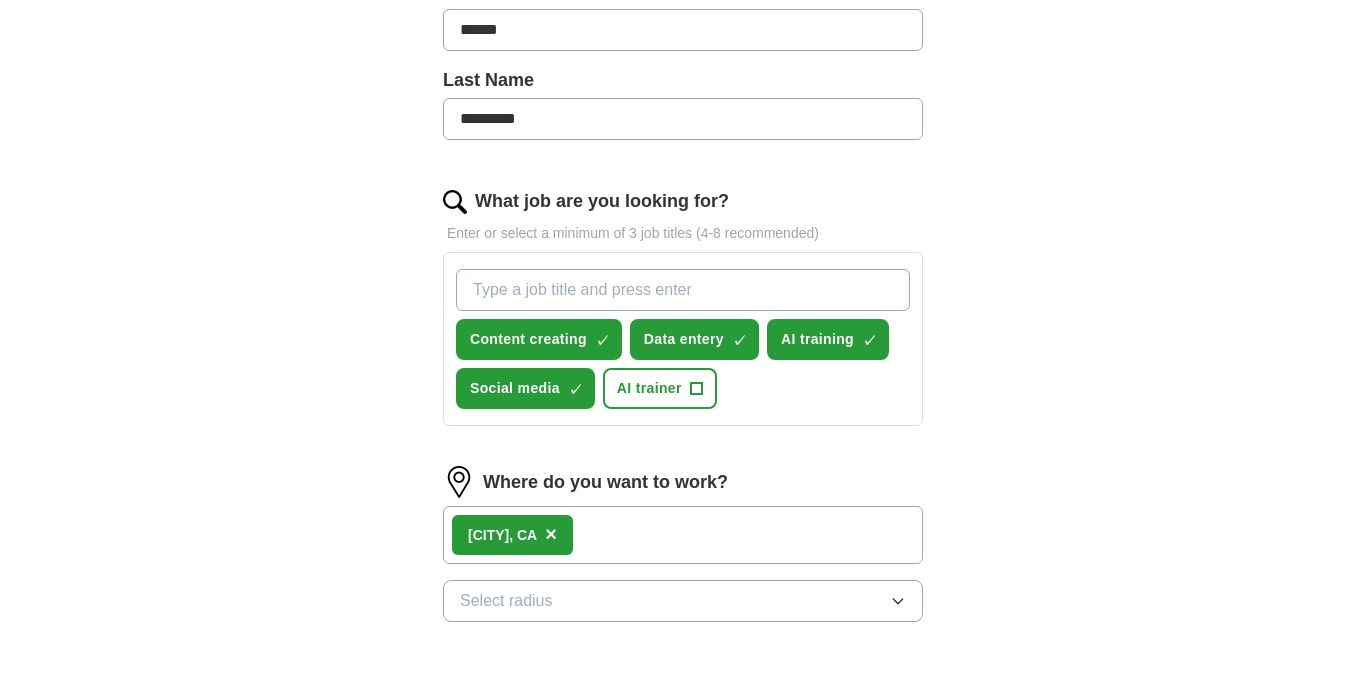 click on "What job are you looking for?" at bounding box center (683, 290) 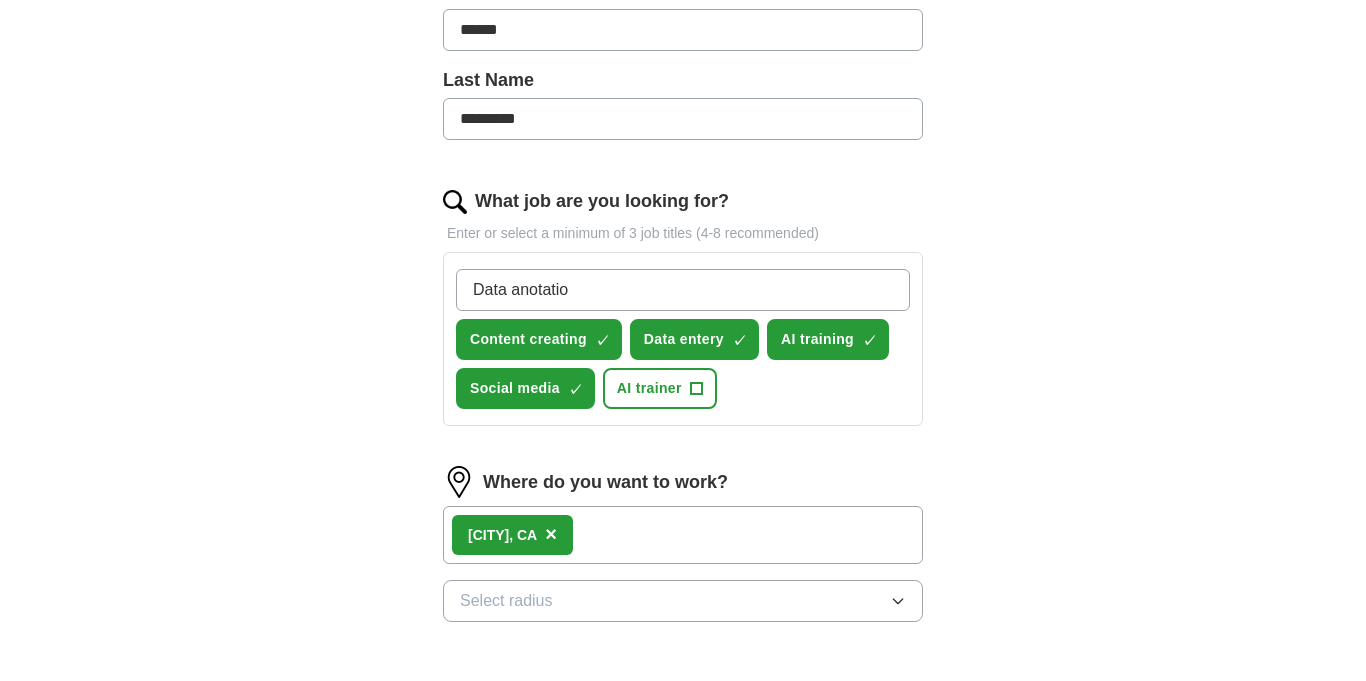 type on "Data anotation" 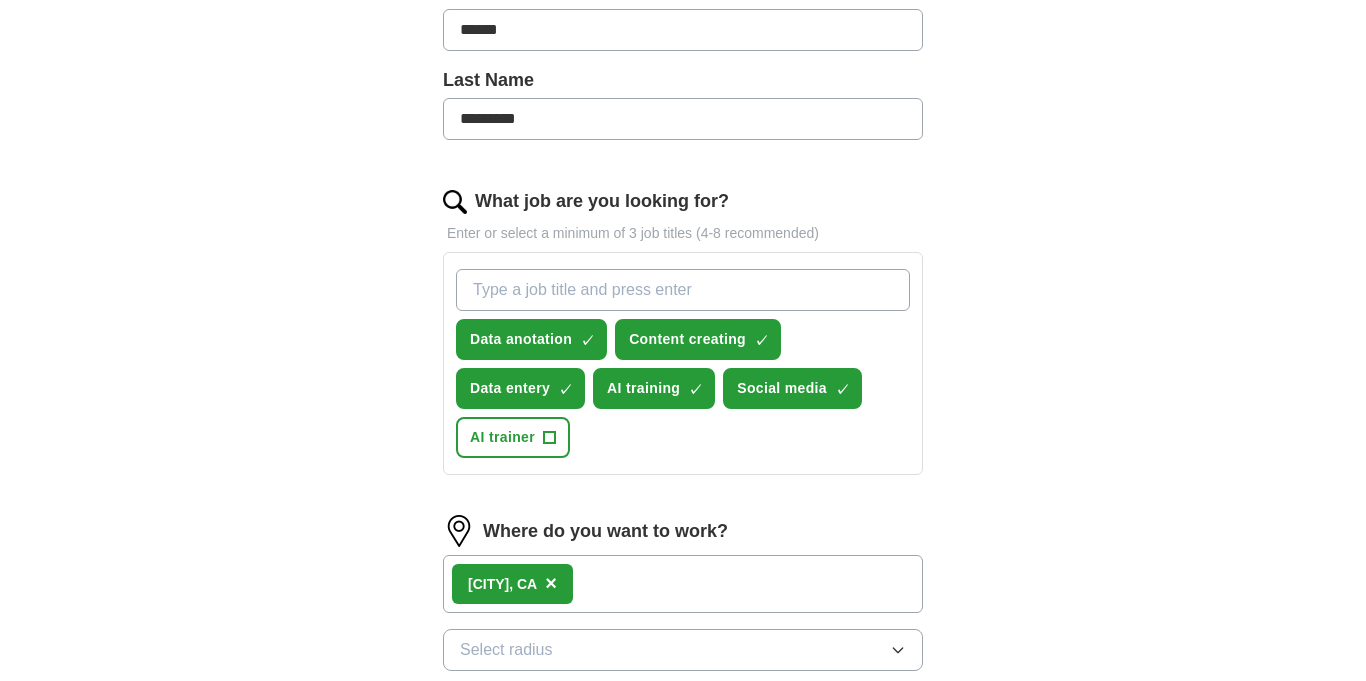 click on "What job are you looking for?" at bounding box center (683, 290) 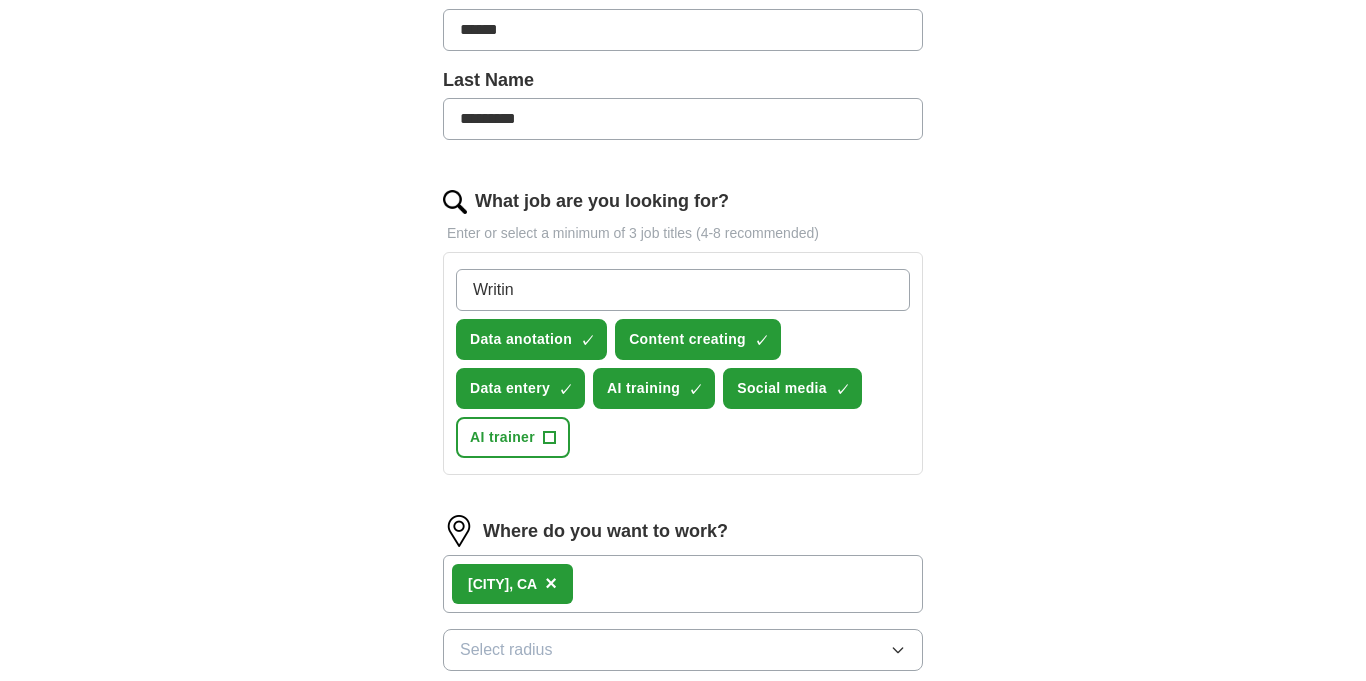 type on "Writing" 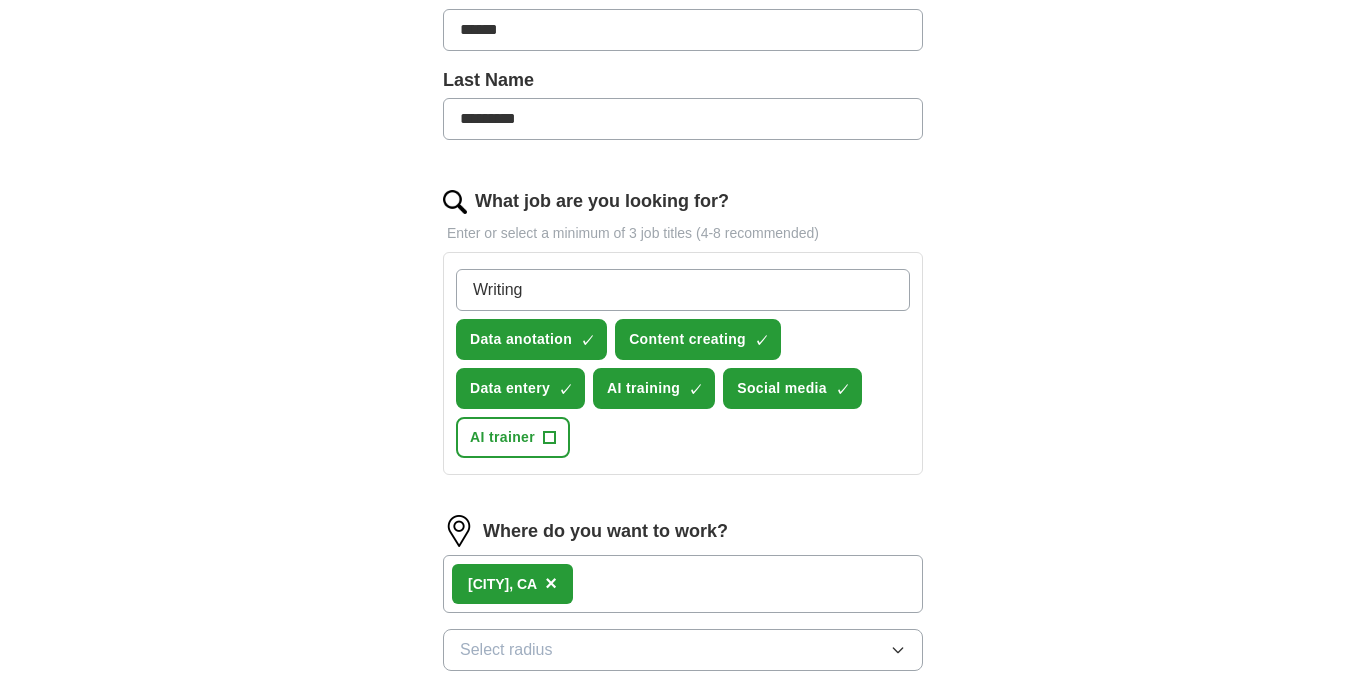 type 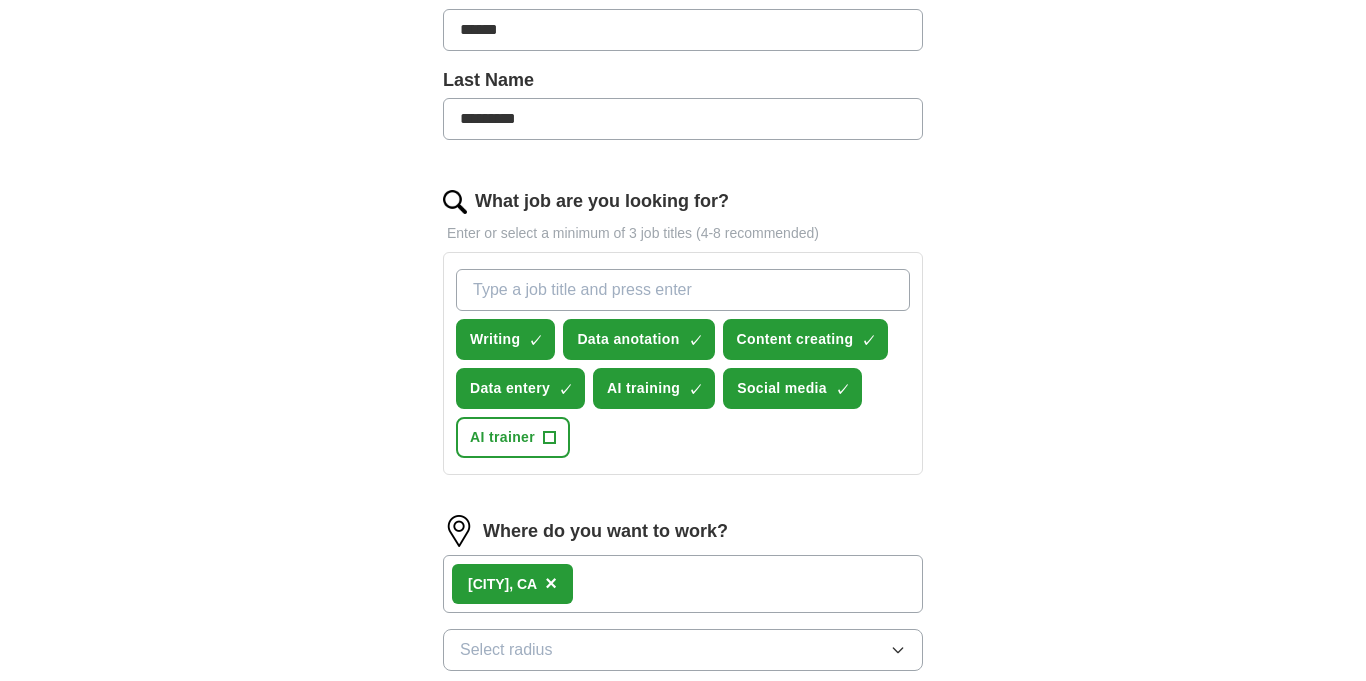 scroll, scrollTop: 812, scrollLeft: 0, axis: vertical 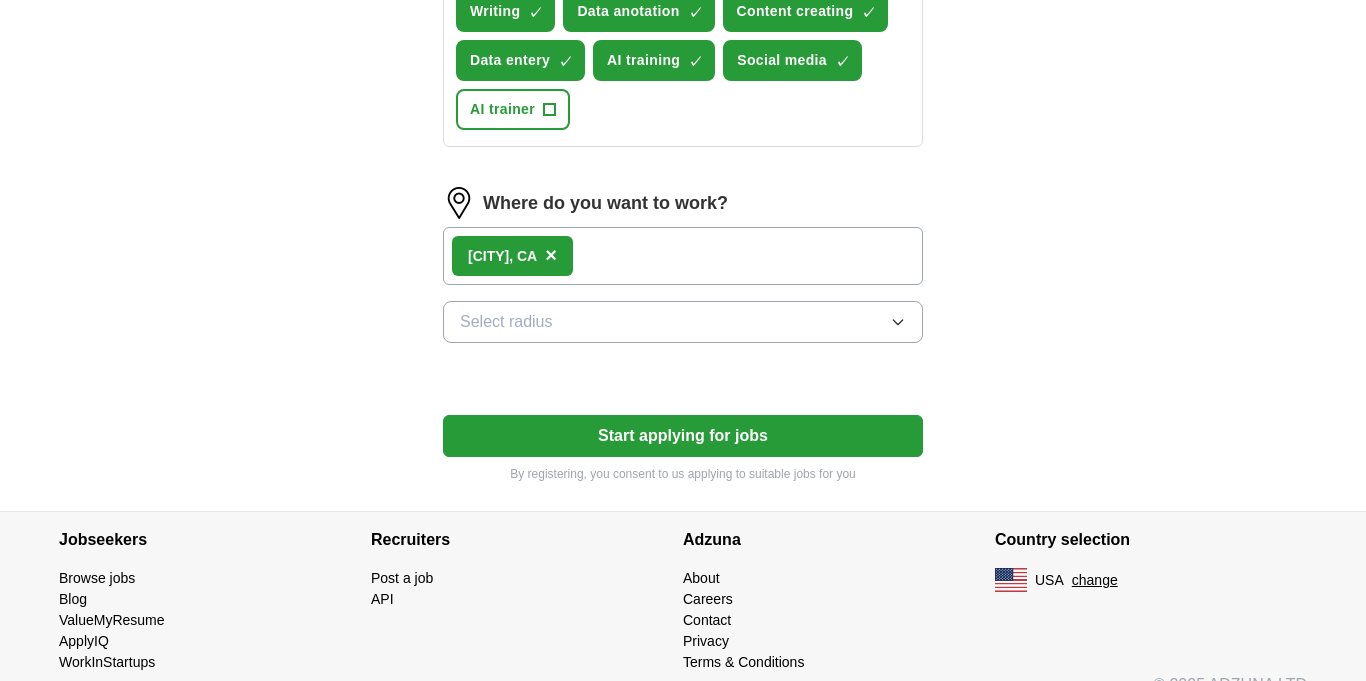 click on "Start applying for jobs" at bounding box center [683, 436] 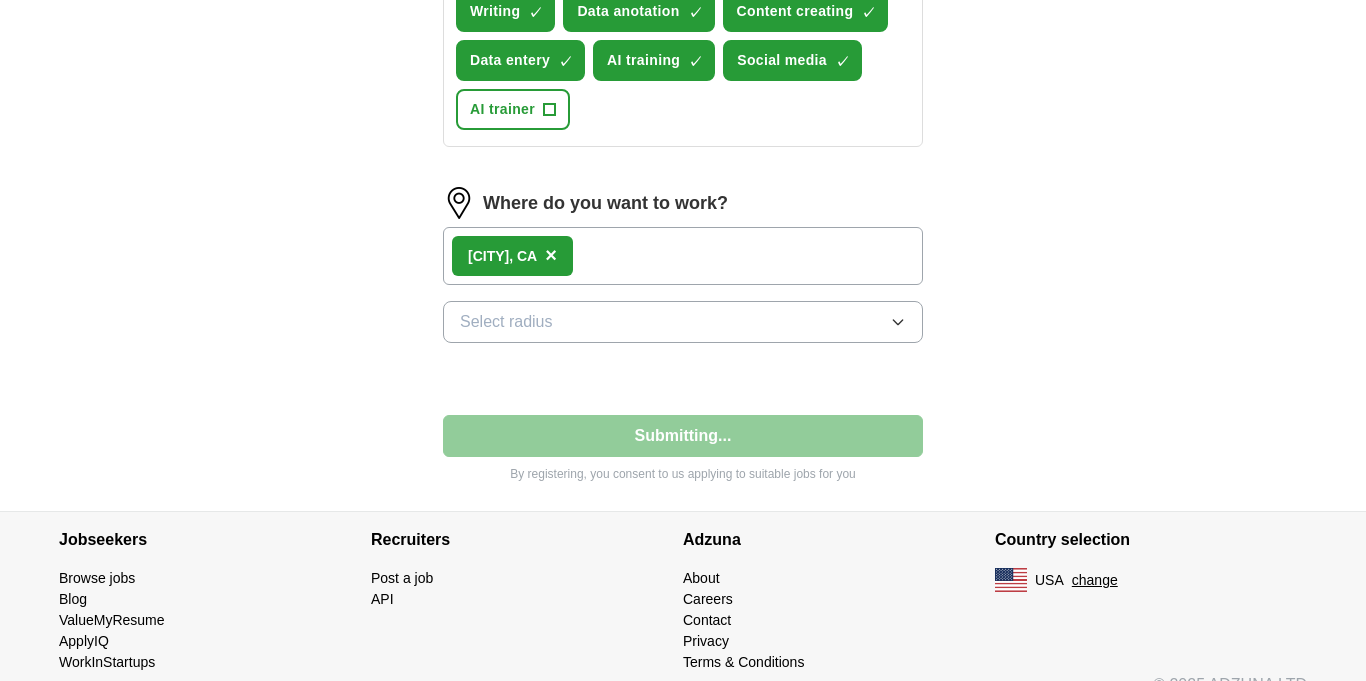 select on "**" 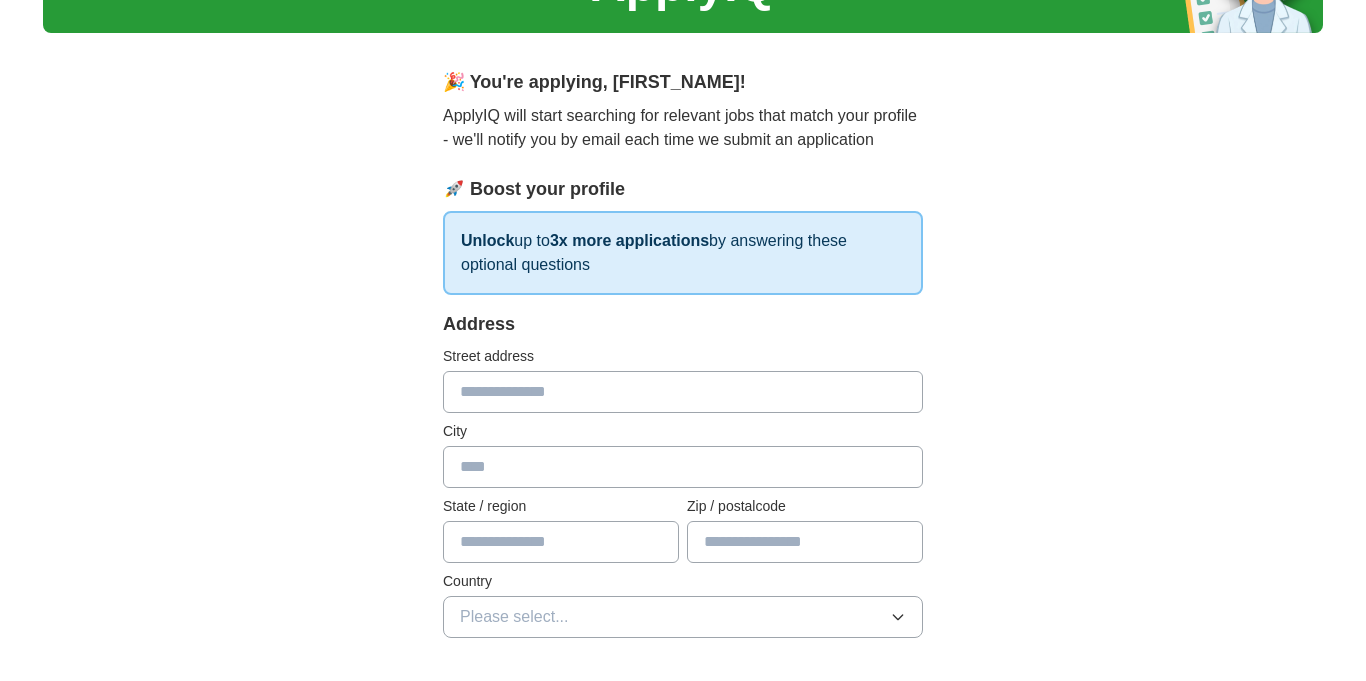 scroll, scrollTop: 164, scrollLeft: 0, axis: vertical 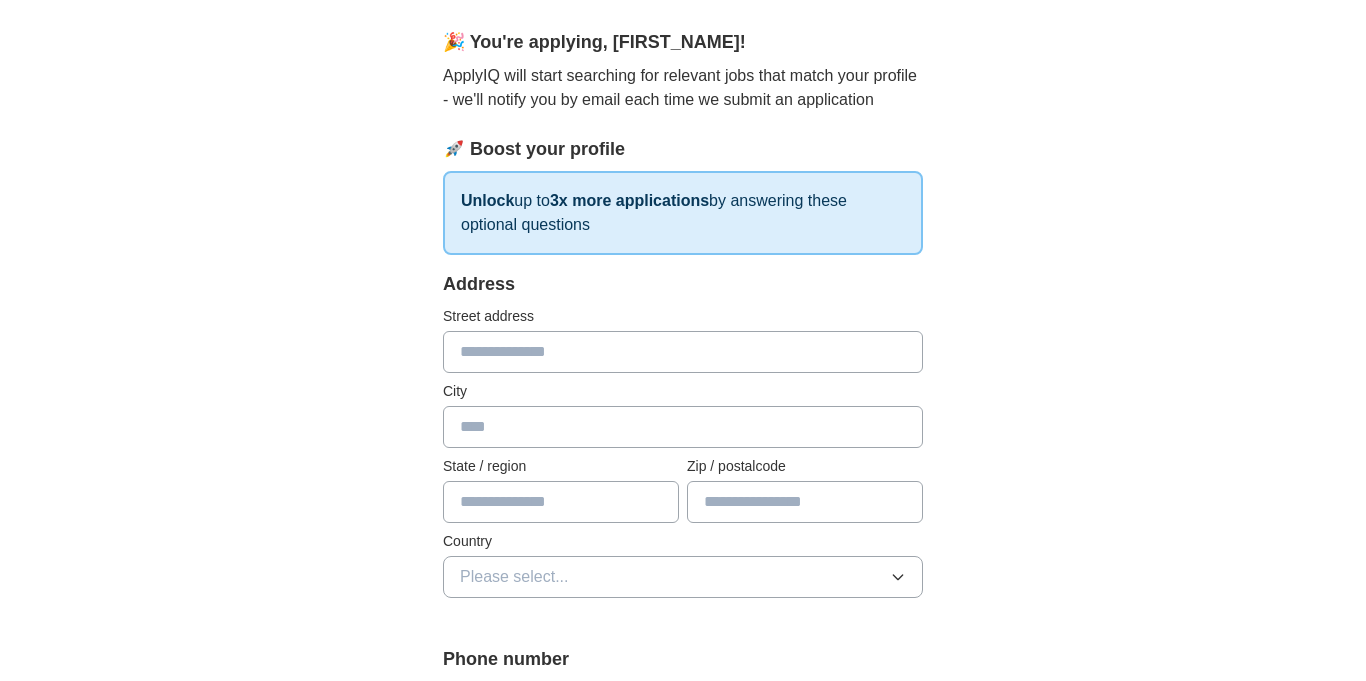 click at bounding box center [683, 352] 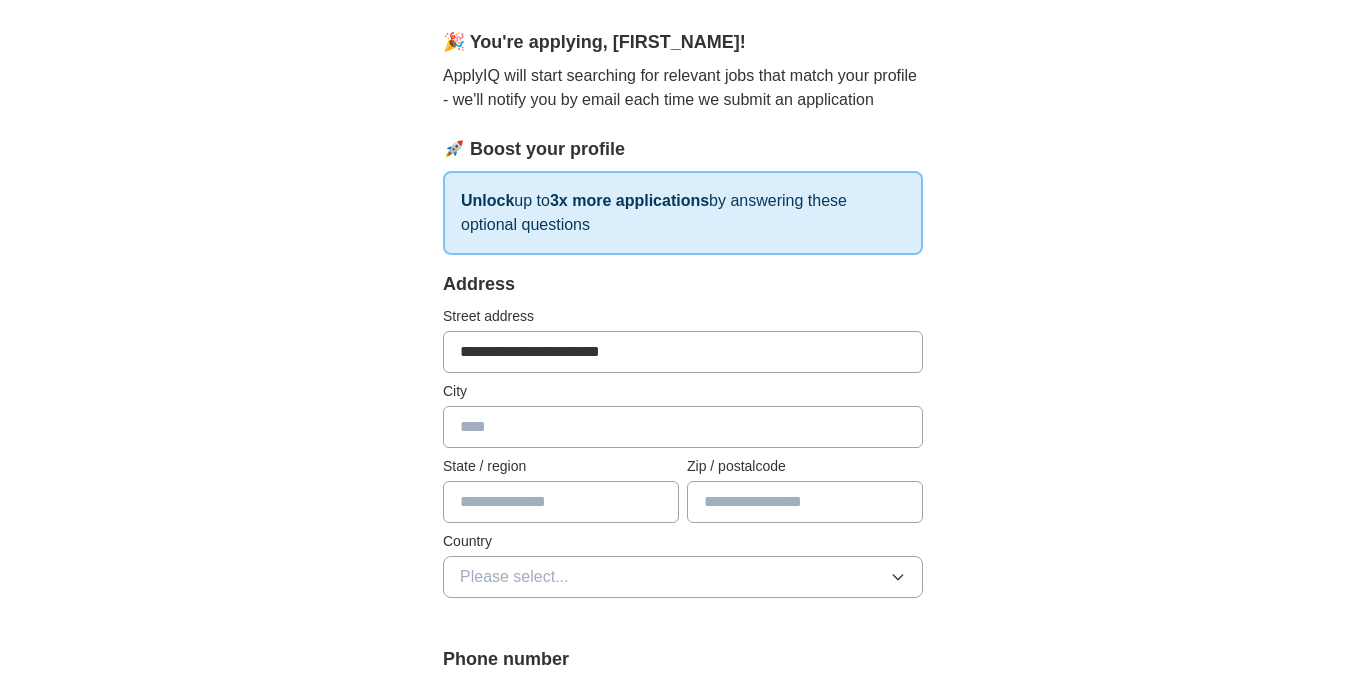 type on "**********" 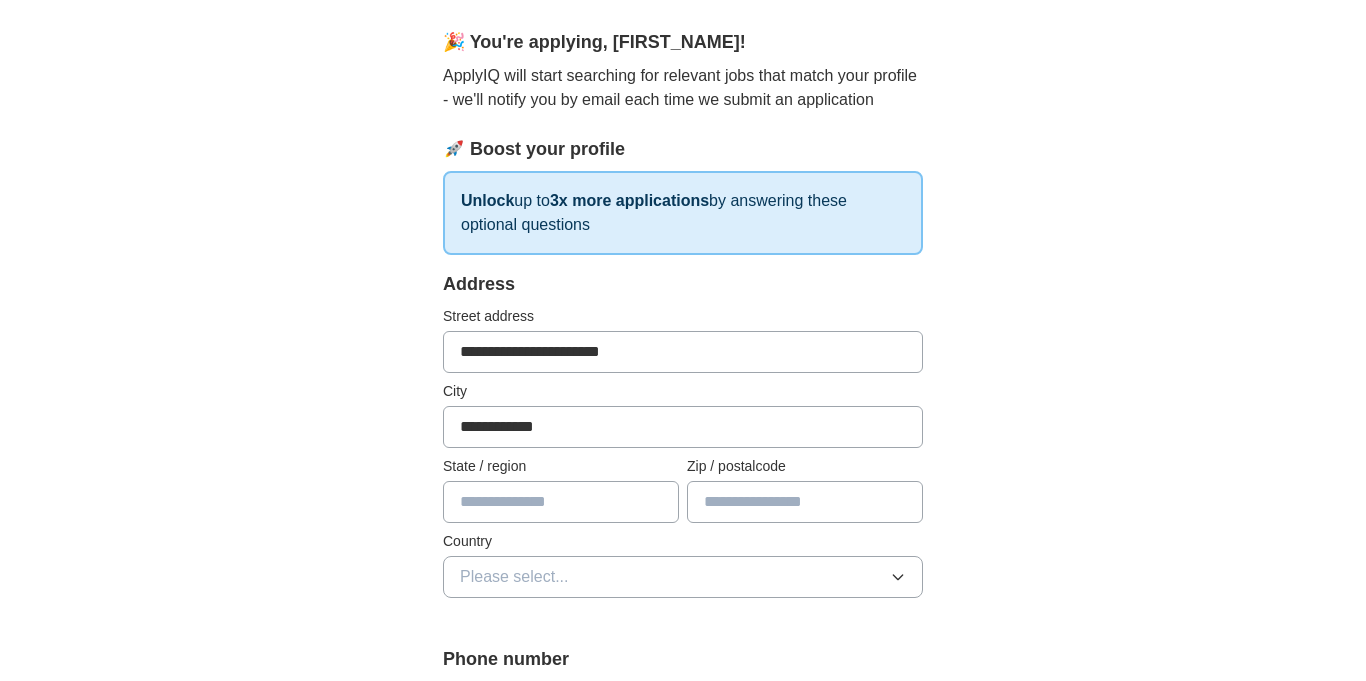 type on "**" 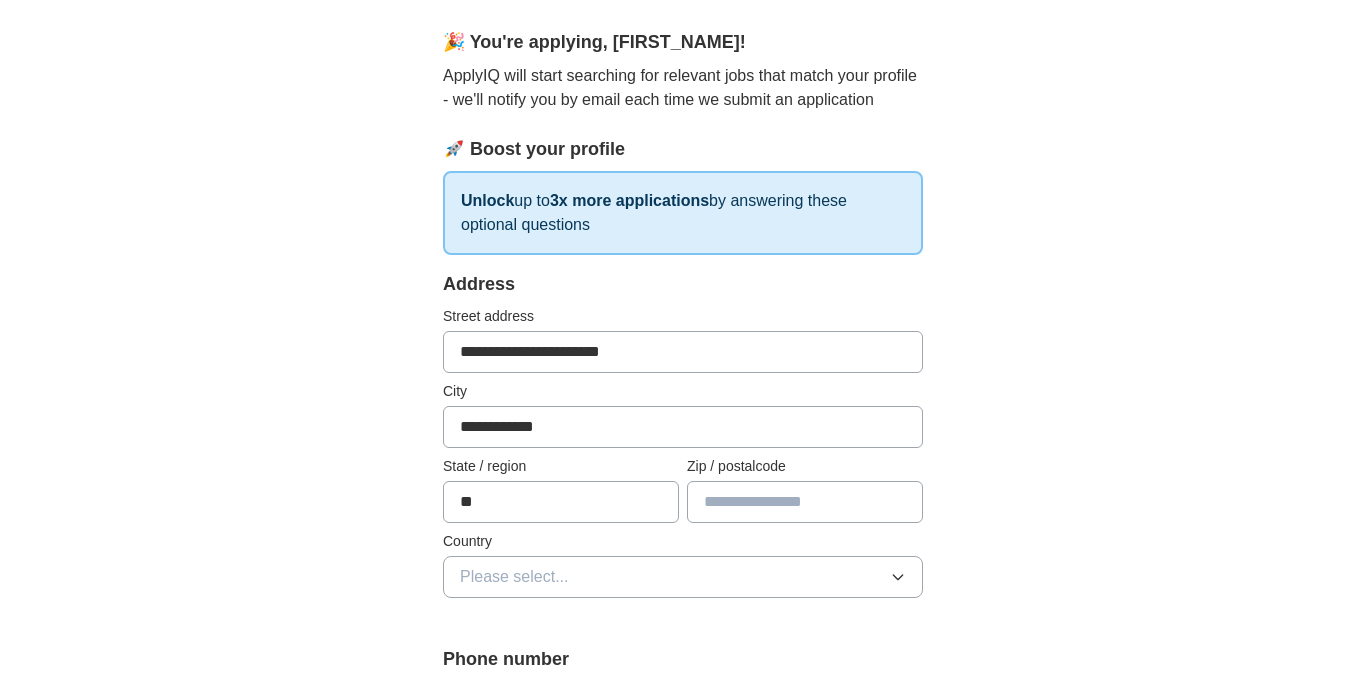 type on "*****" 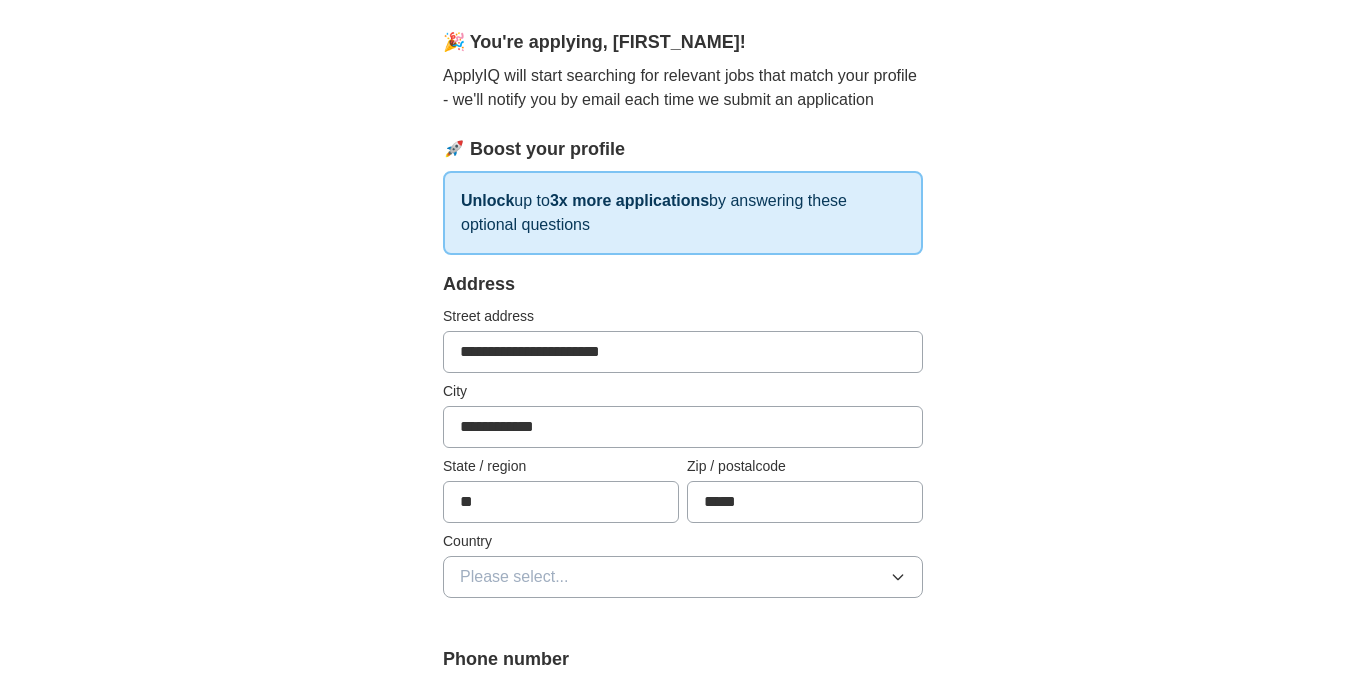 drag, startPoint x: 501, startPoint y: 363, endPoint x: 314, endPoint y: 352, distance: 187.32326 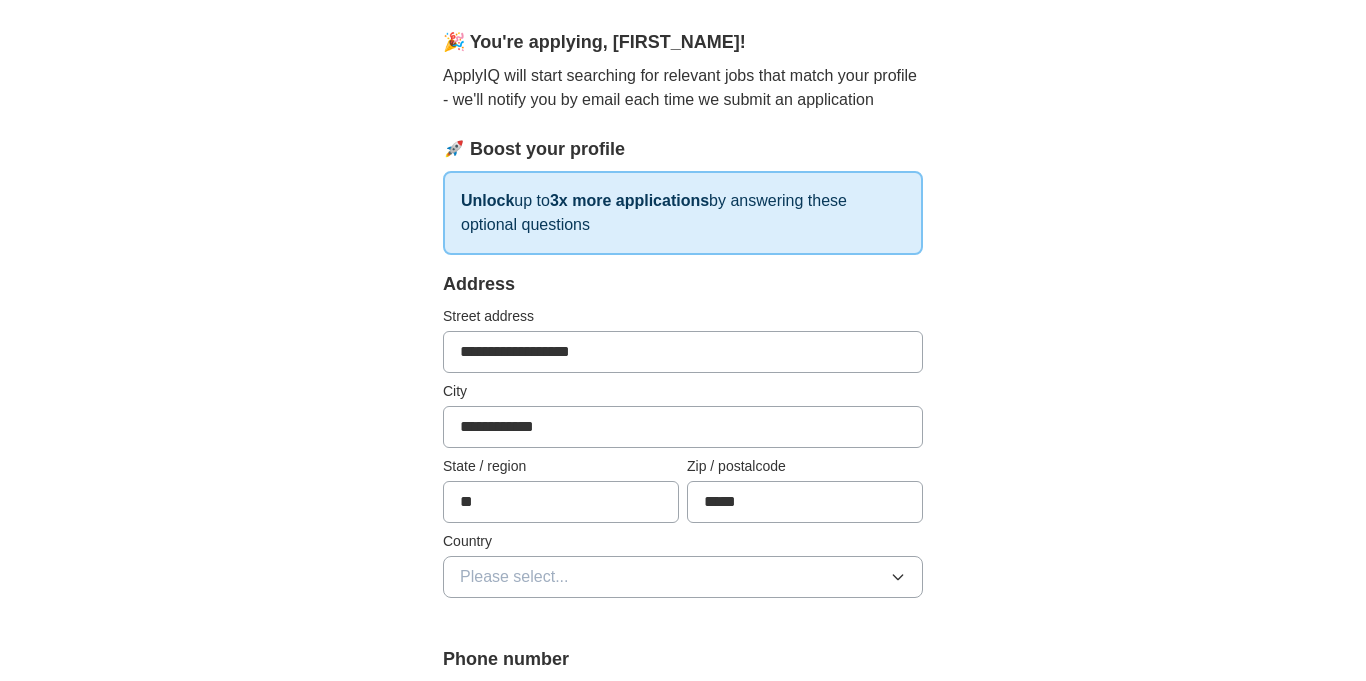 drag, startPoint x: 649, startPoint y: 351, endPoint x: 591, endPoint y: 356, distance: 58.21512 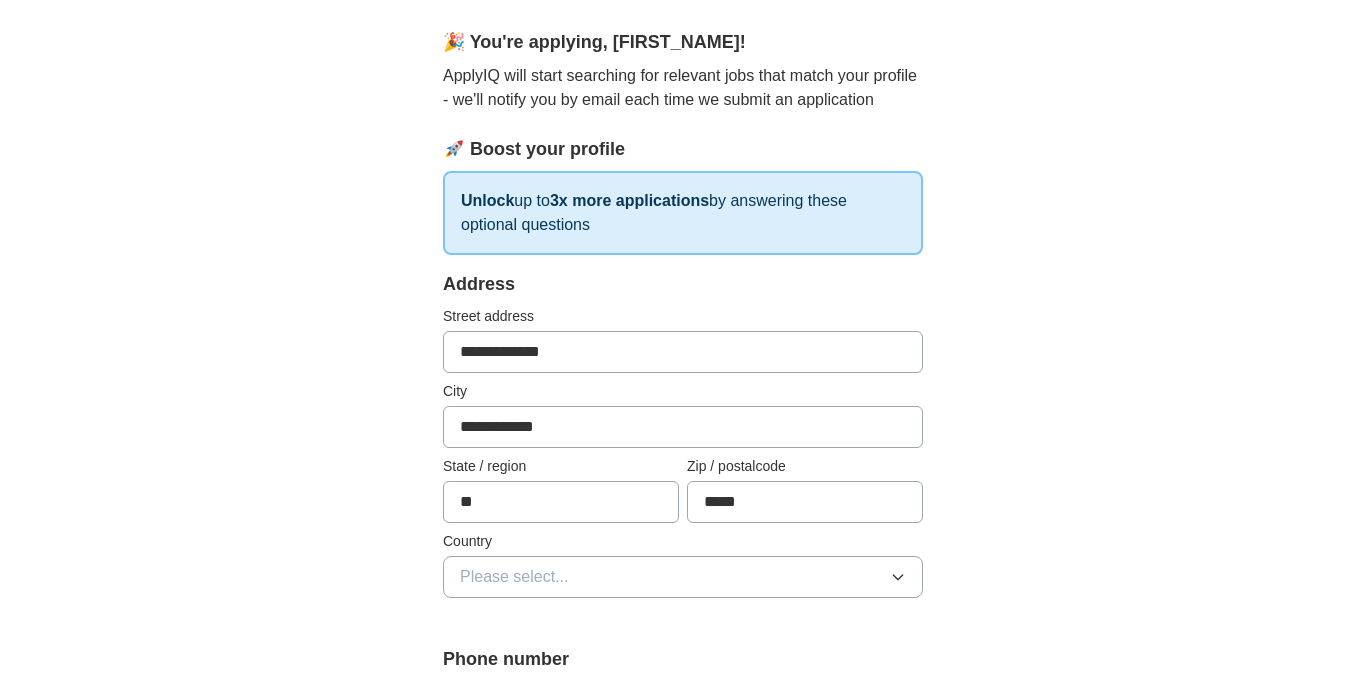 scroll, scrollTop: 328, scrollLeft: 0, axis: vertical 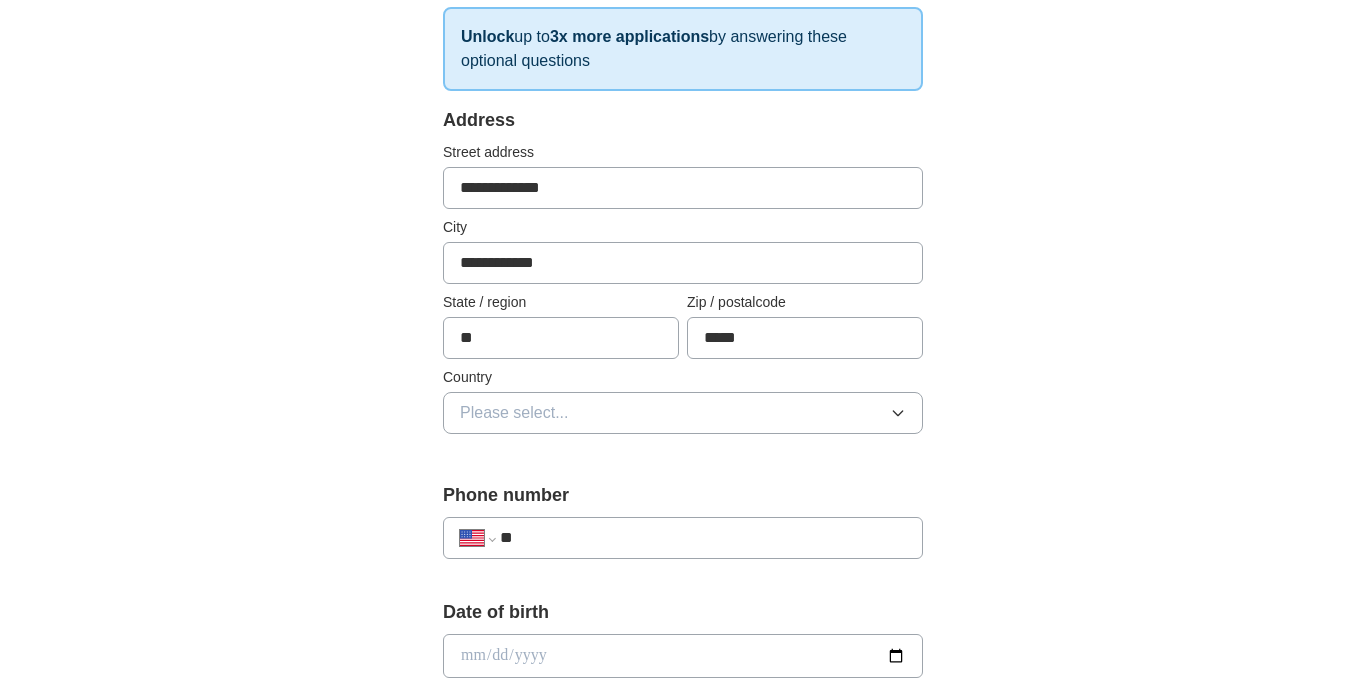 type on "**********" 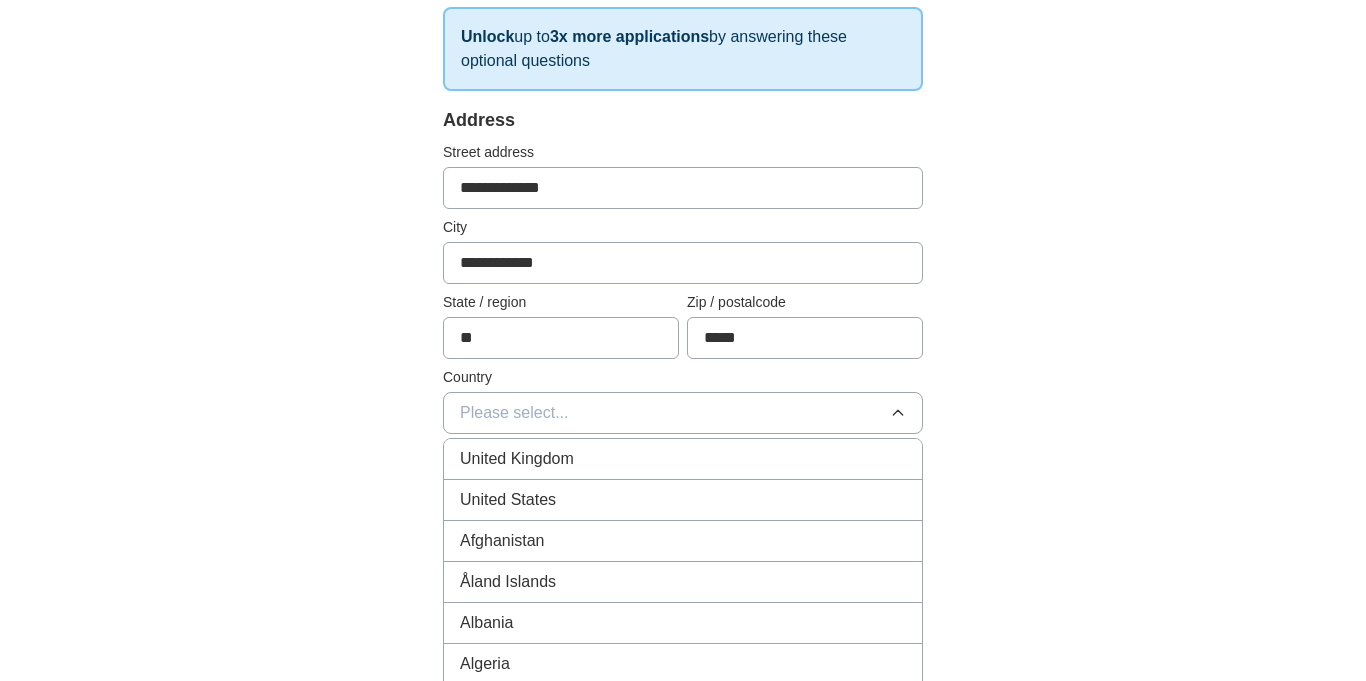 click on "United States" at bounding box center [508, 500] 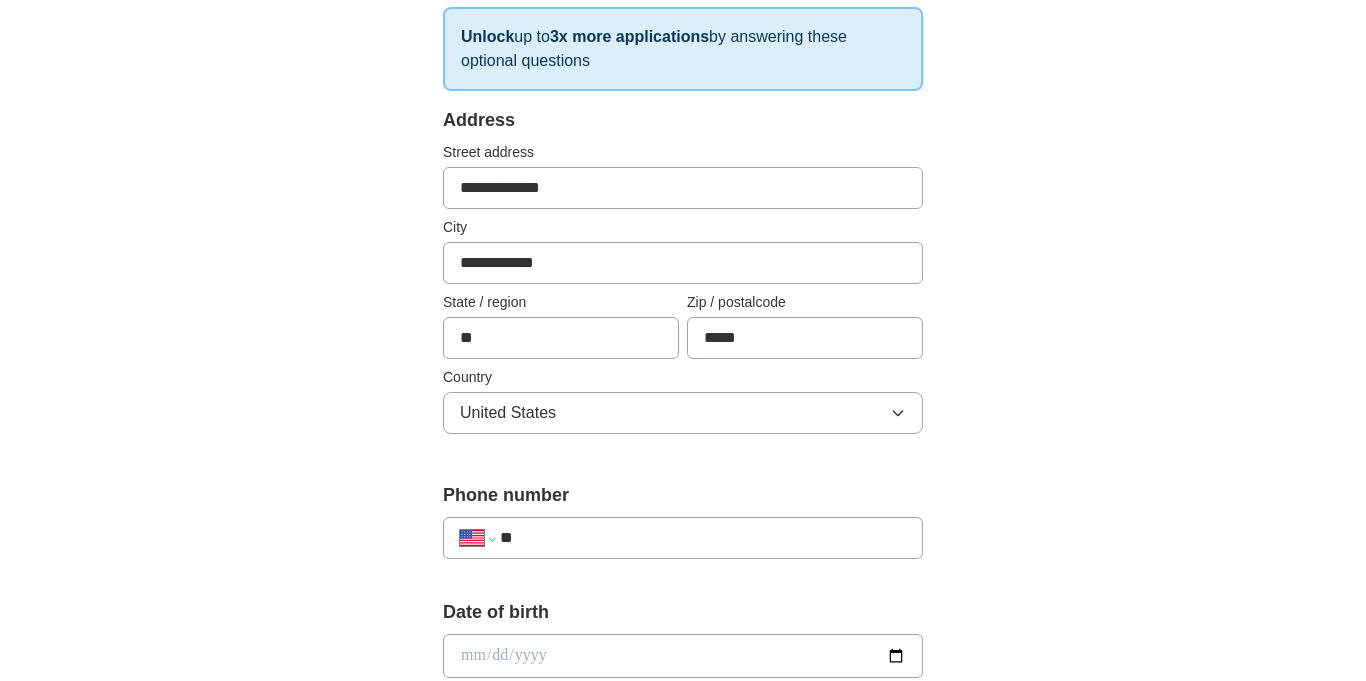 scroll, scrollTop: 492, scrollLeft: 0, axis: vertical 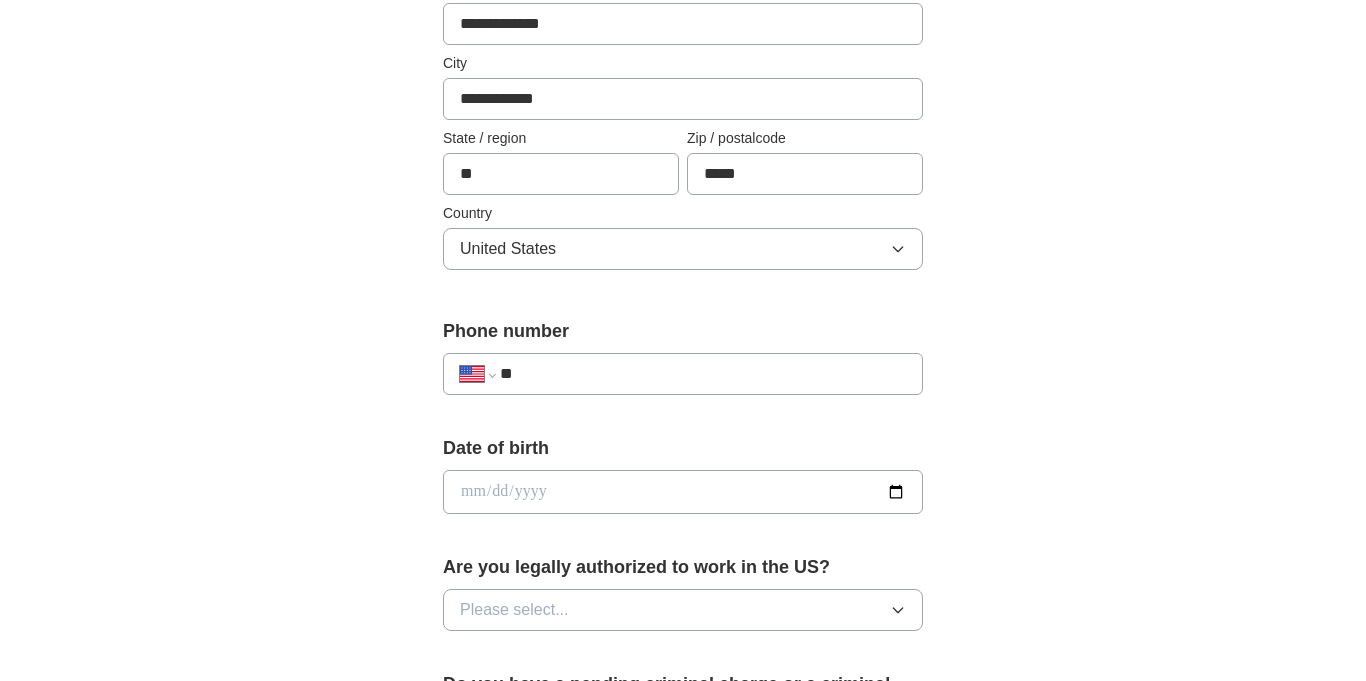 click at bounding box center [683, 492] 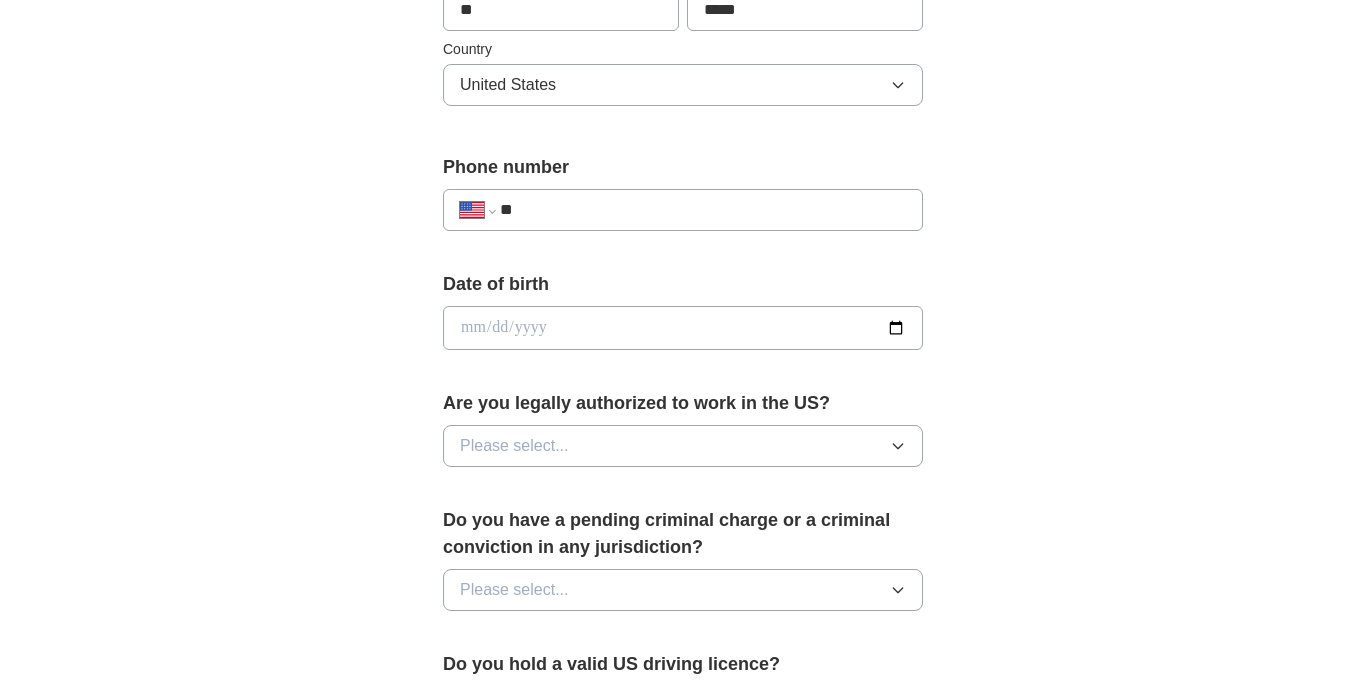 click 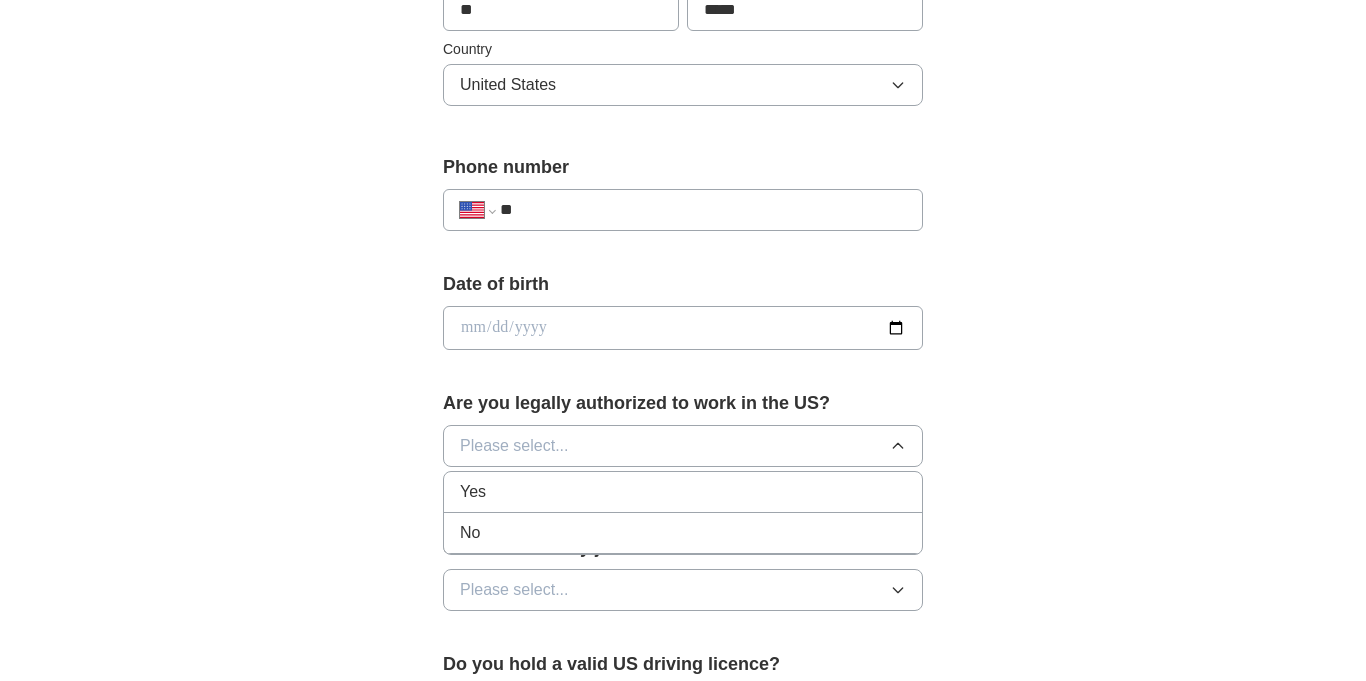 click on "Yes" at bounding box center (683, 492) 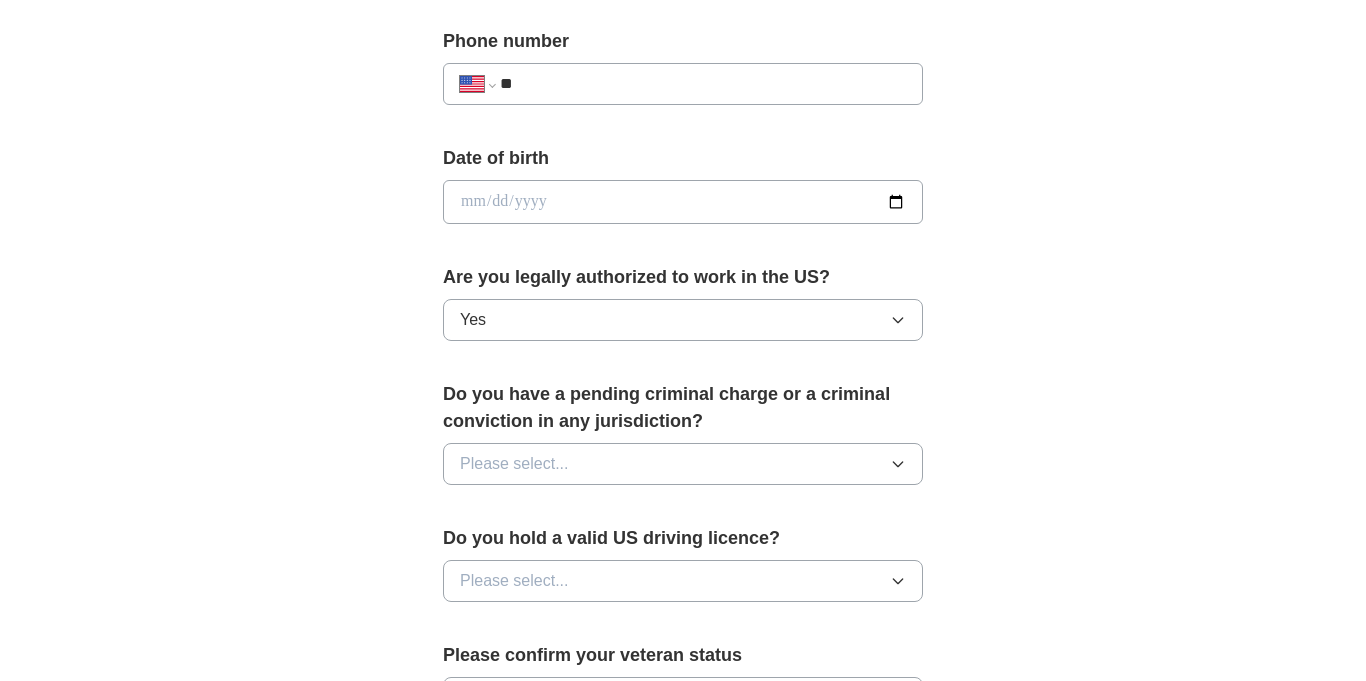 scroll, scrollTop: 984, scrollLeft: 0, axis: vertical 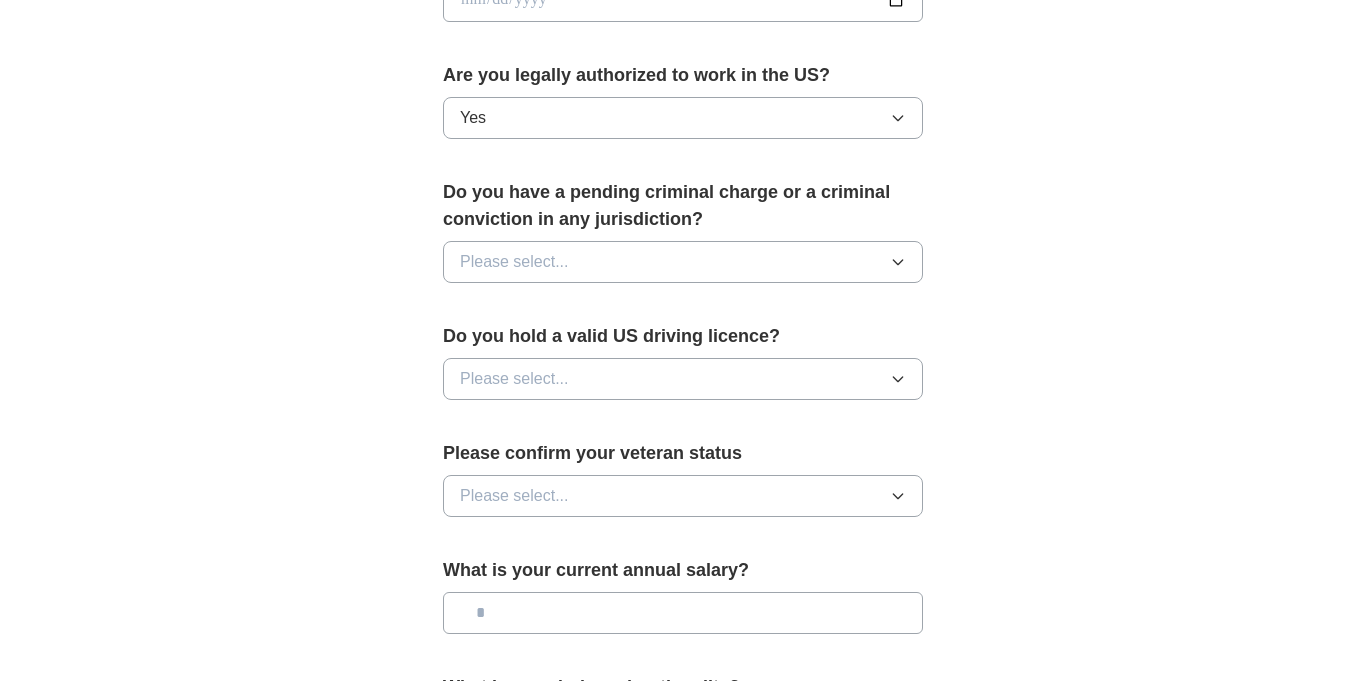 click on "Please select..." at bounding box center [683, 262] 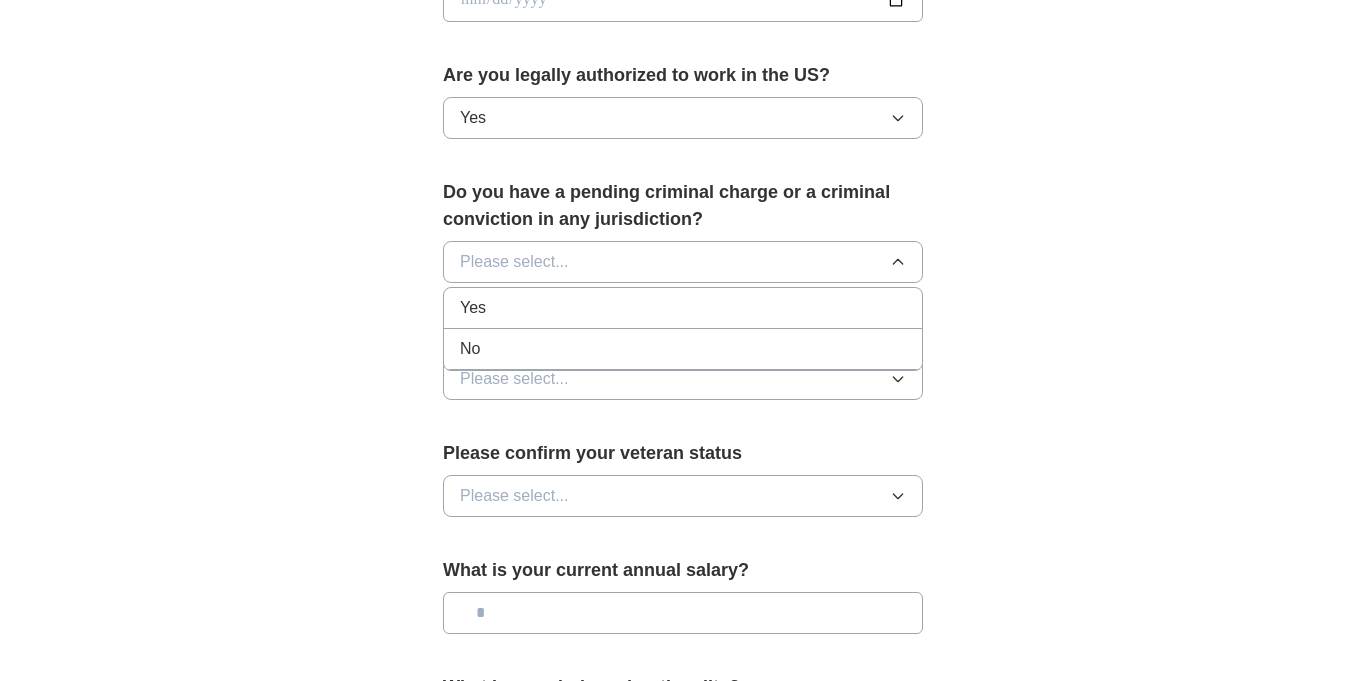 drag, startPoint x: 500, startPoint y: 349, endPoint x: 479, endPoint y: 361, distance: 24.186773 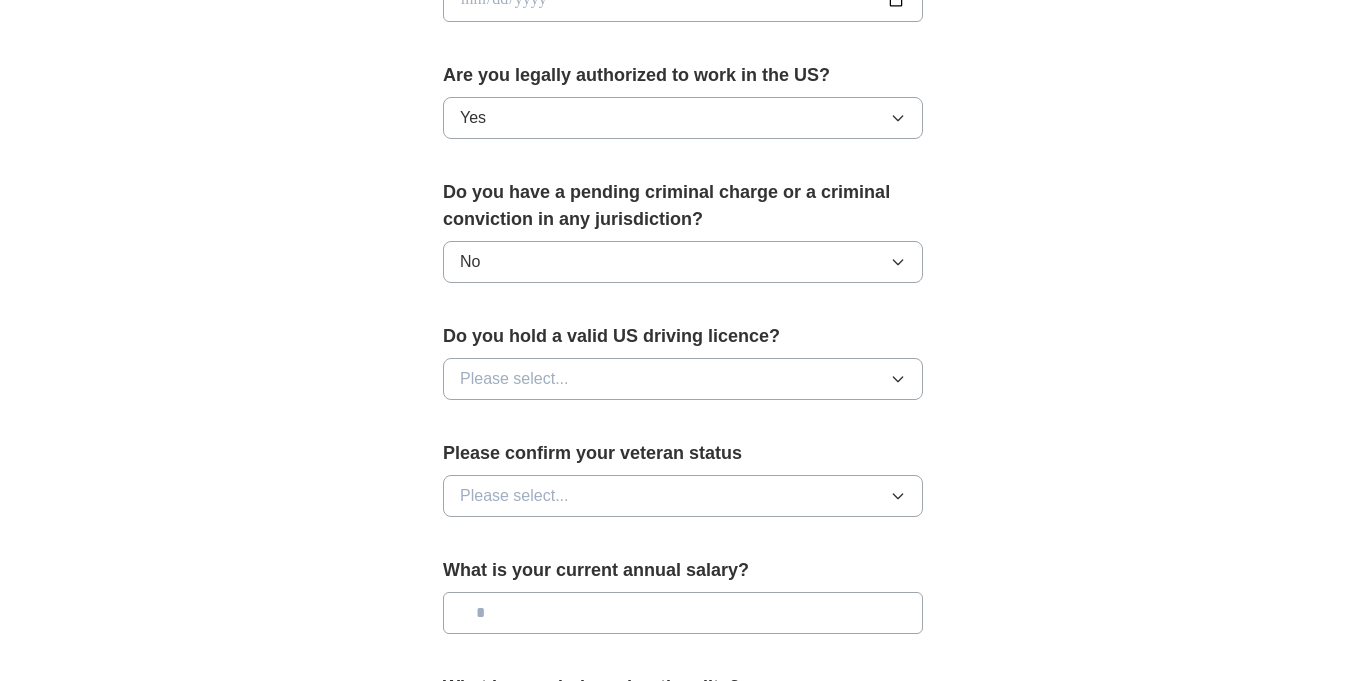 click on "Please select..." at bounding box center (514, 379) 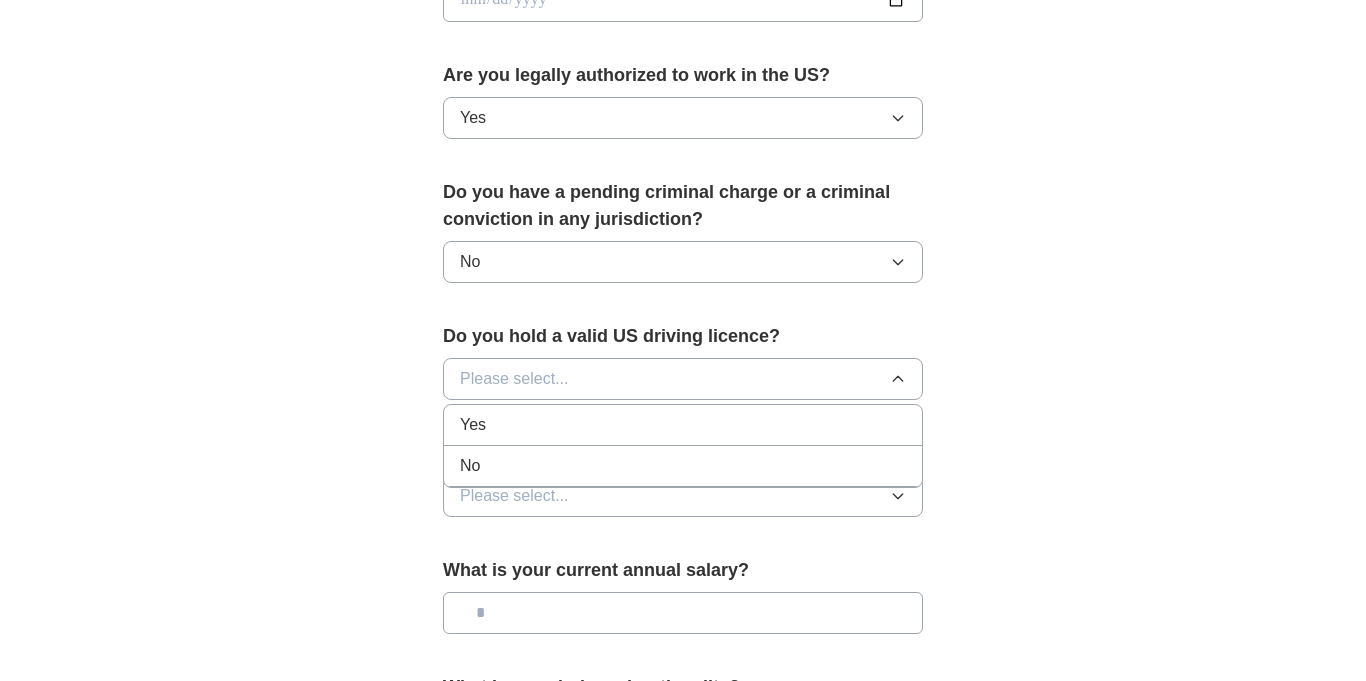 click on "Yes" at bounding box center (473, 425) 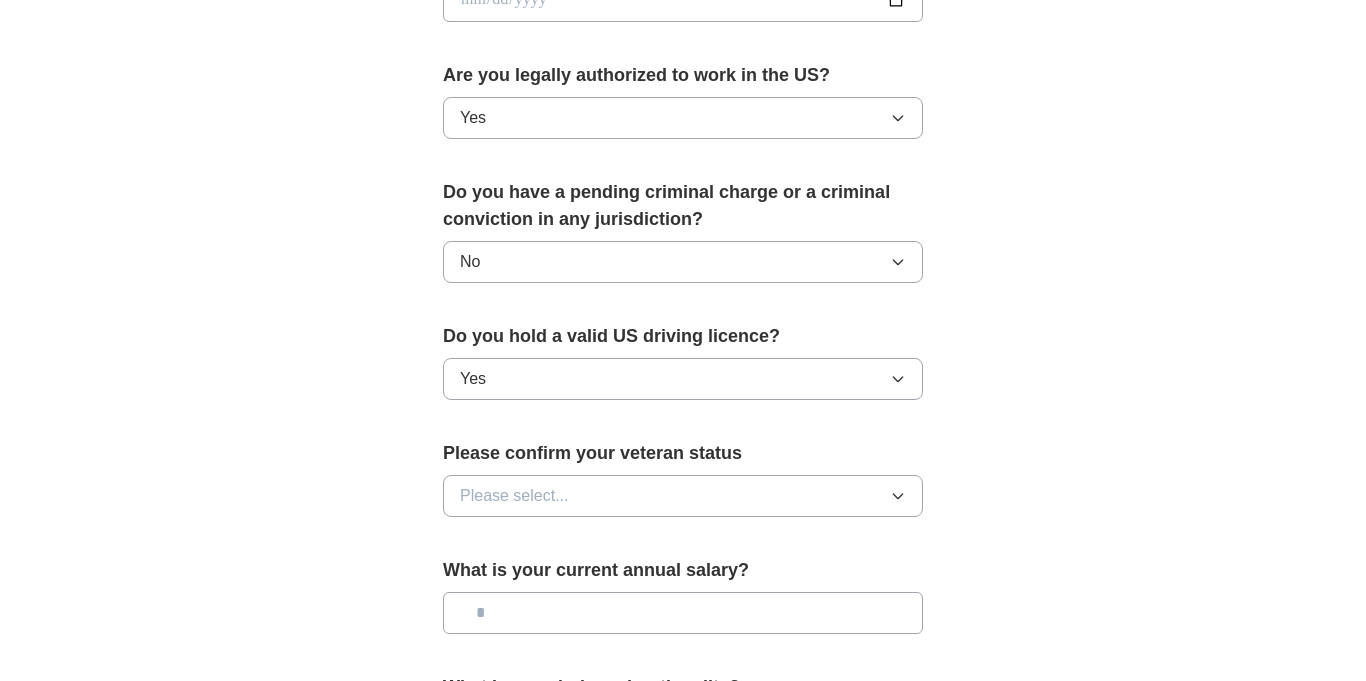 scroll, scrollTop: 1148, scrollLeft: 0, axis: vertical 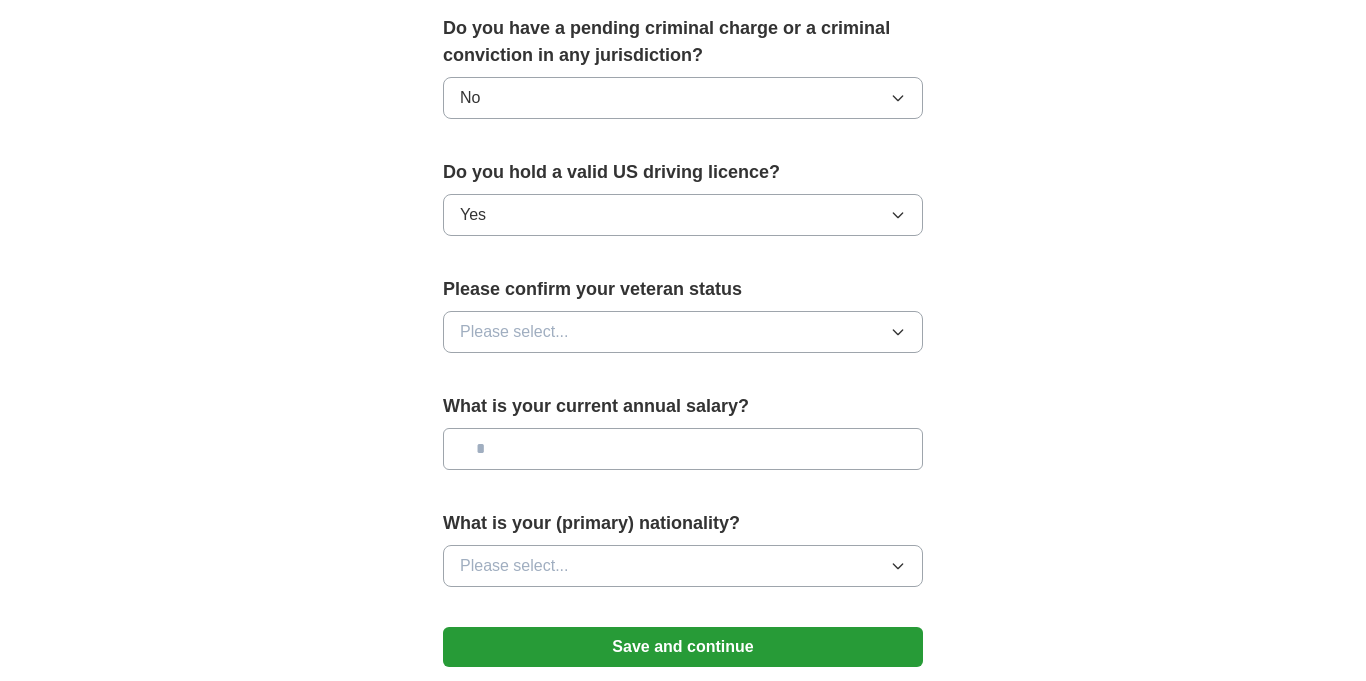 click on "Please select..." at bounding box center (514, 332) 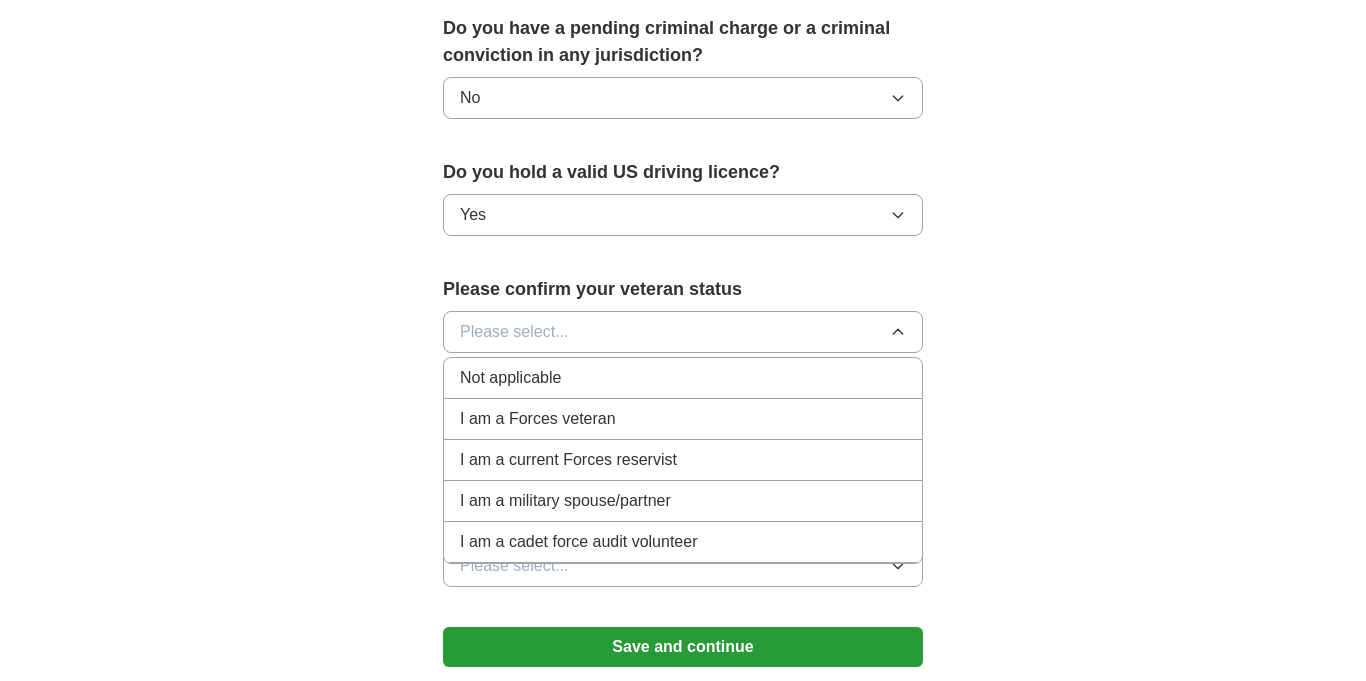 click on "Not applicable" at bounding box center (510, 378) 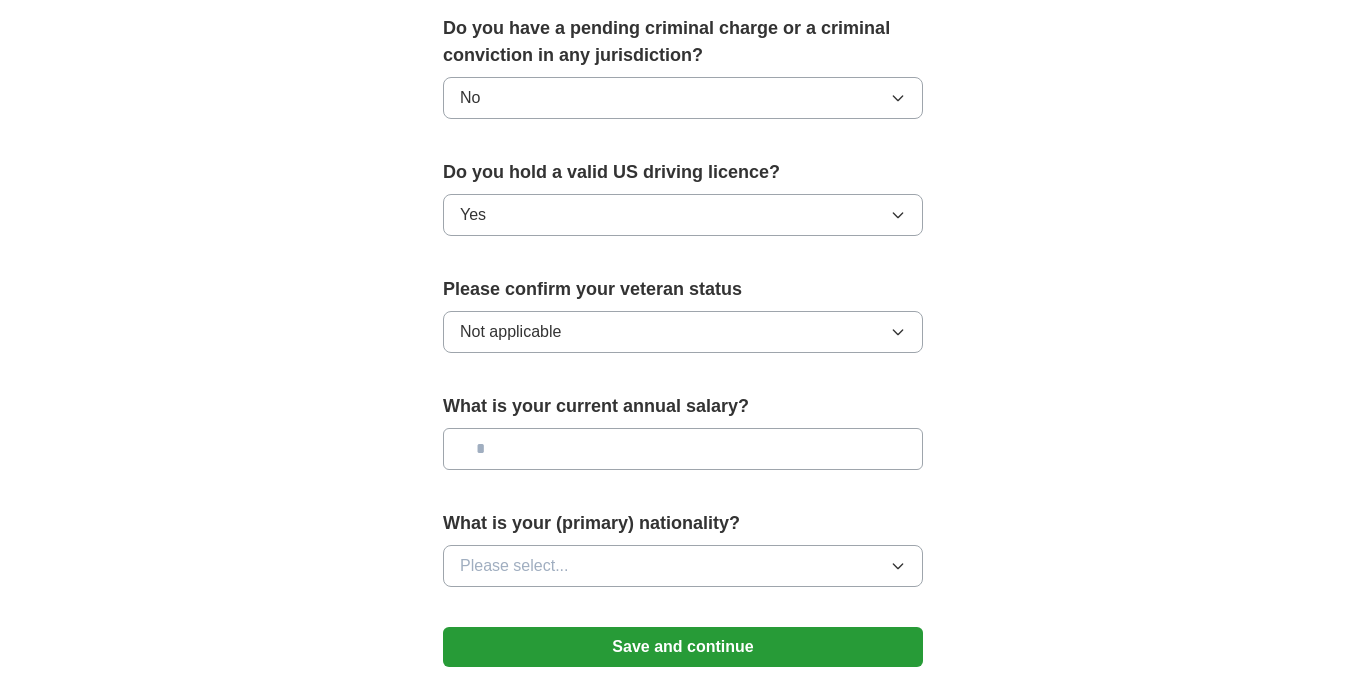 click at bounding box center (683, 449) 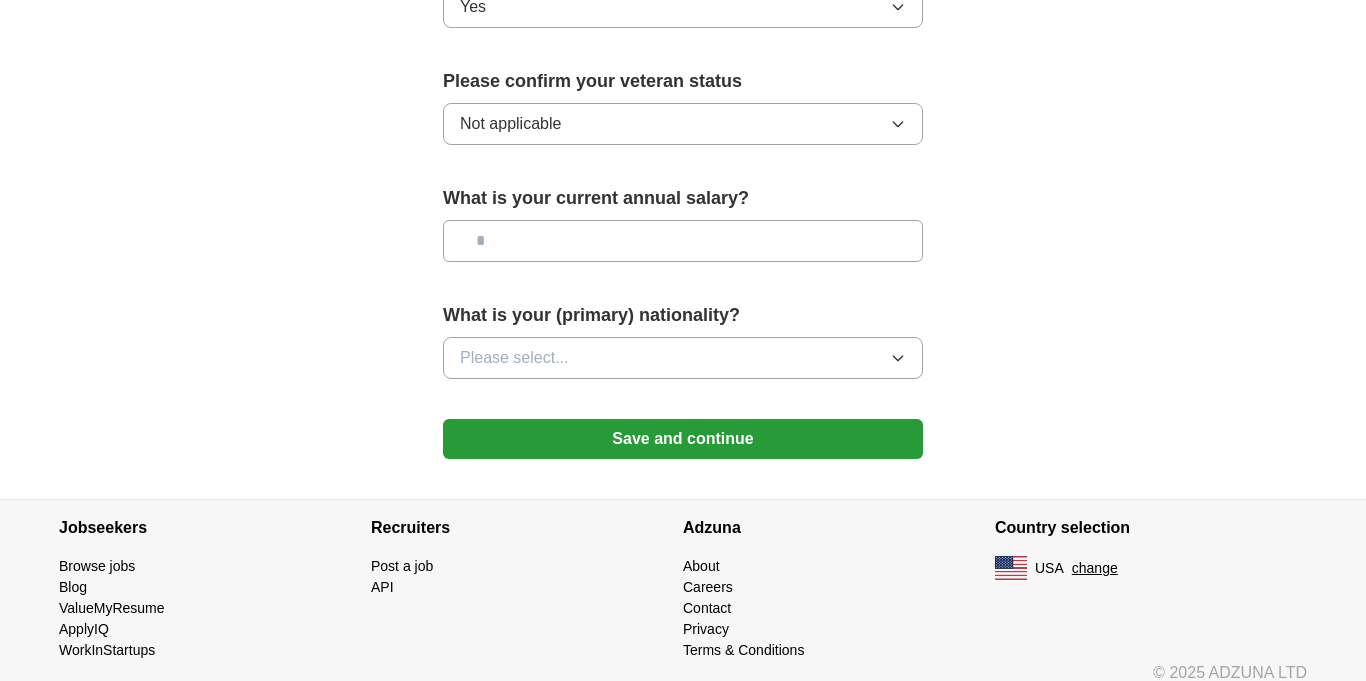 scroll, scrollTop: 1377, scrollLeft: 0, axis: vertical 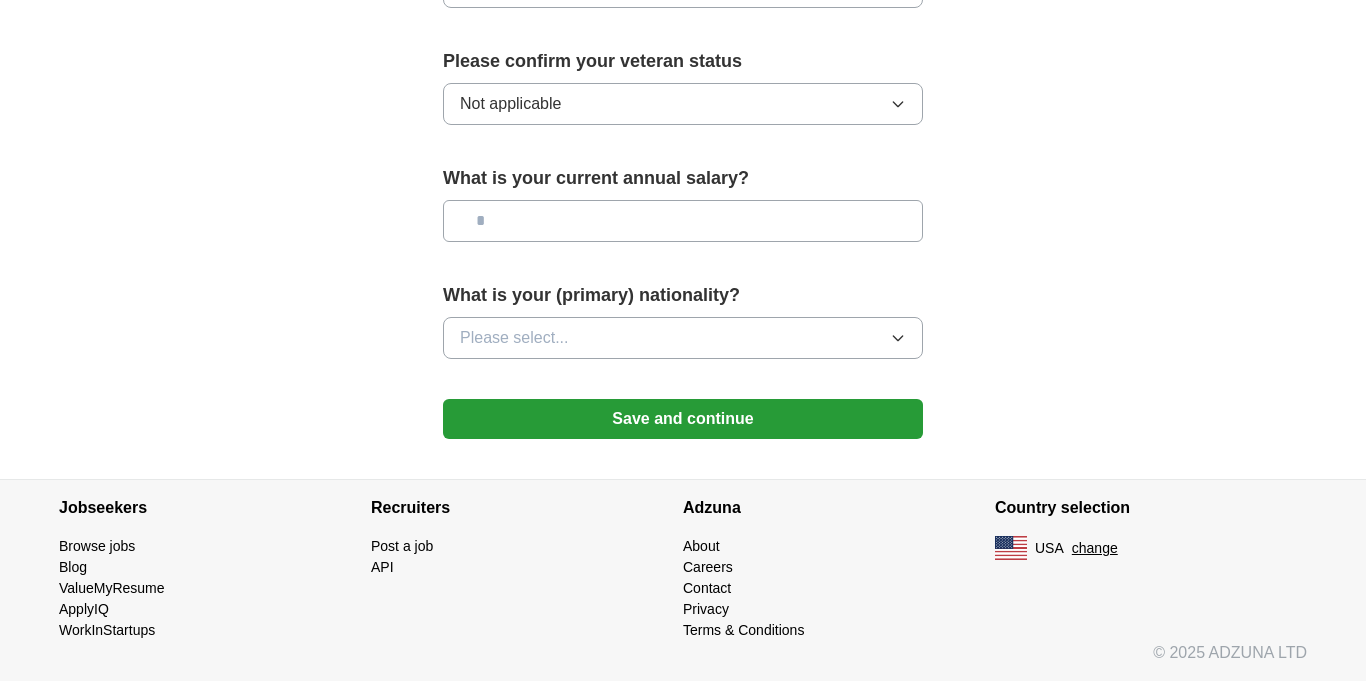 click on "Please select..." at bounding box center [514, 338] 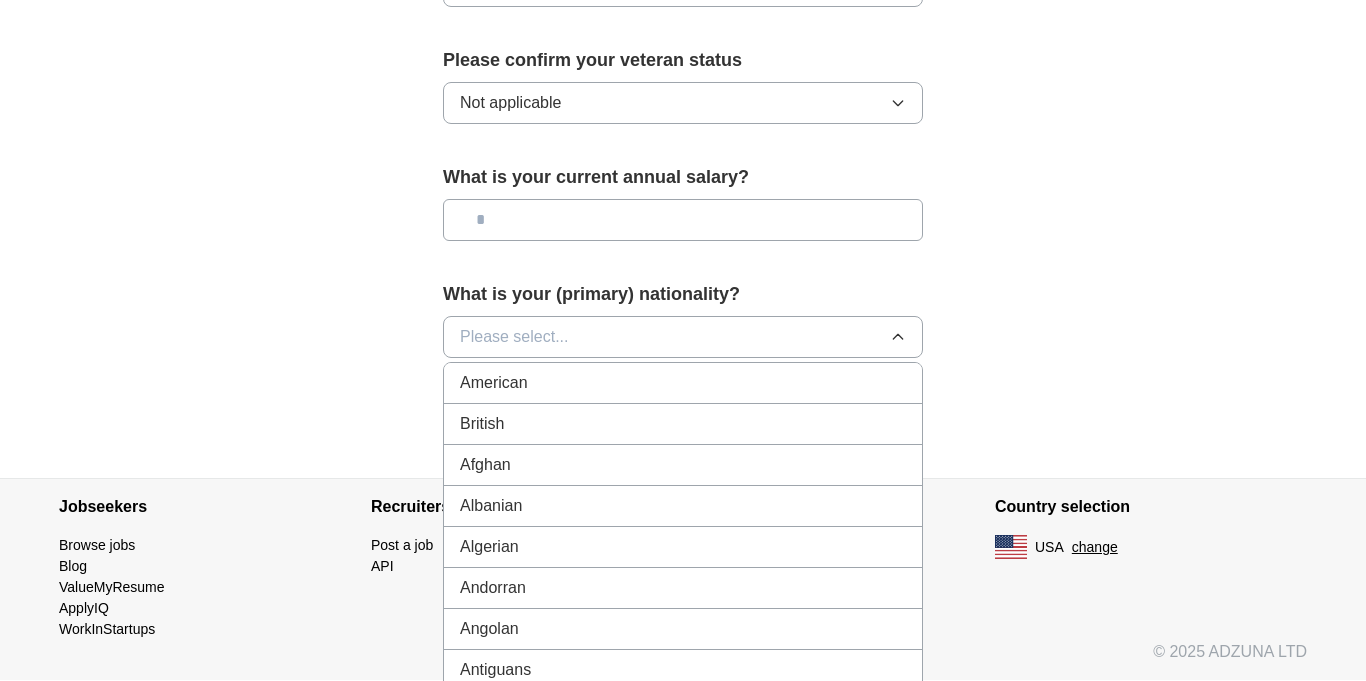click on "Please select..." at bounding box center (514, 337) 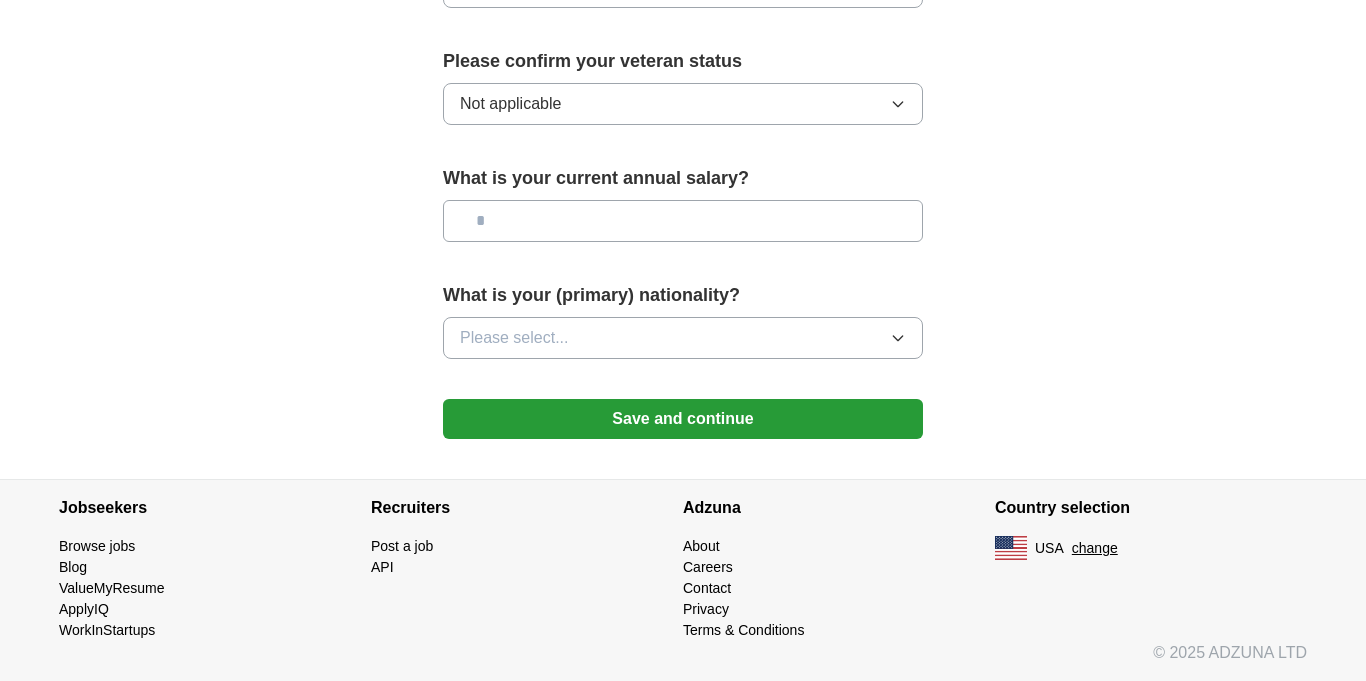 click on "Save and continue" at bounding box center [683, 419] 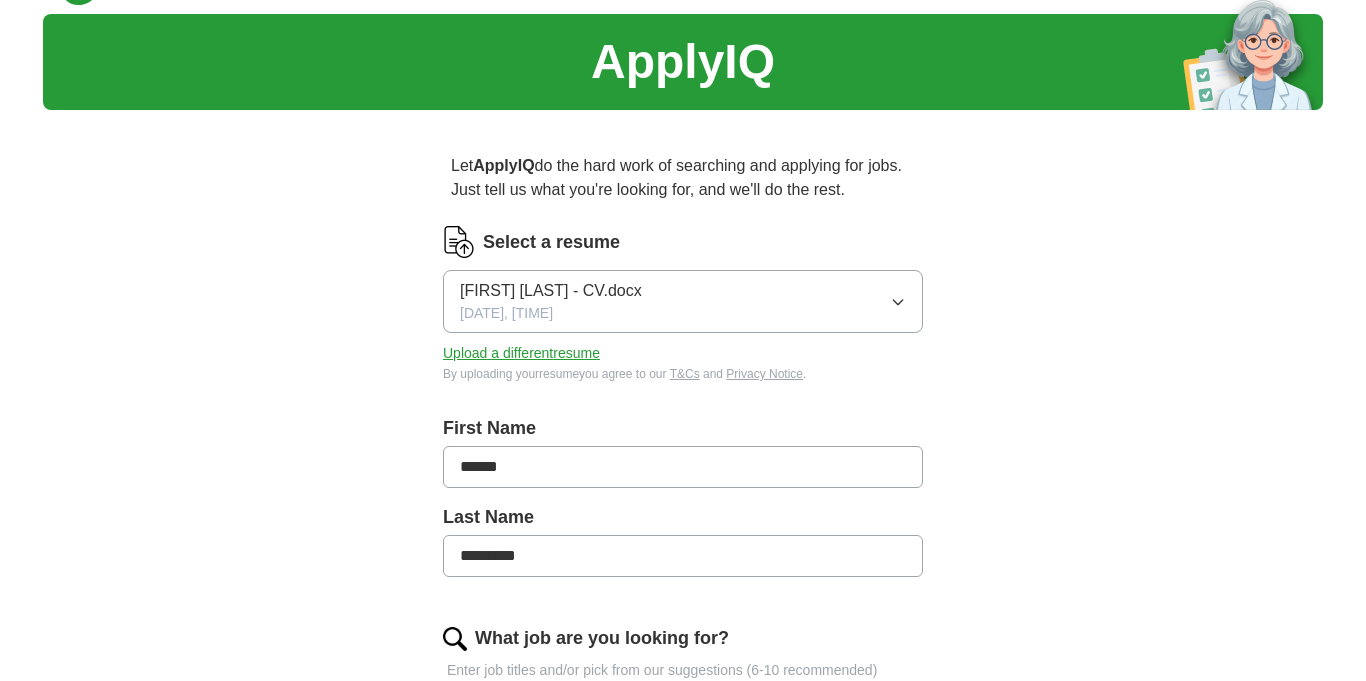 scroll, scrollTop: 0, scrollLeft: 0, axis: both 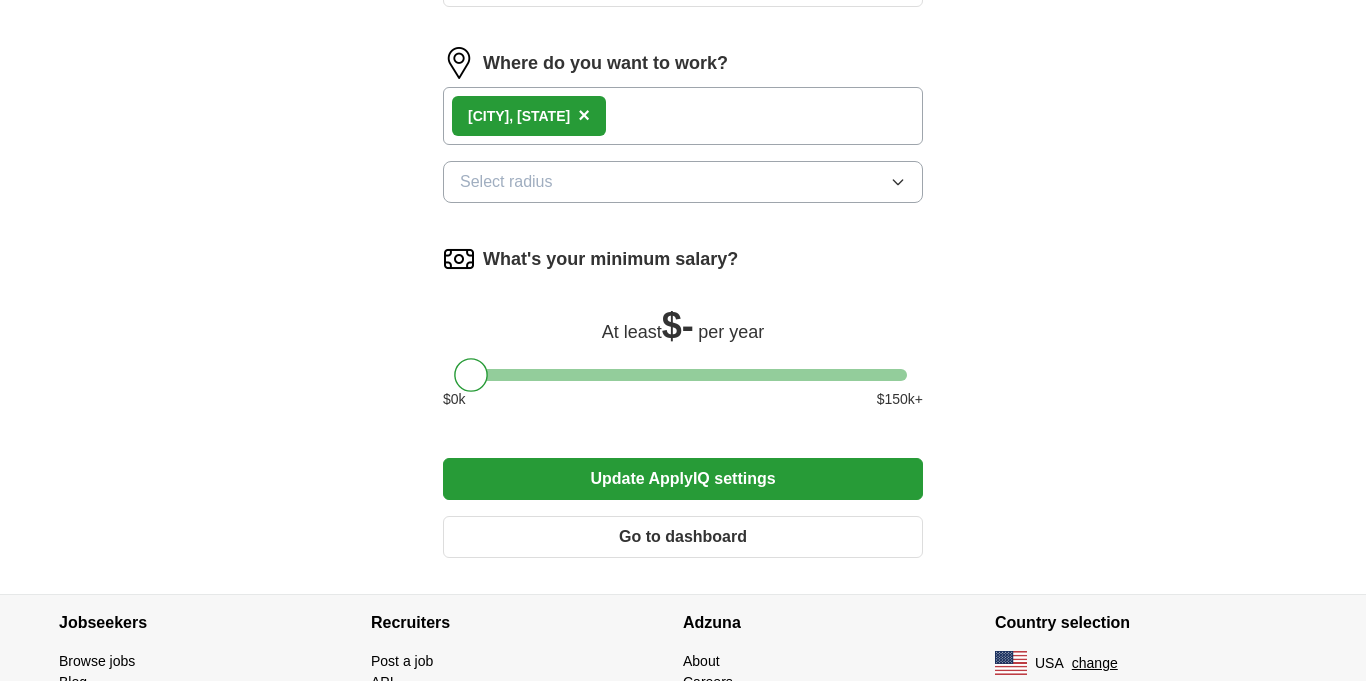 click 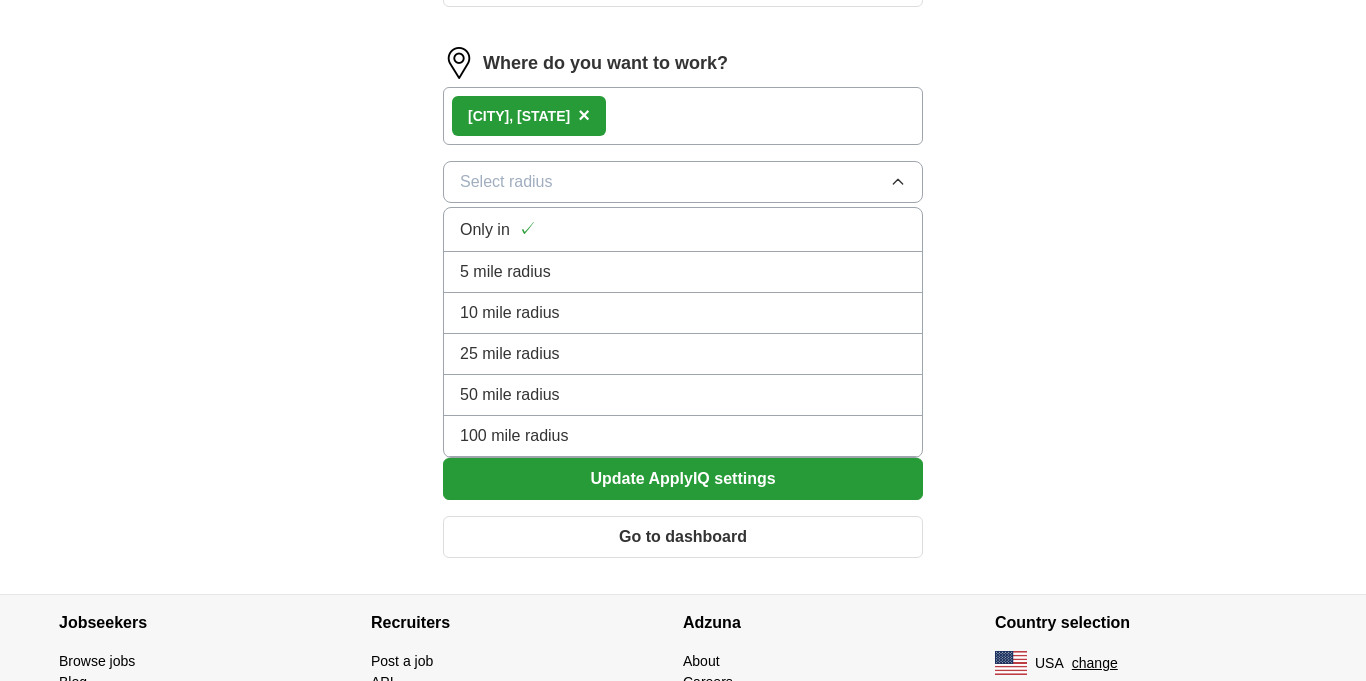 click 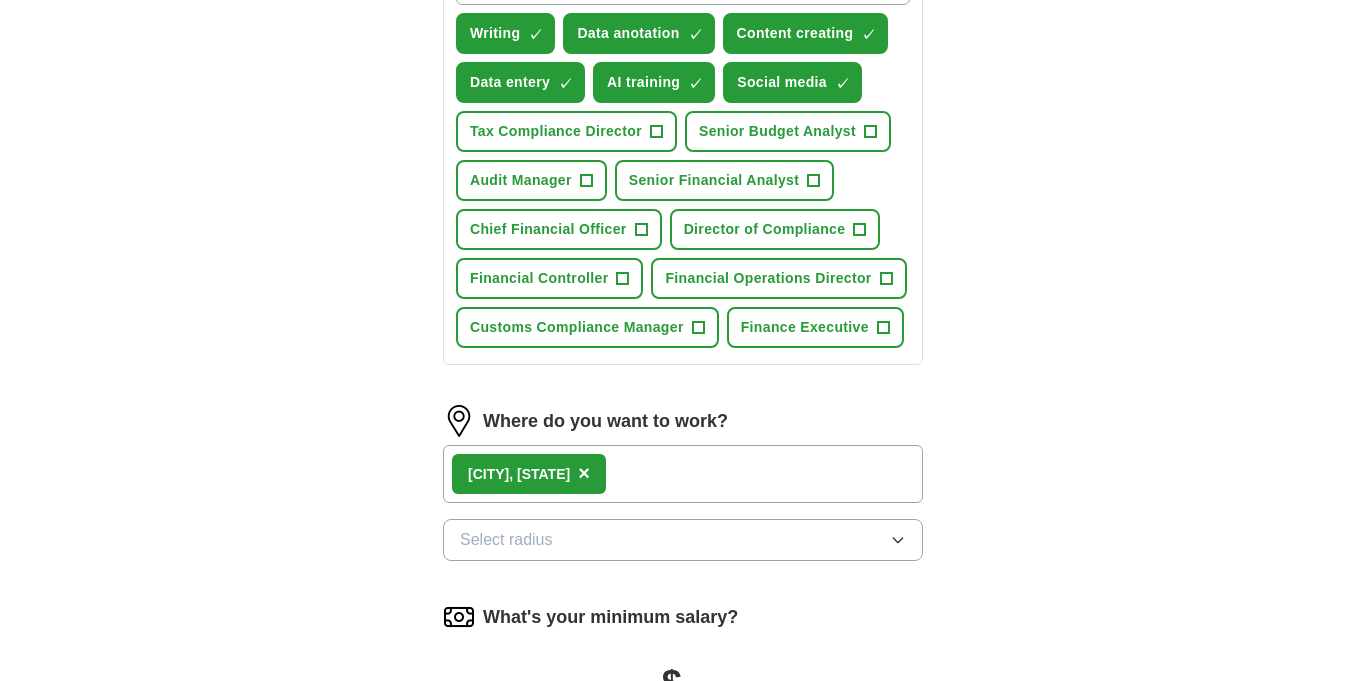 scroll, scrollTop: 984, scrollLeft: 0, axis: vertical 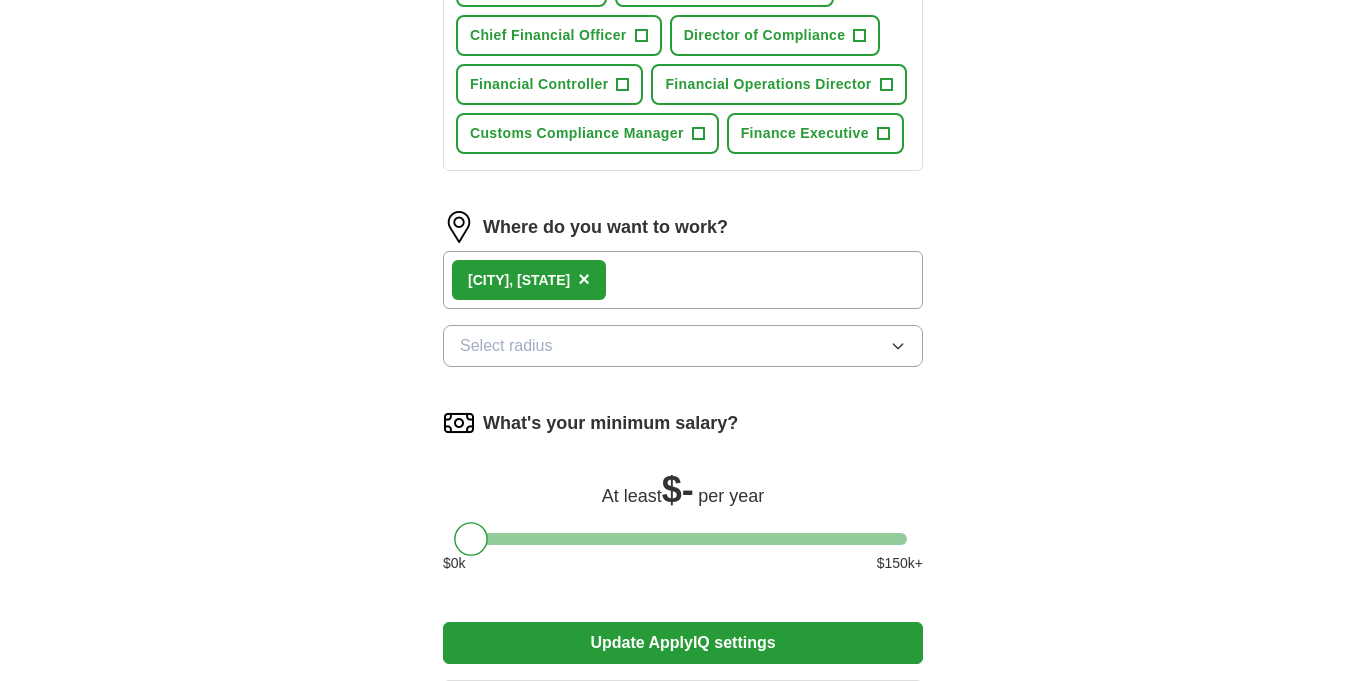 click on "Select radius" at bounding box center [683, 346] 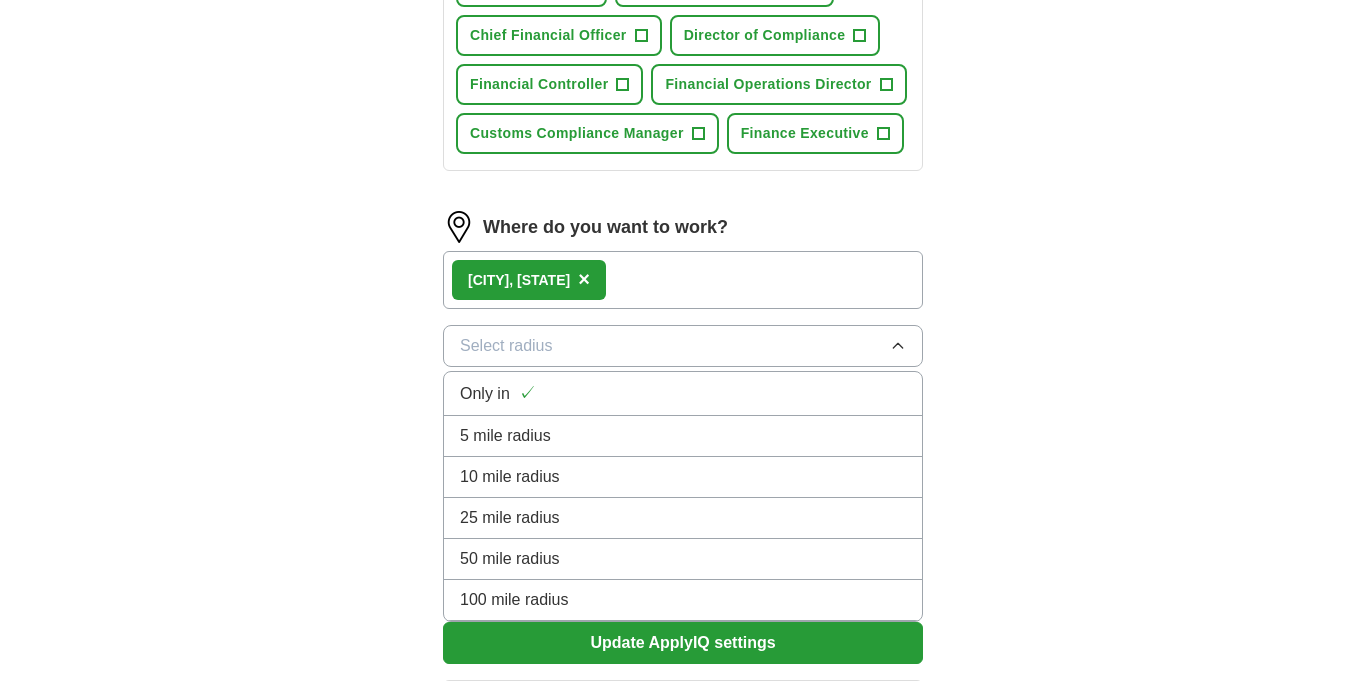 click on "Select radius" at bounding box center [683, 346] 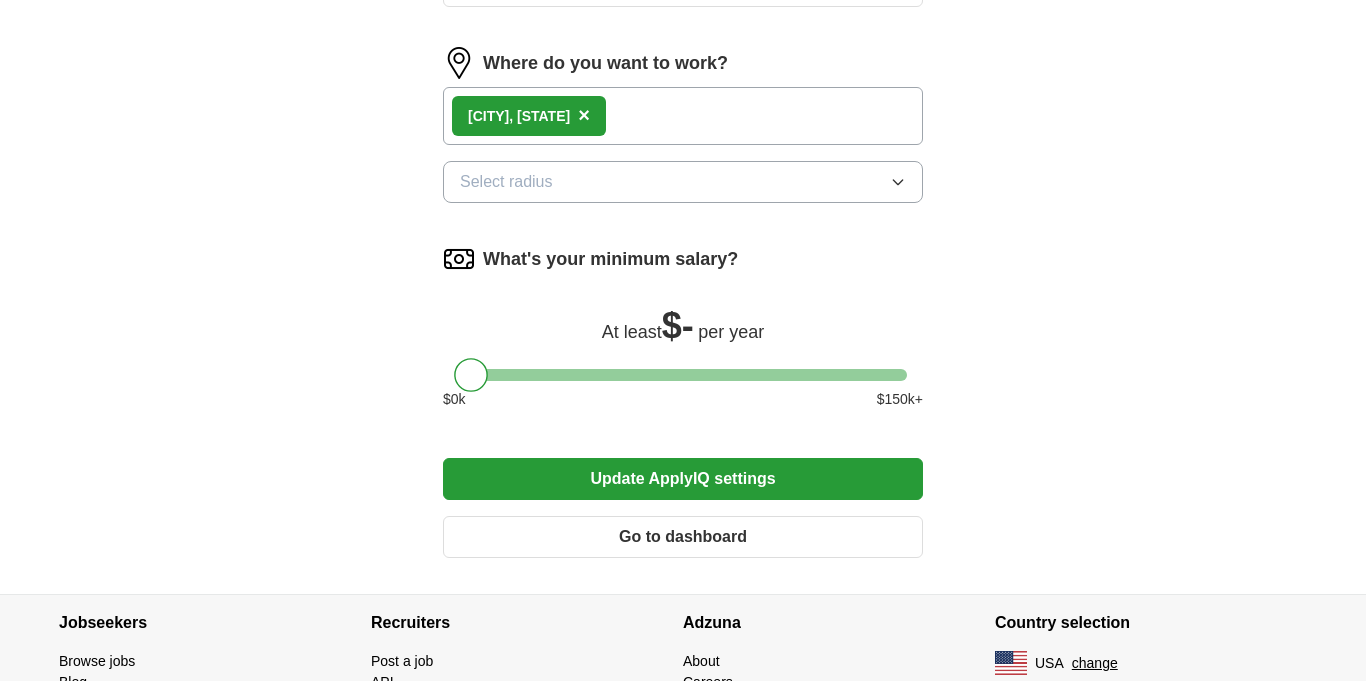 scroll, scrollTop: 1312, scrollLeft: 0, axis: vertical 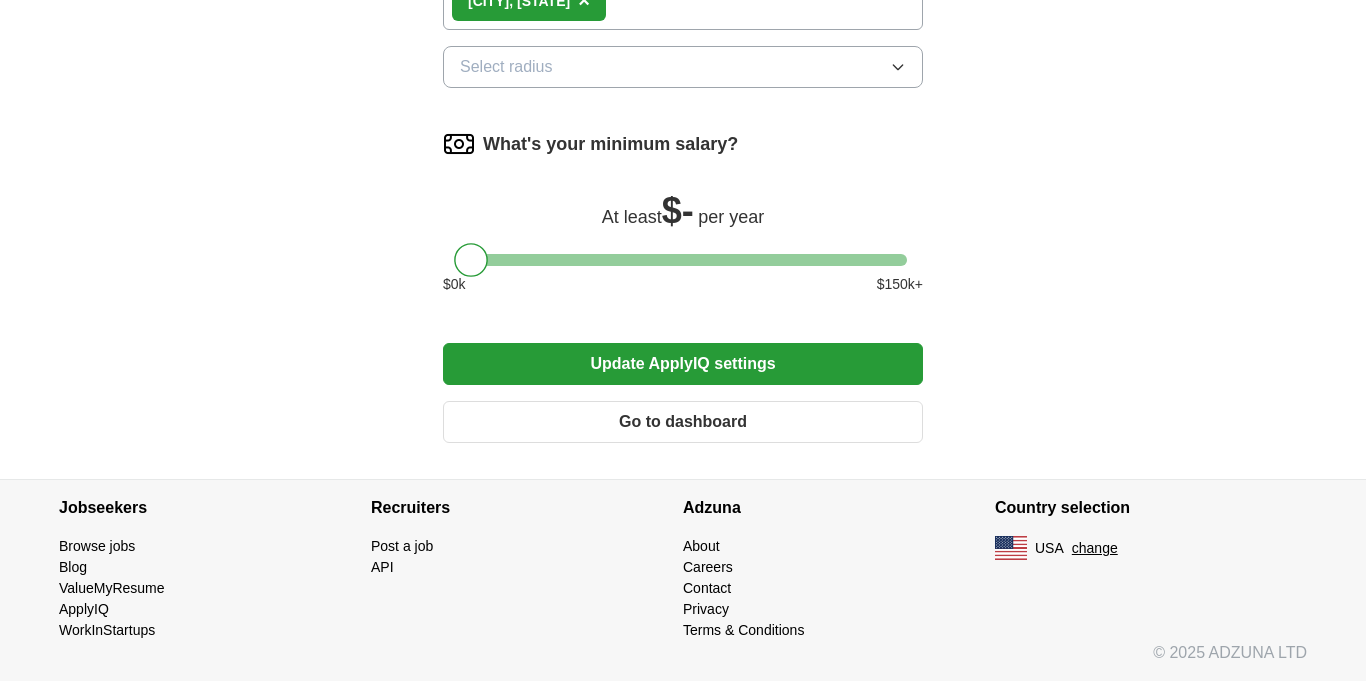 click on "Update ApplyIQ settings" at bounding box center (683, 364) 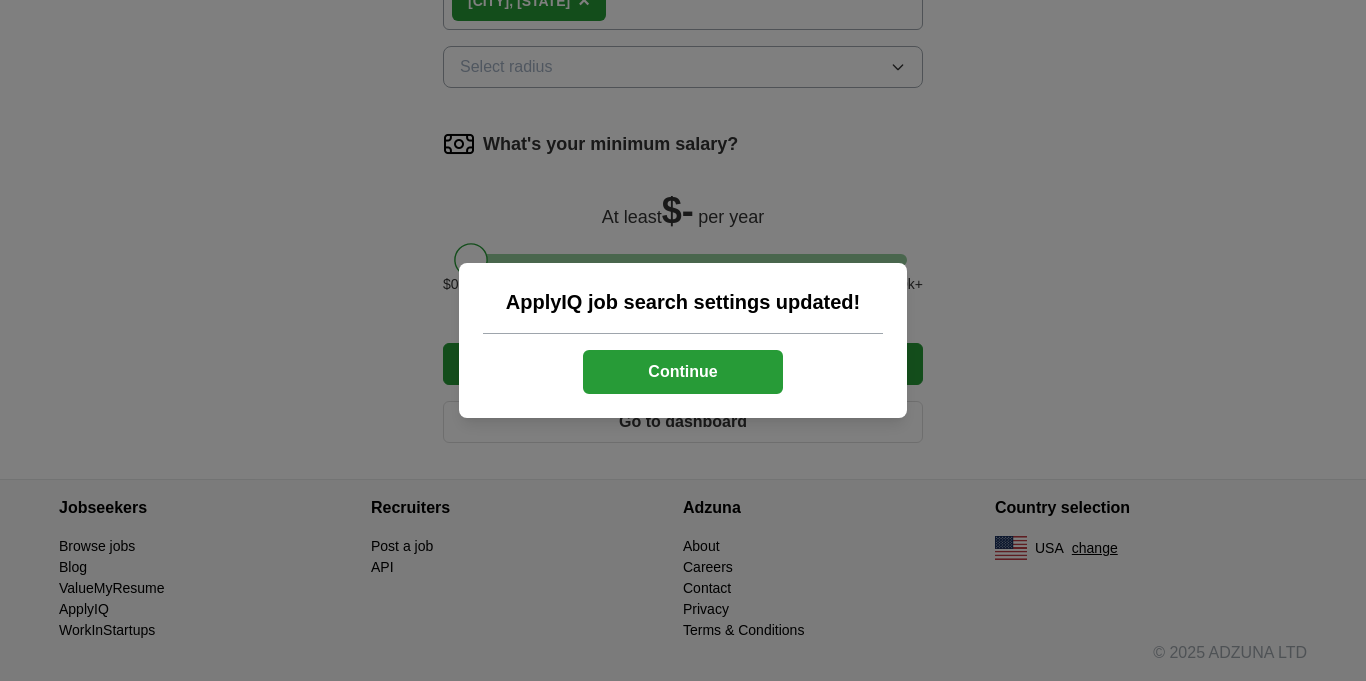 click on "Continue" at bounding box center [683, 372] 